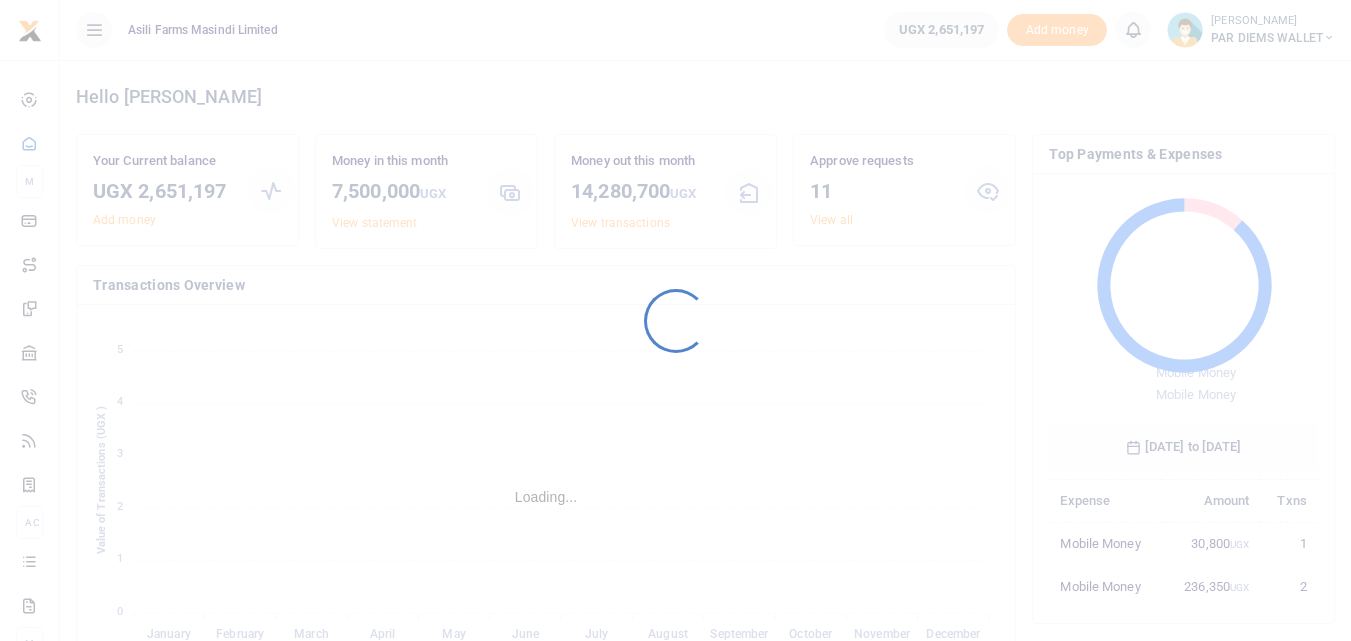 scroll, scrollTop: 0, scrollLeft: 0, axis: both 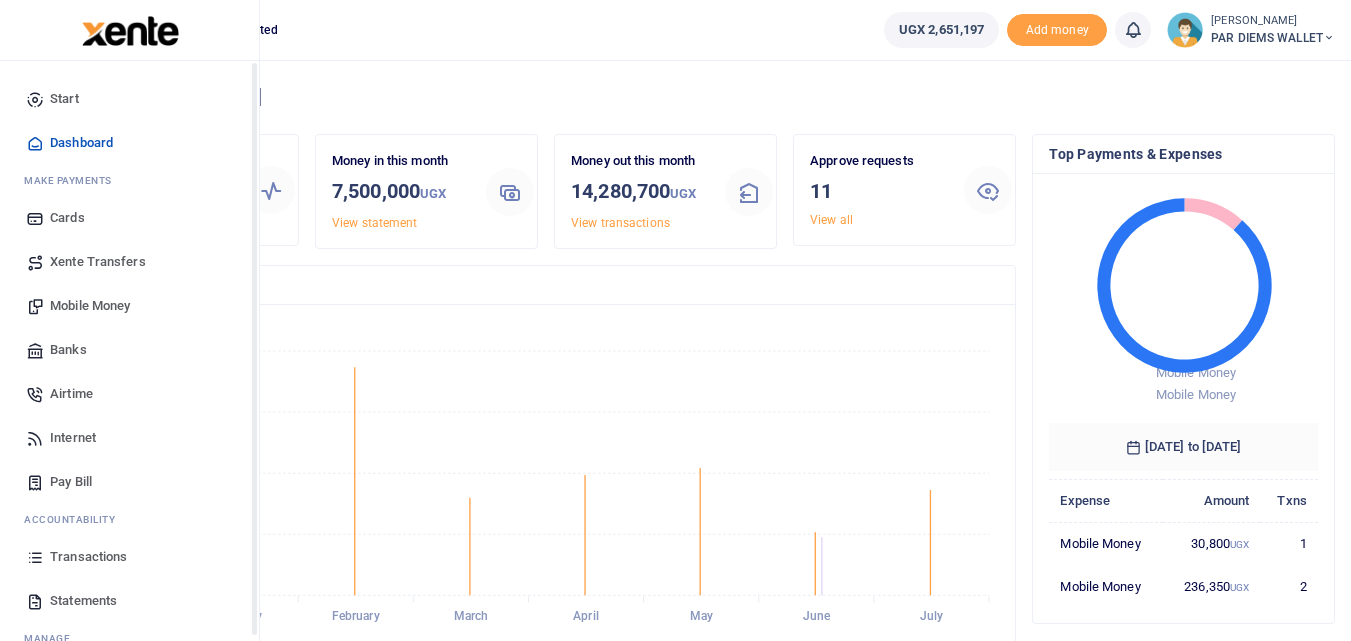 click at bounding box center (35, 557) 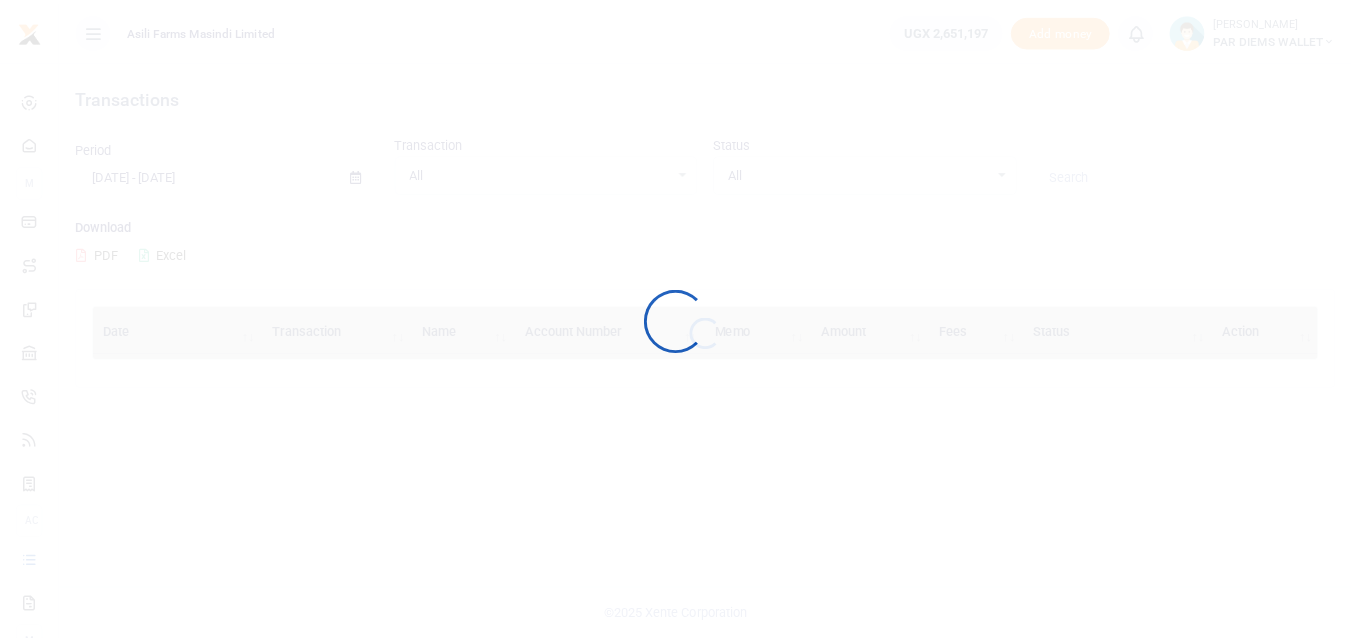 scroll, scrollTop: 0, scrollLeft: 0, axis: both 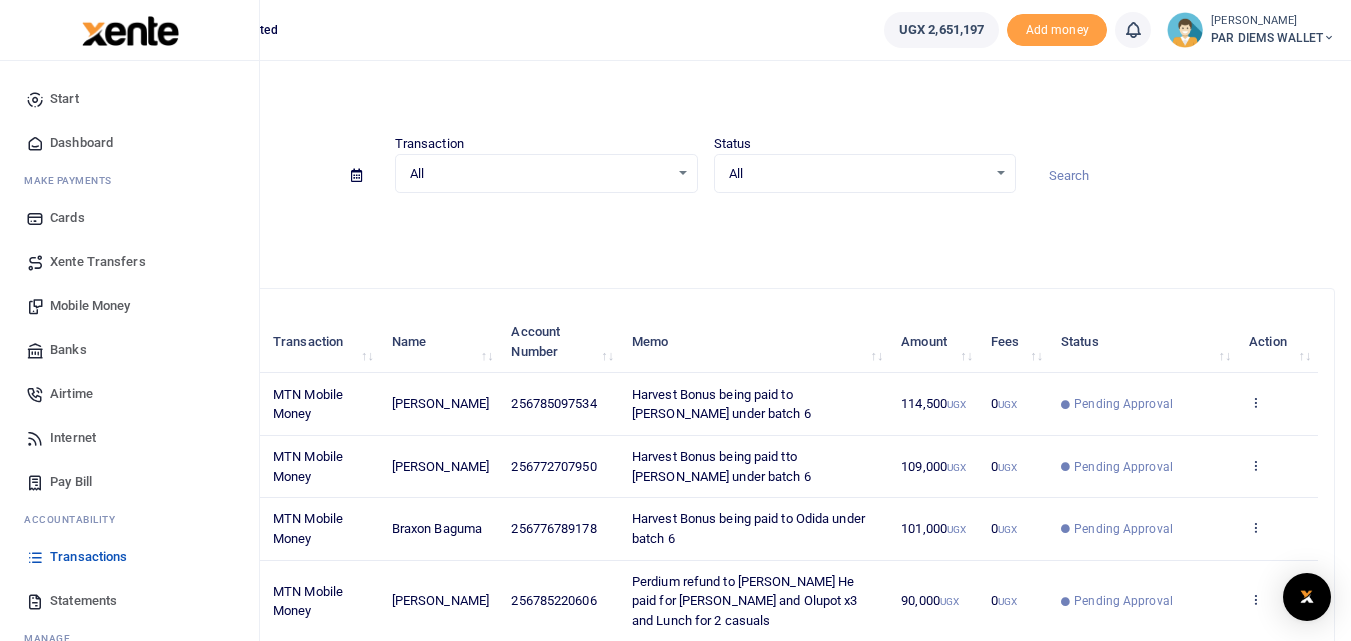 click on "Mobile Money" at bounding box center [90, 306] 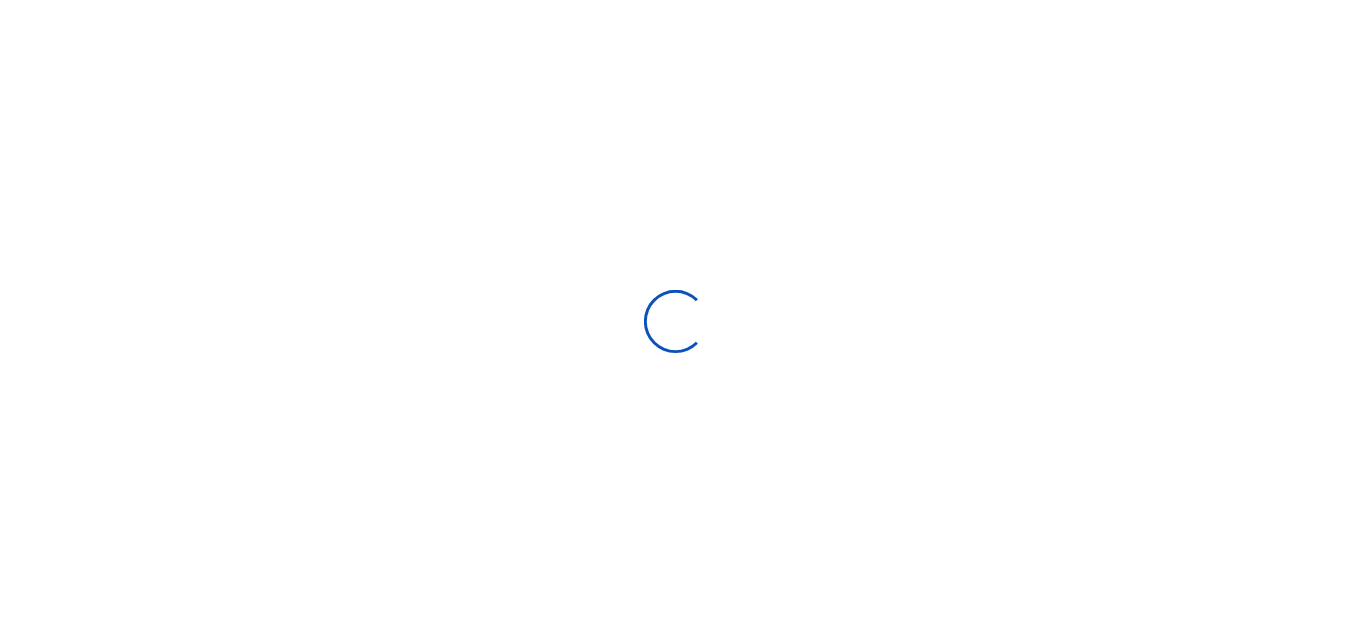 scroll, scrollTop: 0, scrollLeft: 0, axis: both 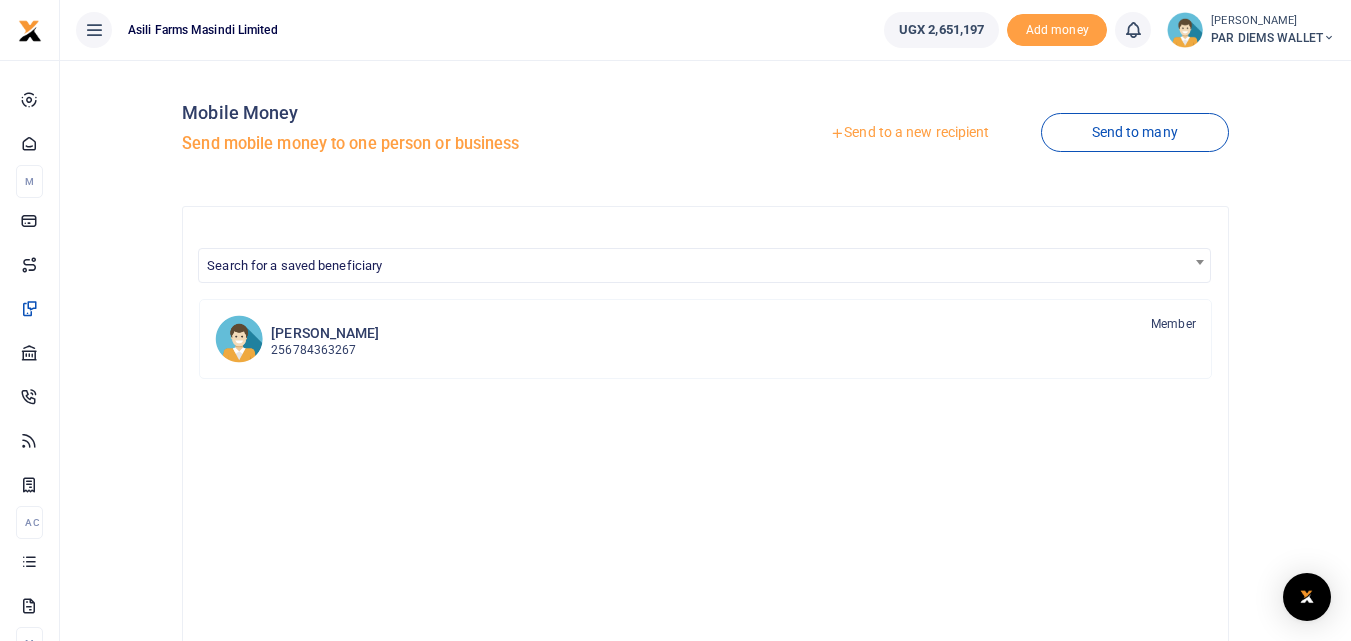click on "Send to a new recipient" at bounding box center (909, 133) 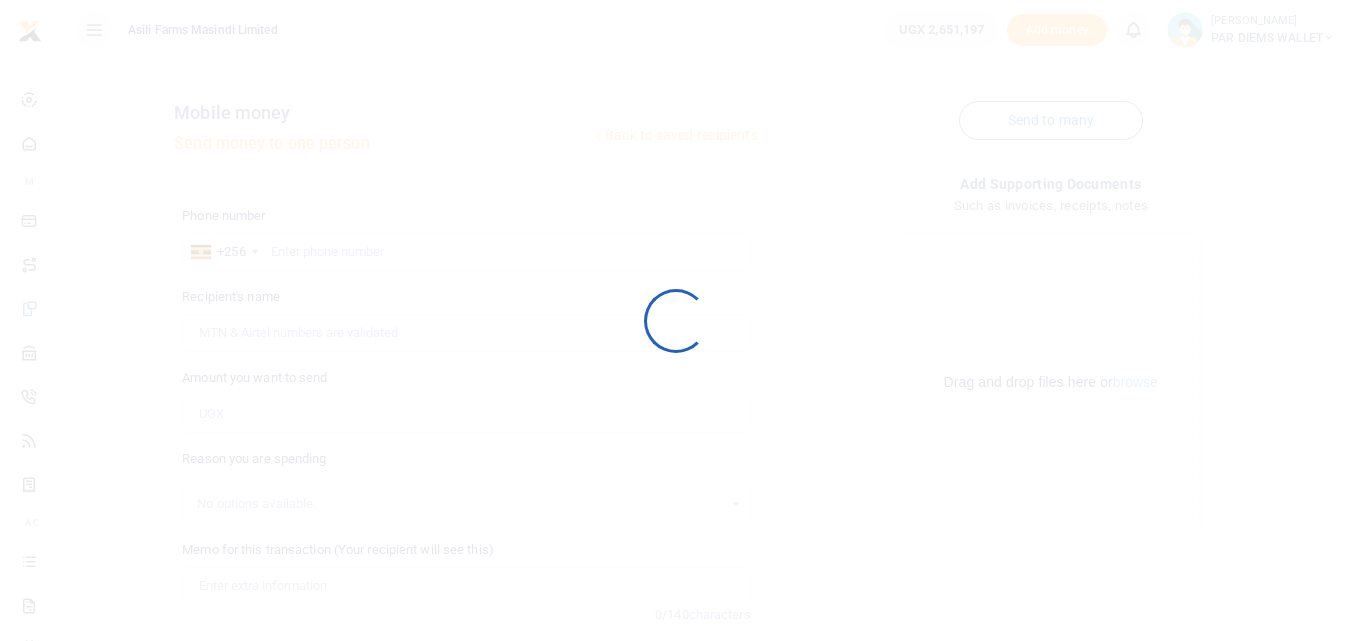 scroll, scrollTop: 0, scrollLeft: 0, axis: both 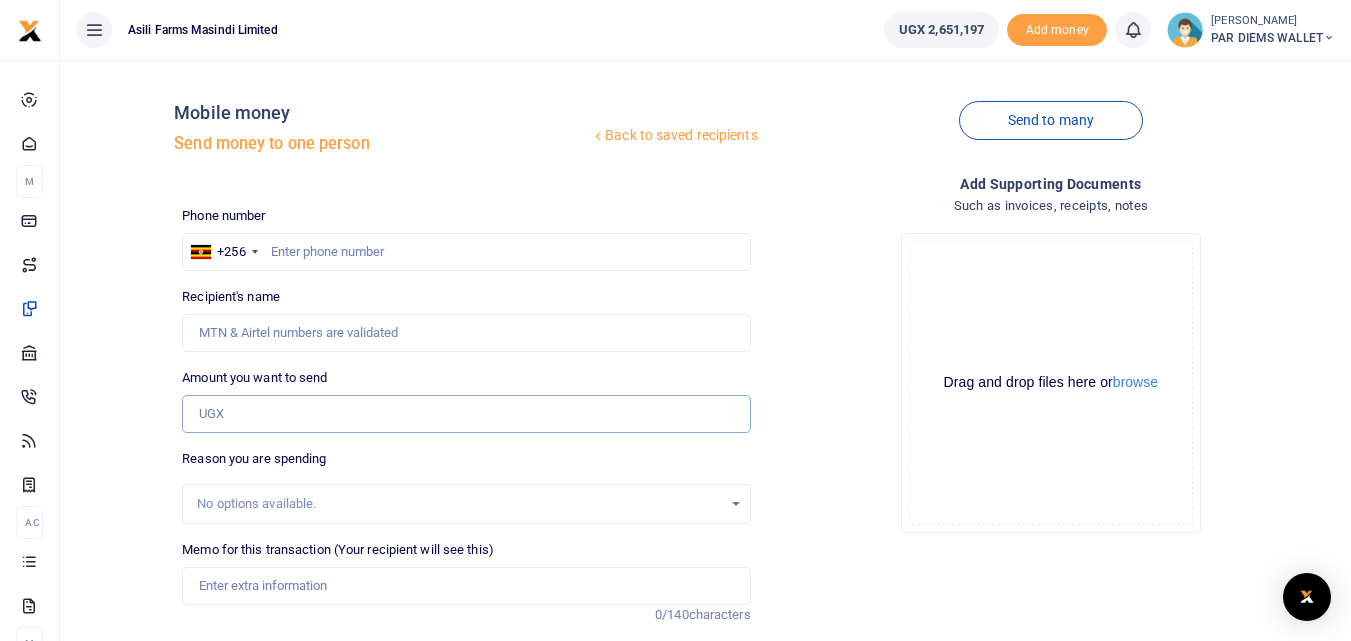 click on "Amount you want to send" at bounding box center [466, 414] 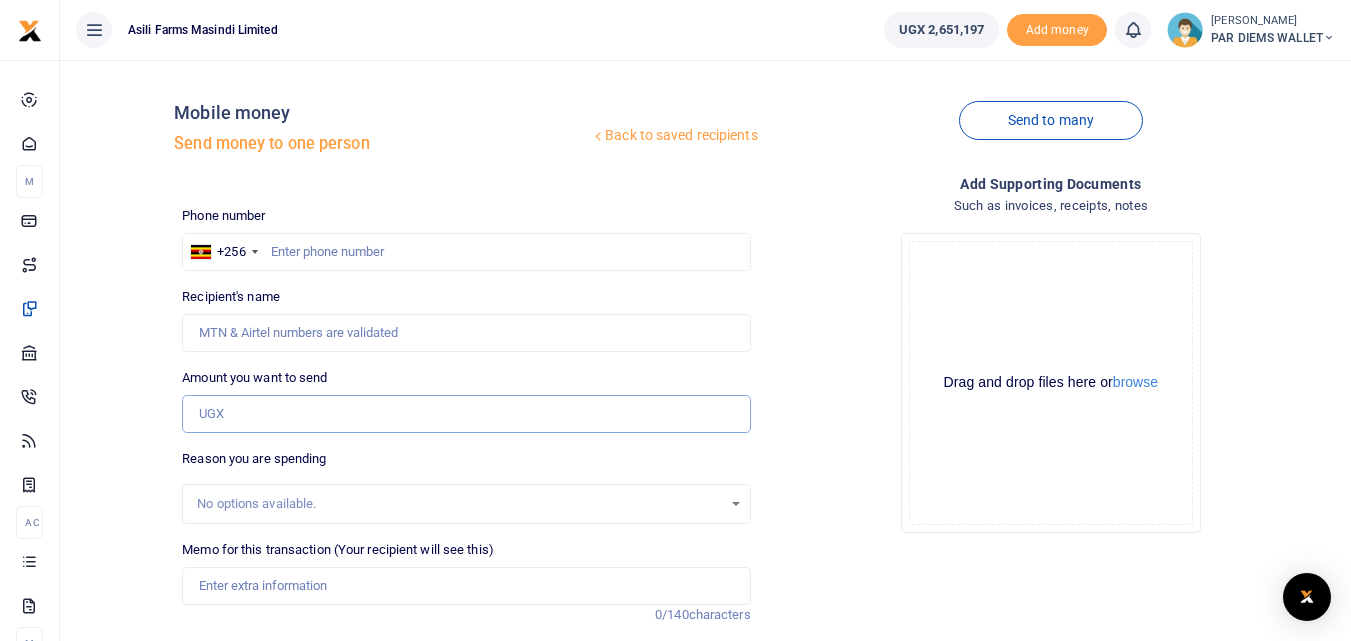 paste on "0773203397" 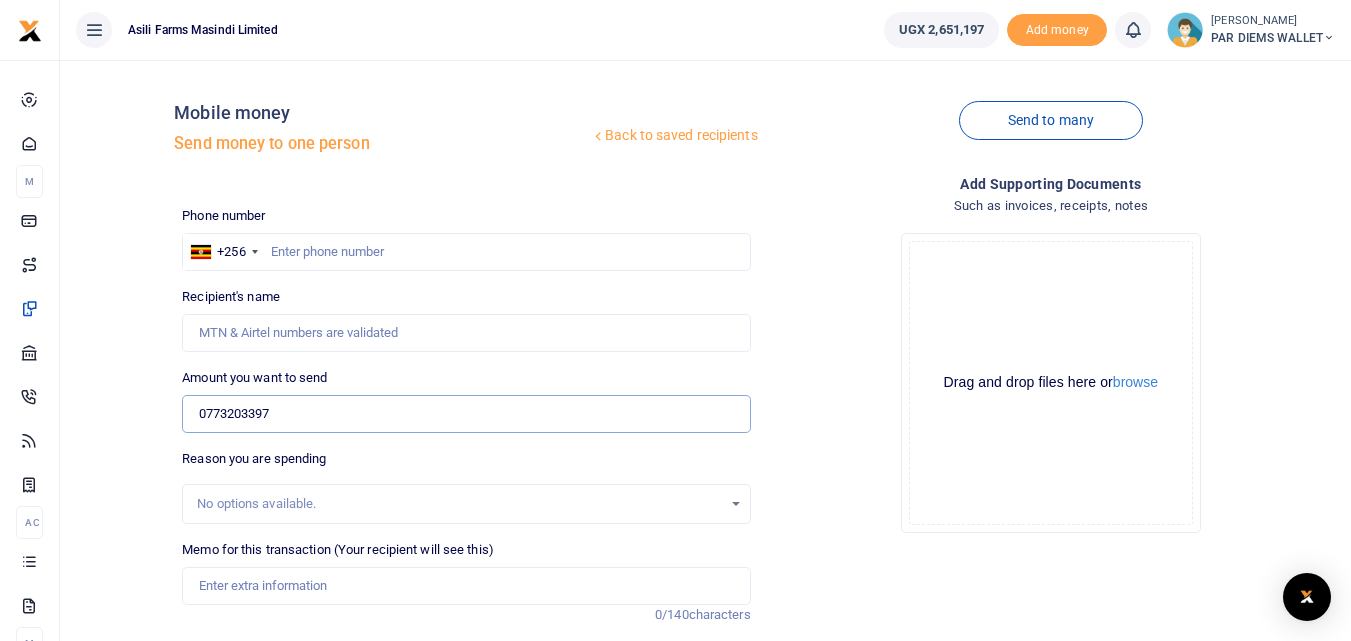 type on "0773203397" 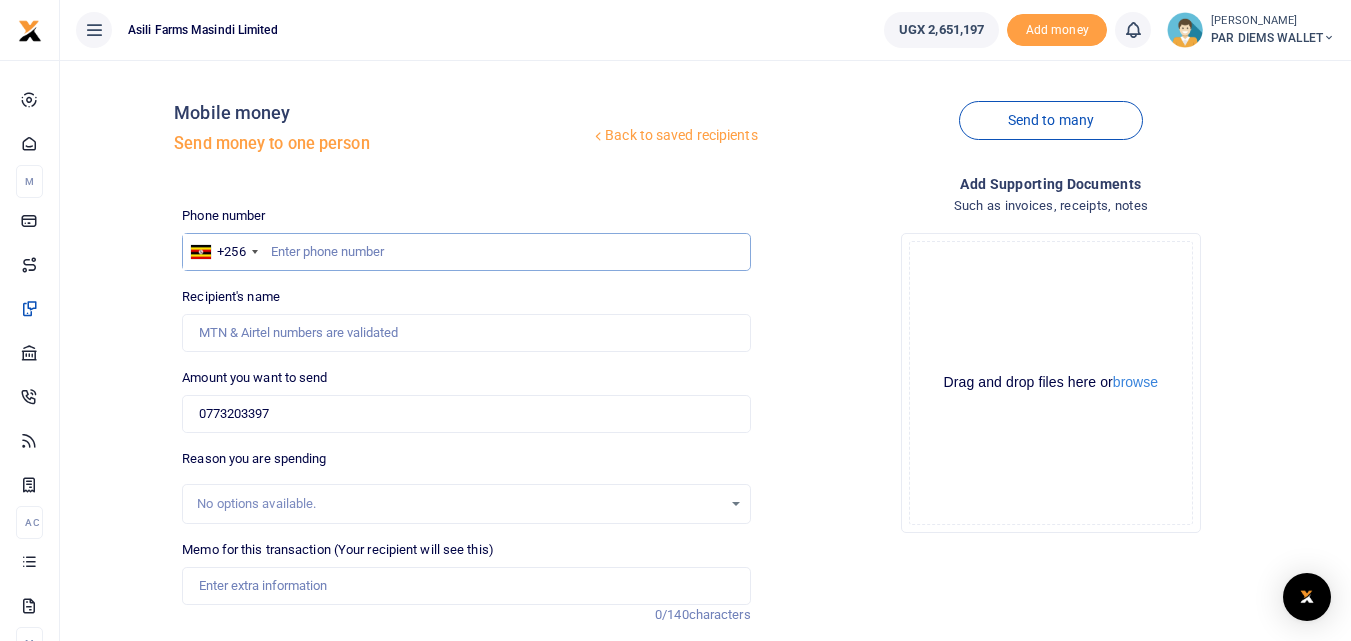 click at bounding box center [466, 252] 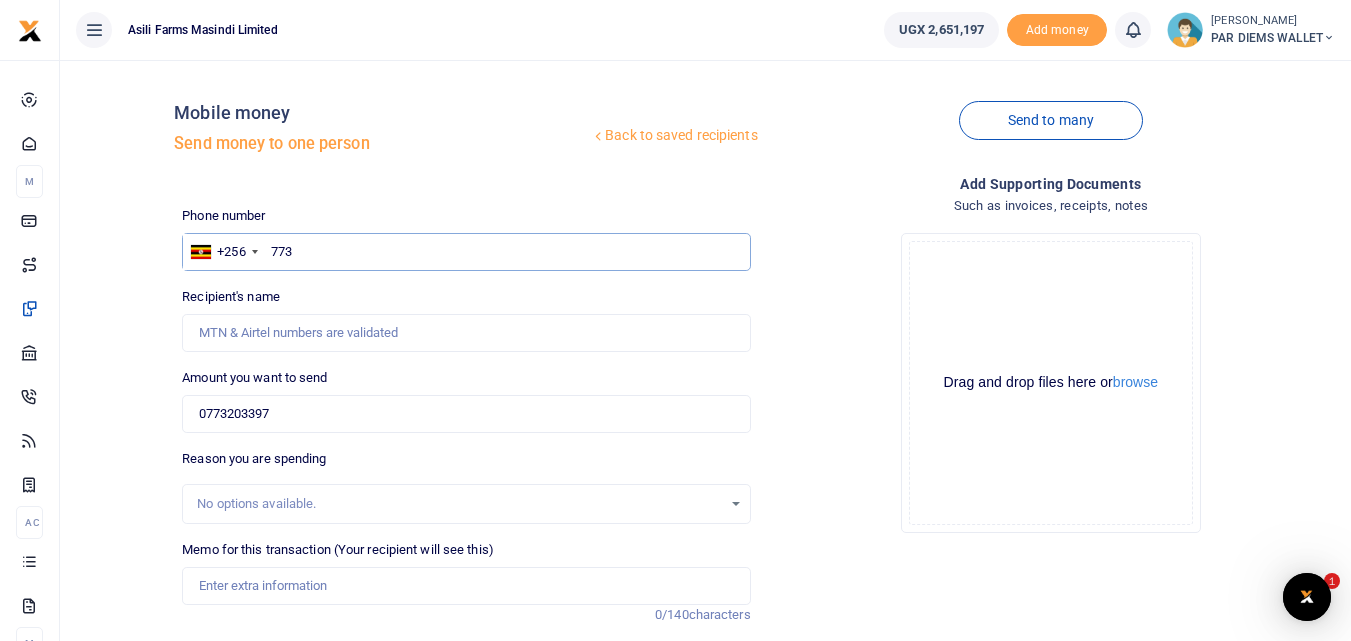 scroll, scrollTop: 0, scrollLeft: 0, axis: both 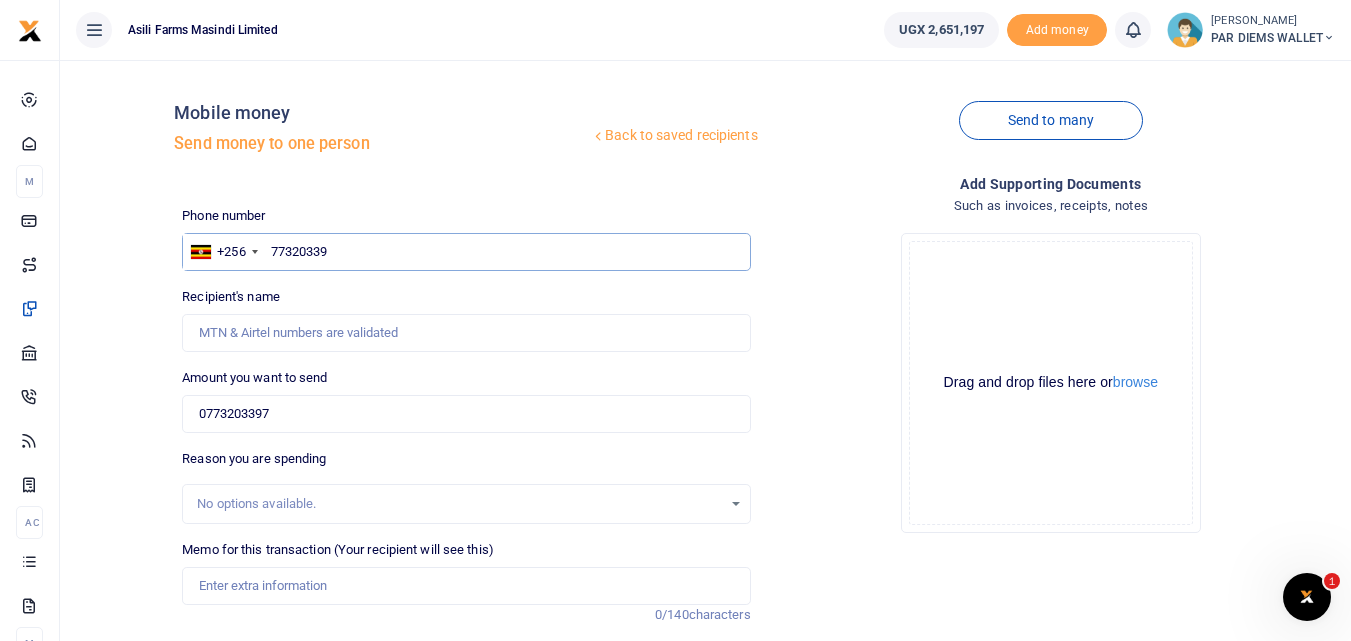 type on "773203397" 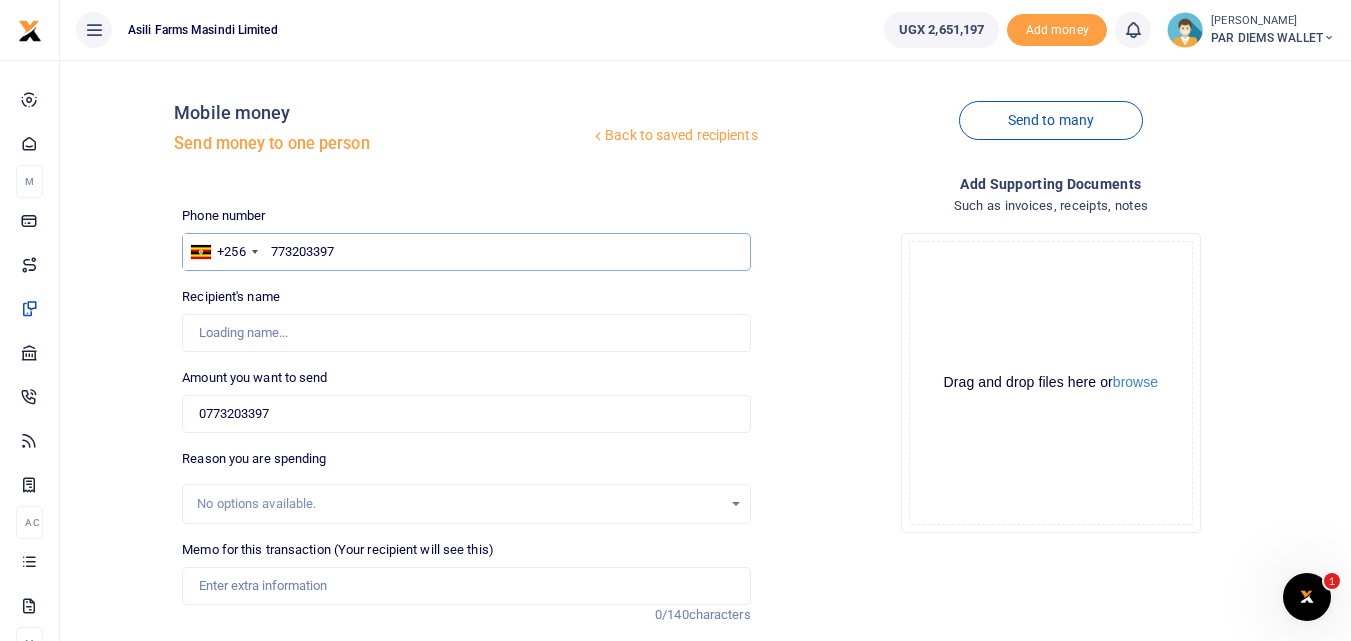 type on "[PERSON_NAME]" 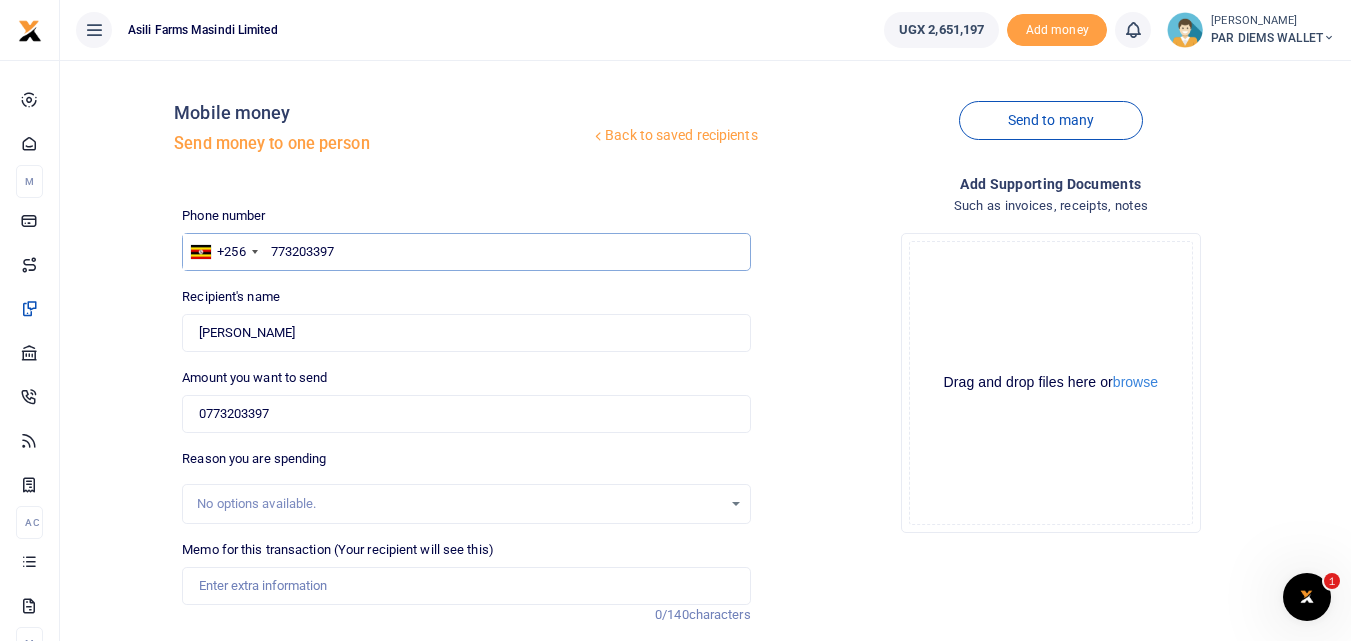 type on "773203397" 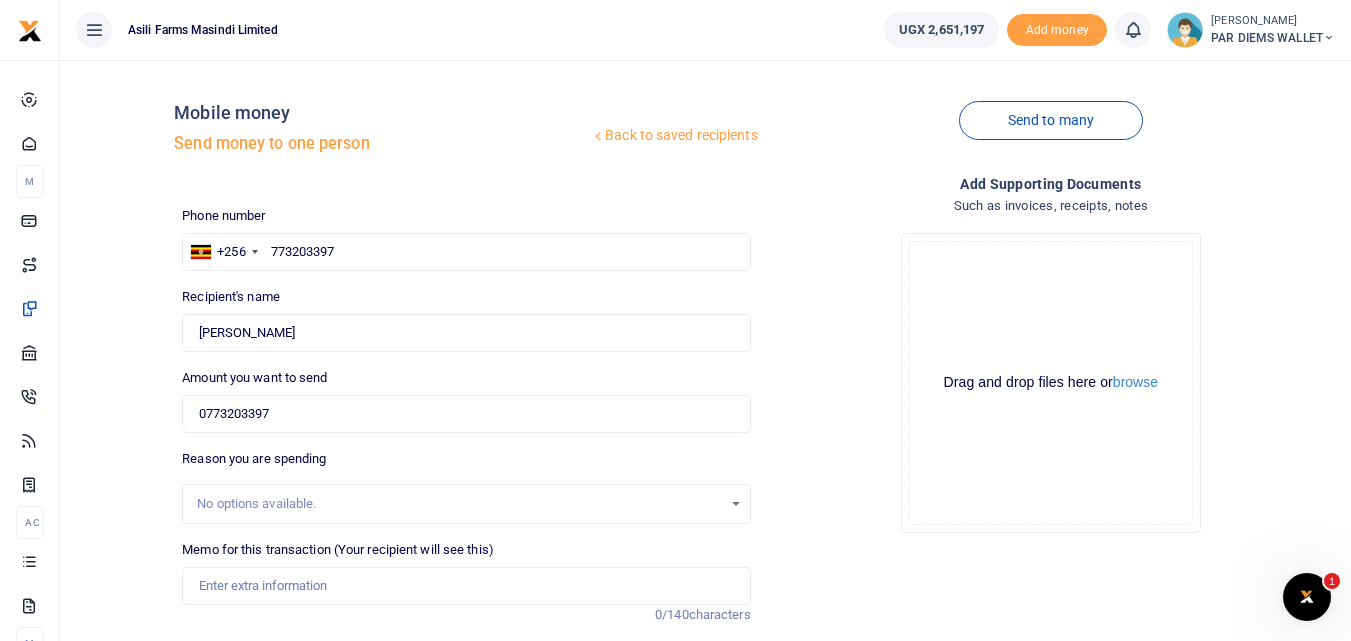 click on "Amount you want to send
0773203397
Amount is required." at bounding box center [466, 400] 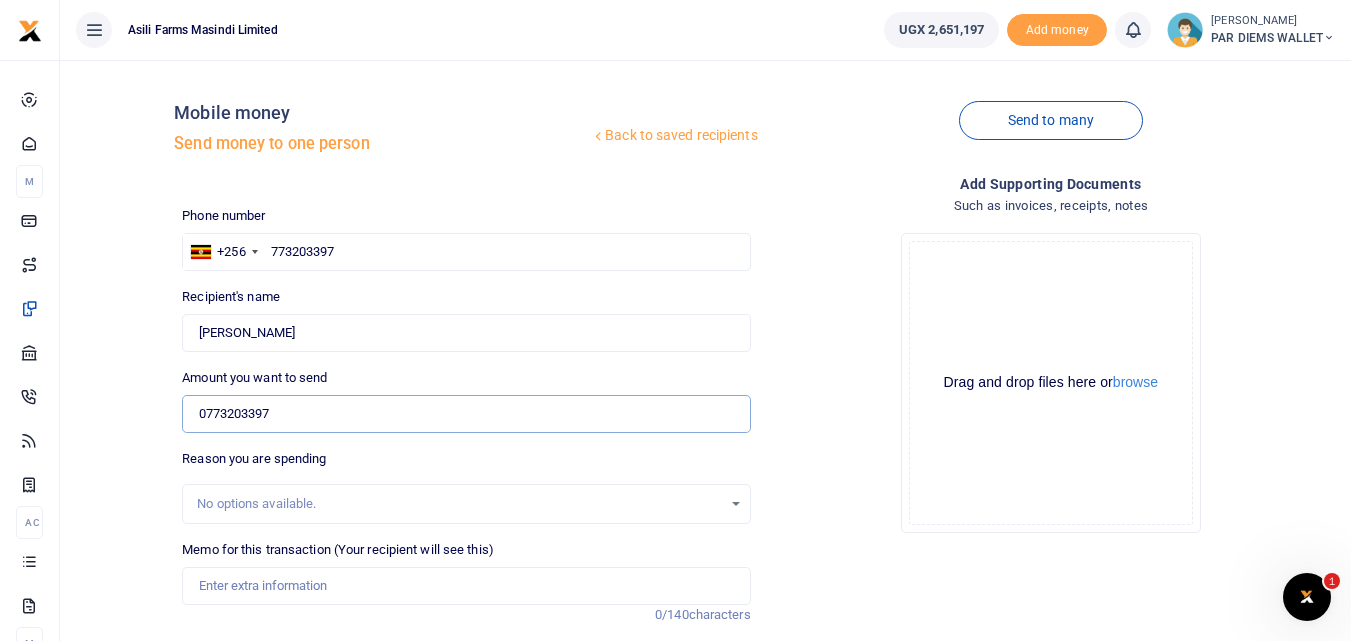 click on "0773203397" at bounding box center (466, 414) 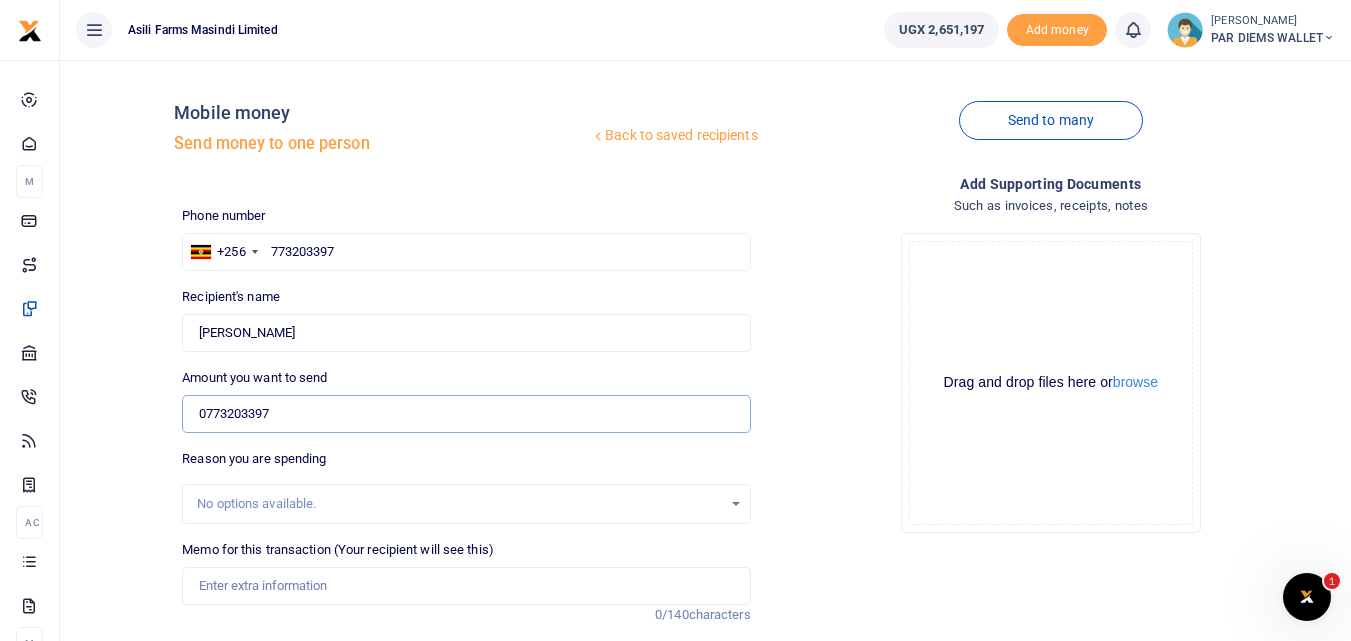 click on "0773203397" at bounding box center (466, 414) 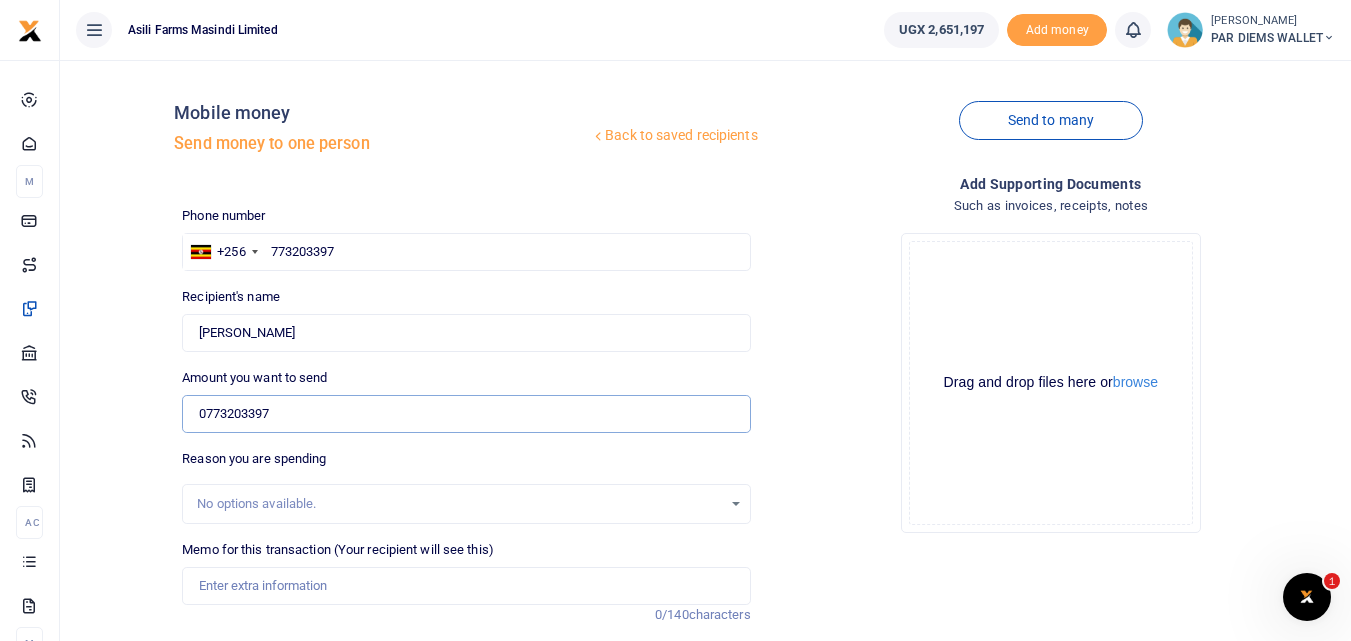 click on "0773203397" at bounding box center [466, 414] 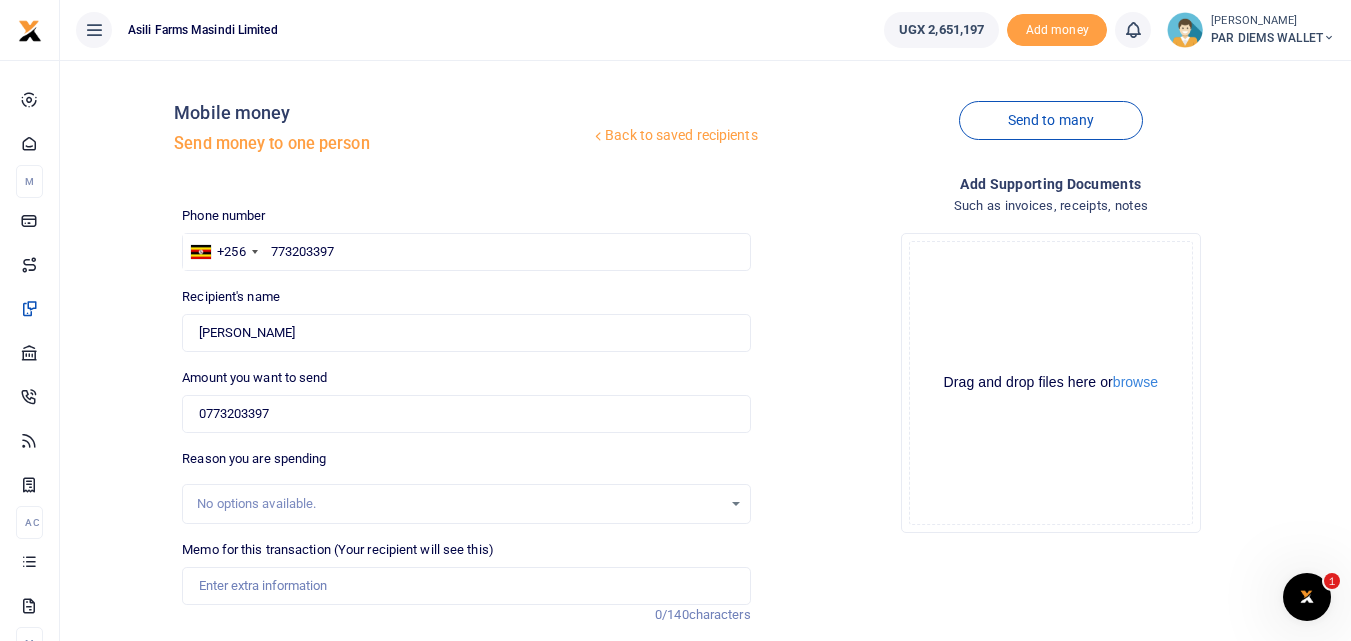click on "No options available." at bounding box center [459, 504] 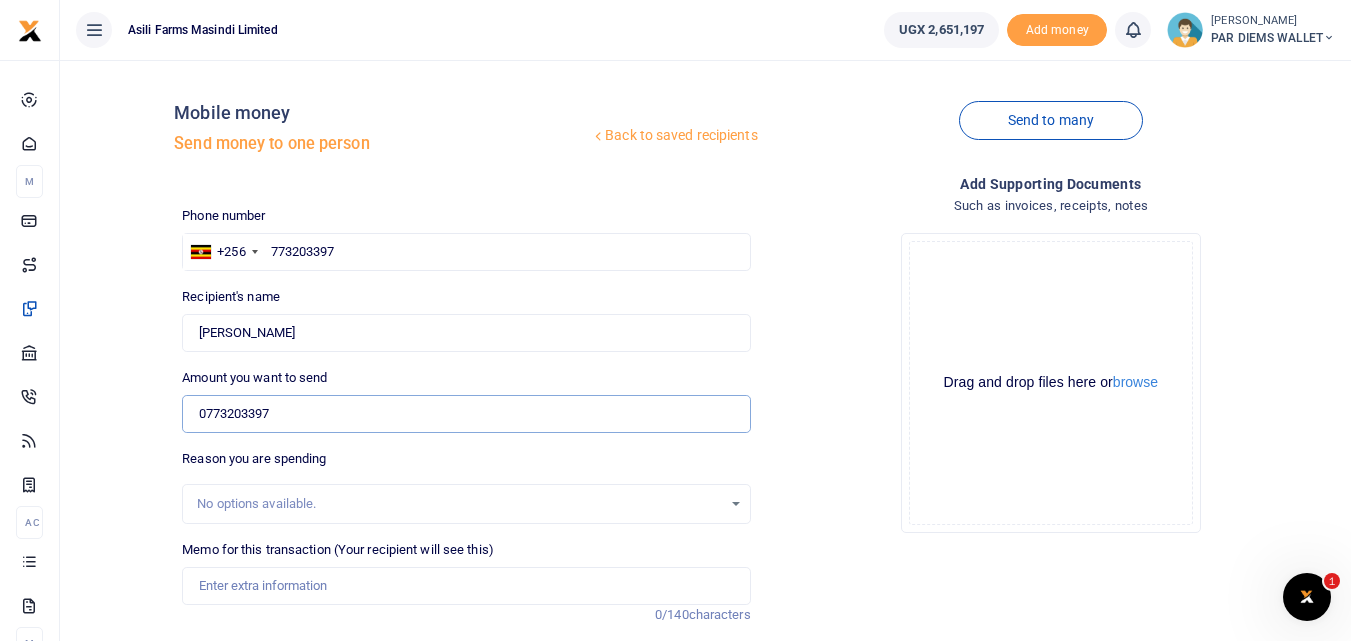 click on "0773203397" at bounding box center (466, 414) 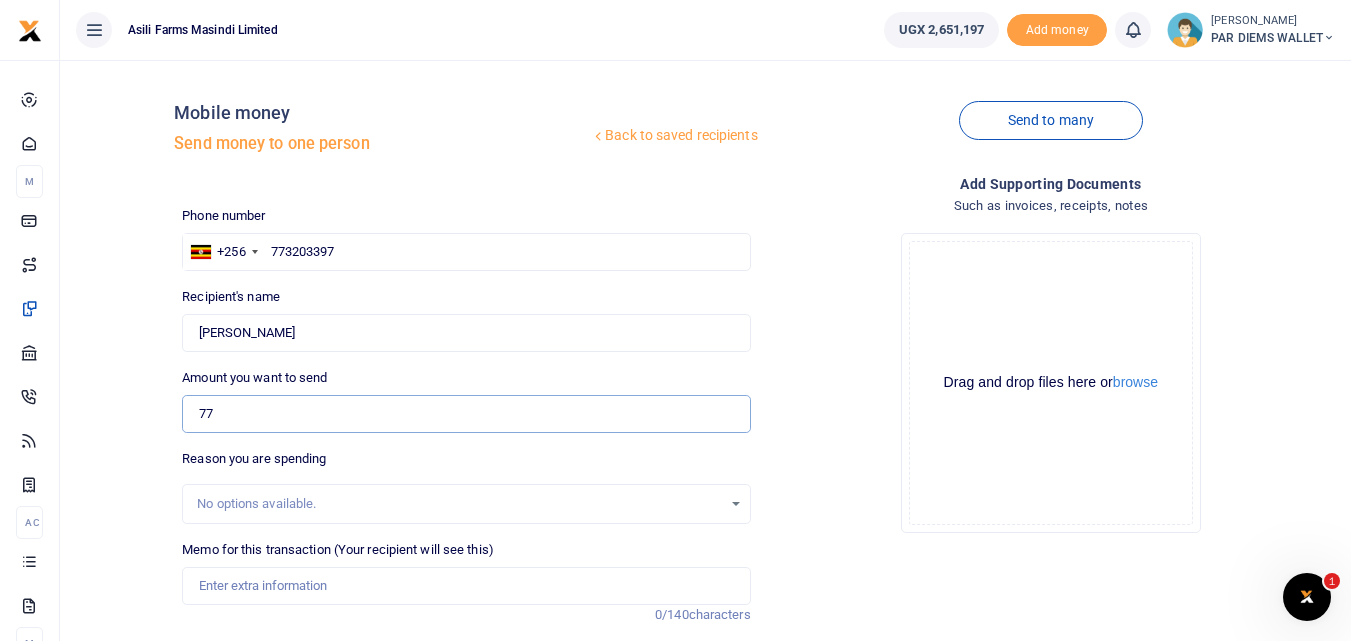 type on "7" 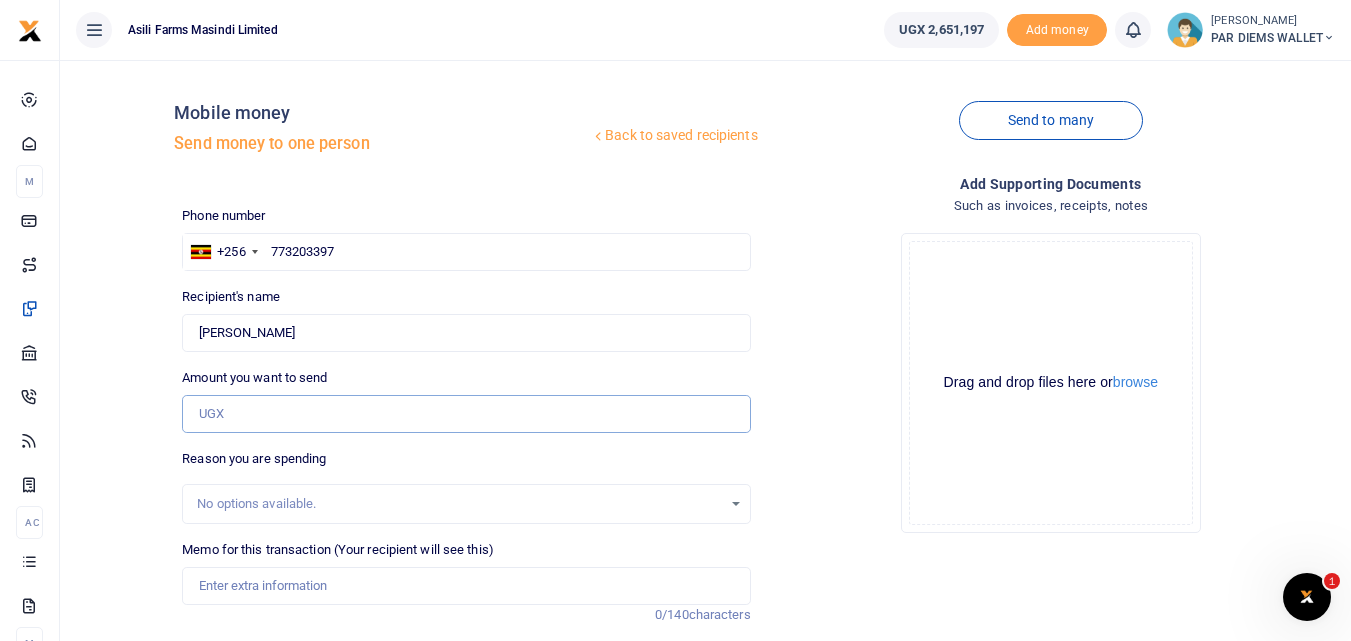 type on "0" 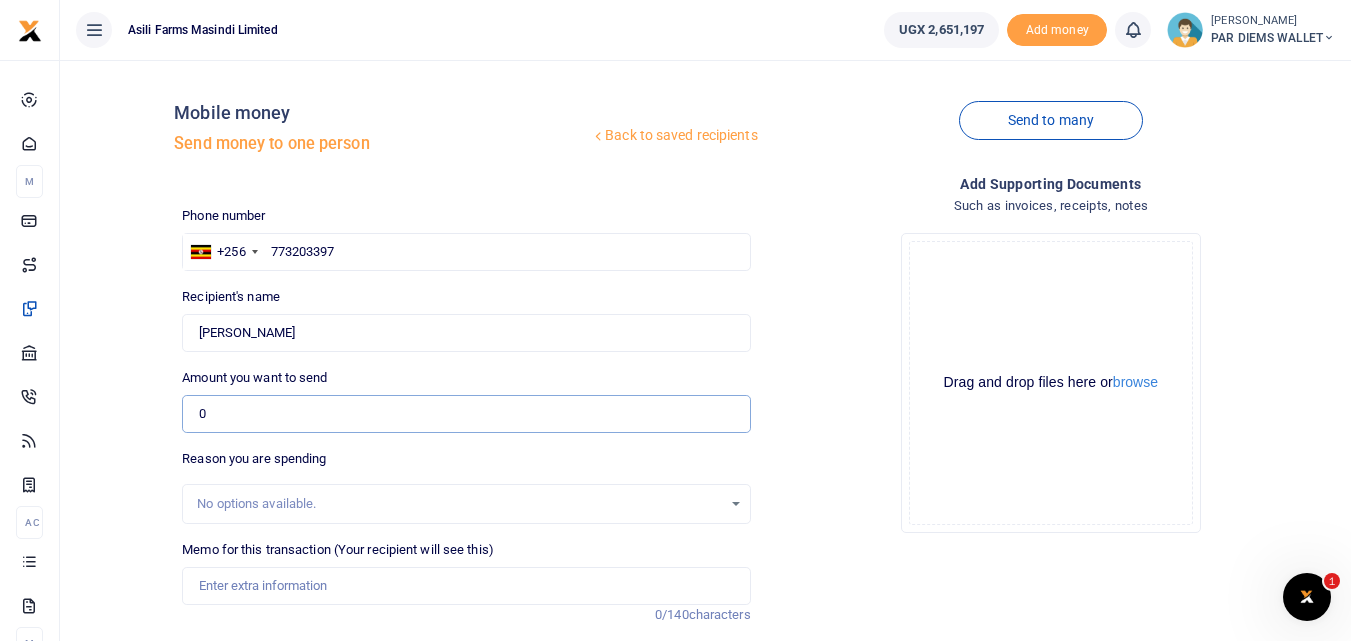 click on "0" at bounding box center (466, 414) 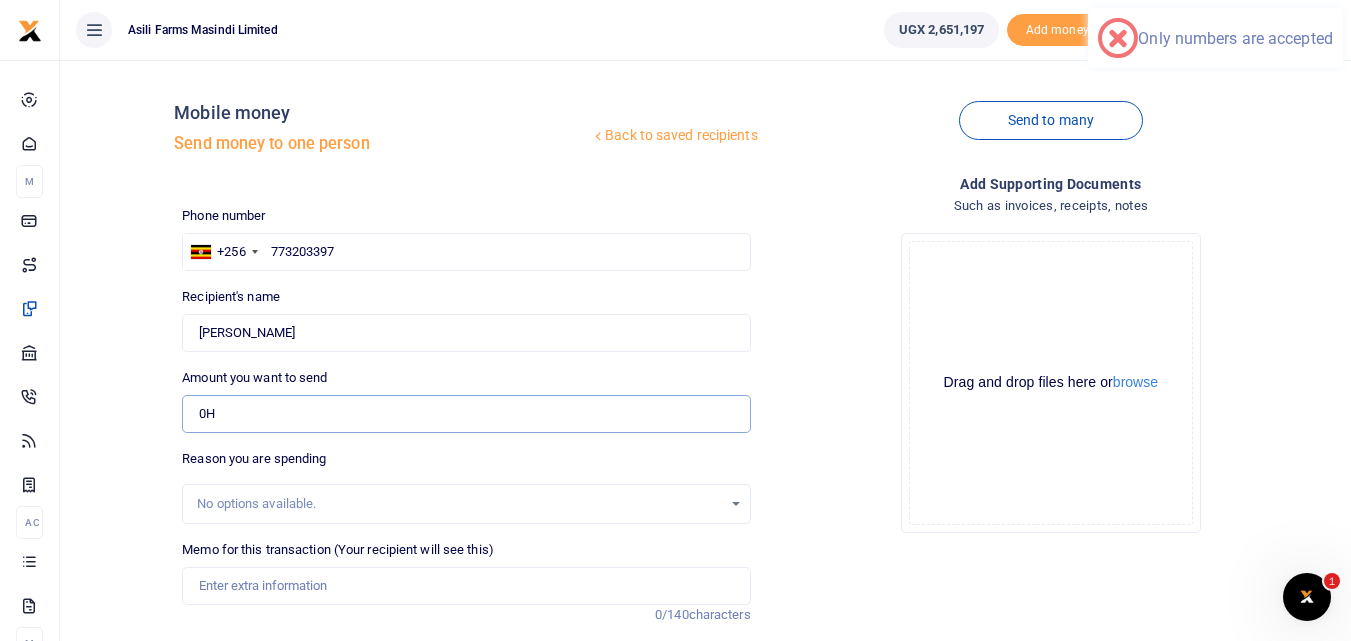 type on "0" 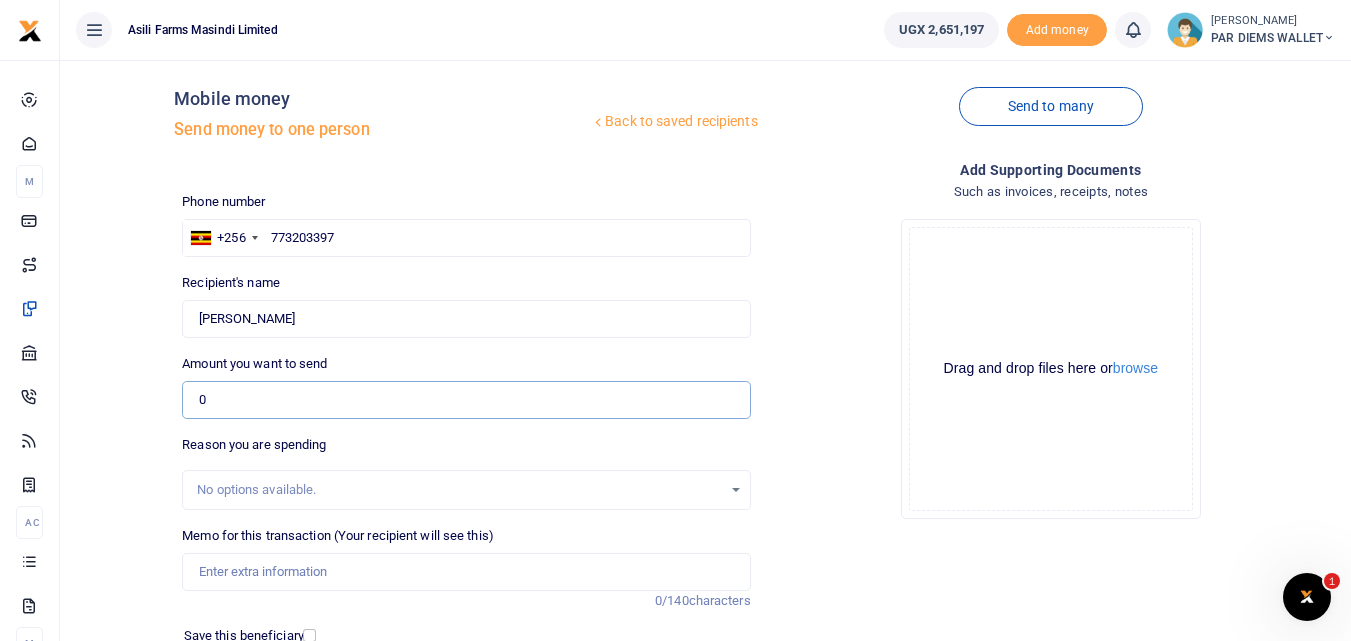 scroll, scrollTop: 0, scrollLeft: 0, axis: both 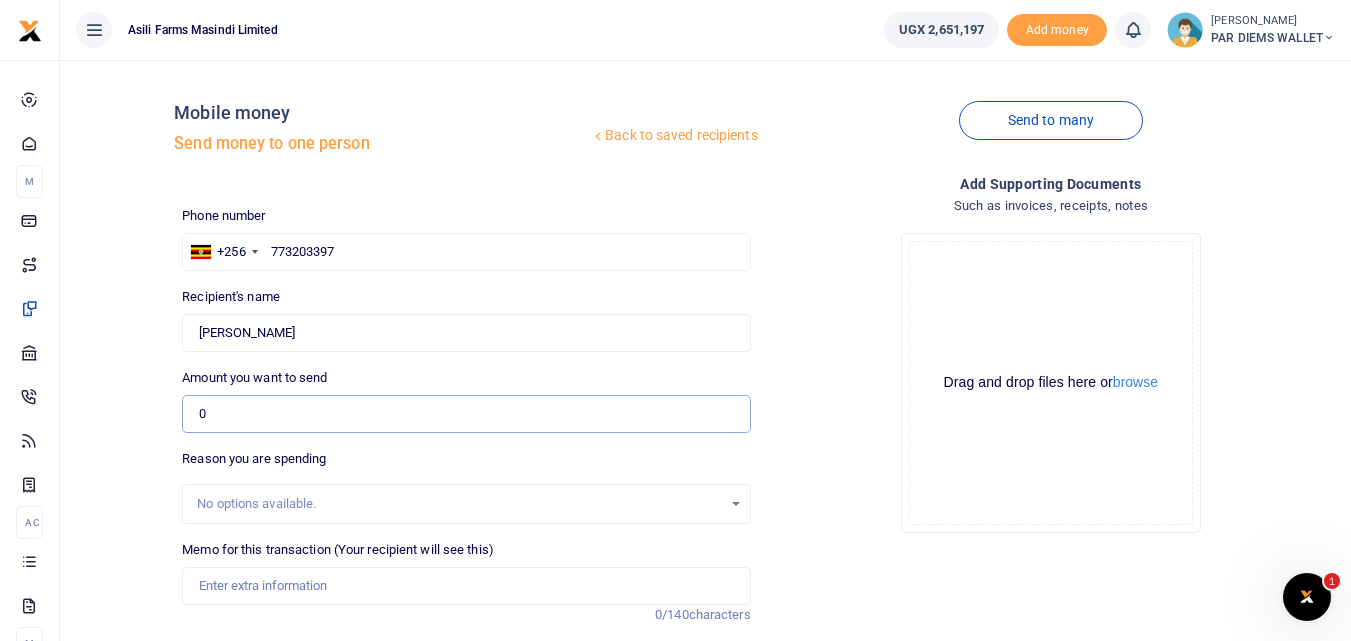 click on "0" at bounding box center (466, 414) 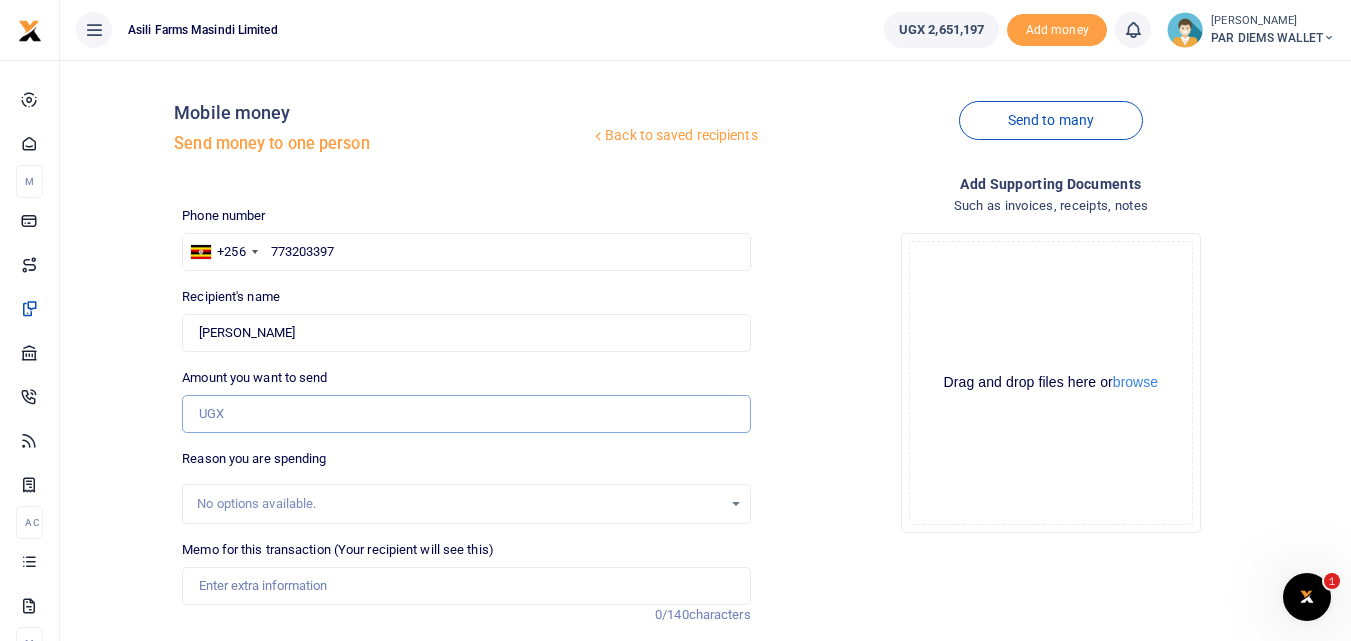 type on "0" 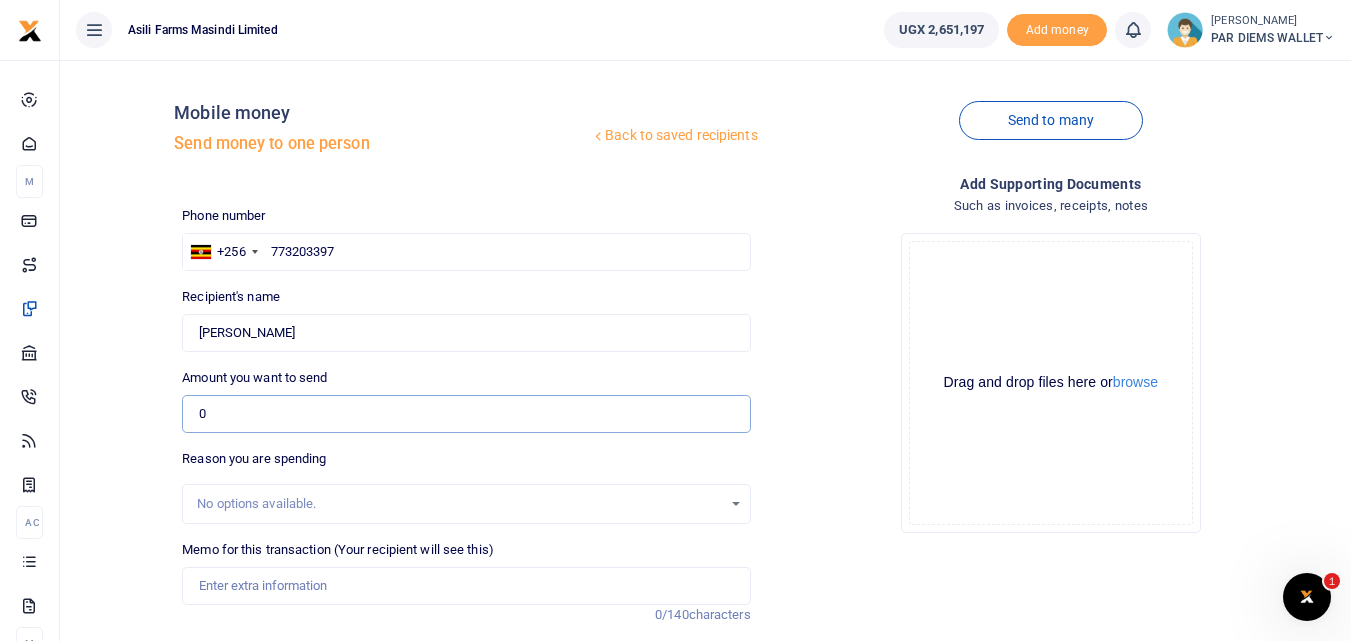 click on "0" at bounding box center (466, 414) 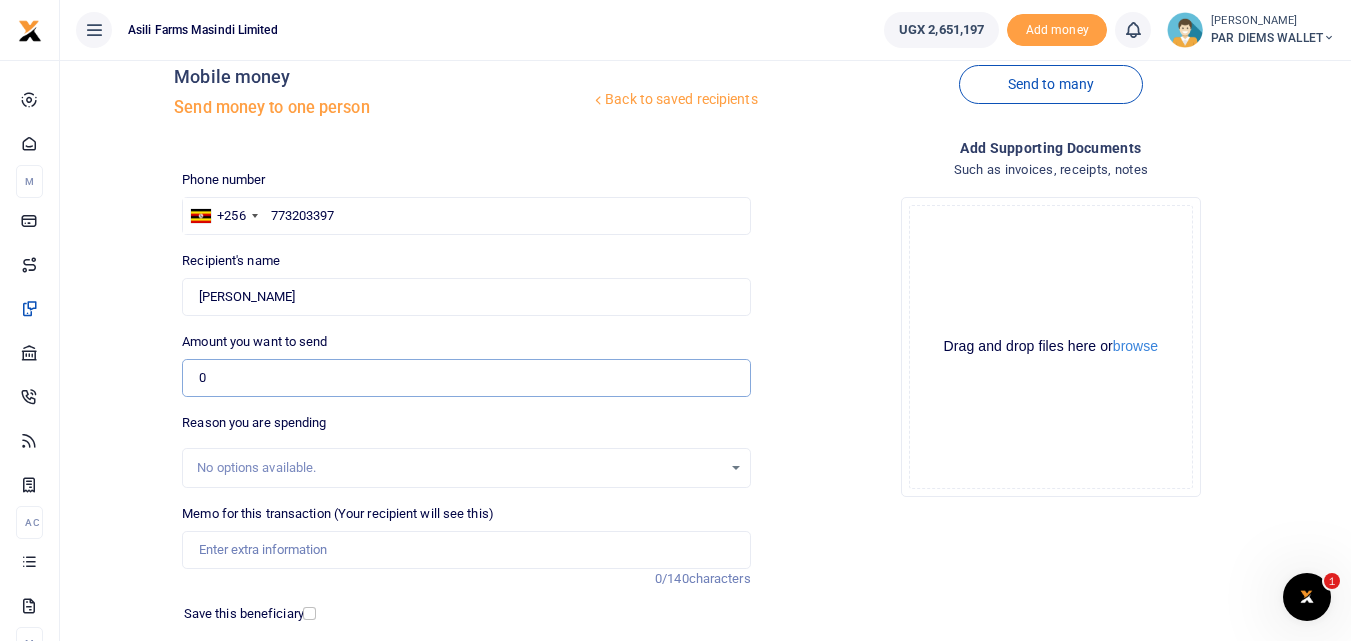 scroll, scrollTop: 0, scrollLeft: 0, axis: both 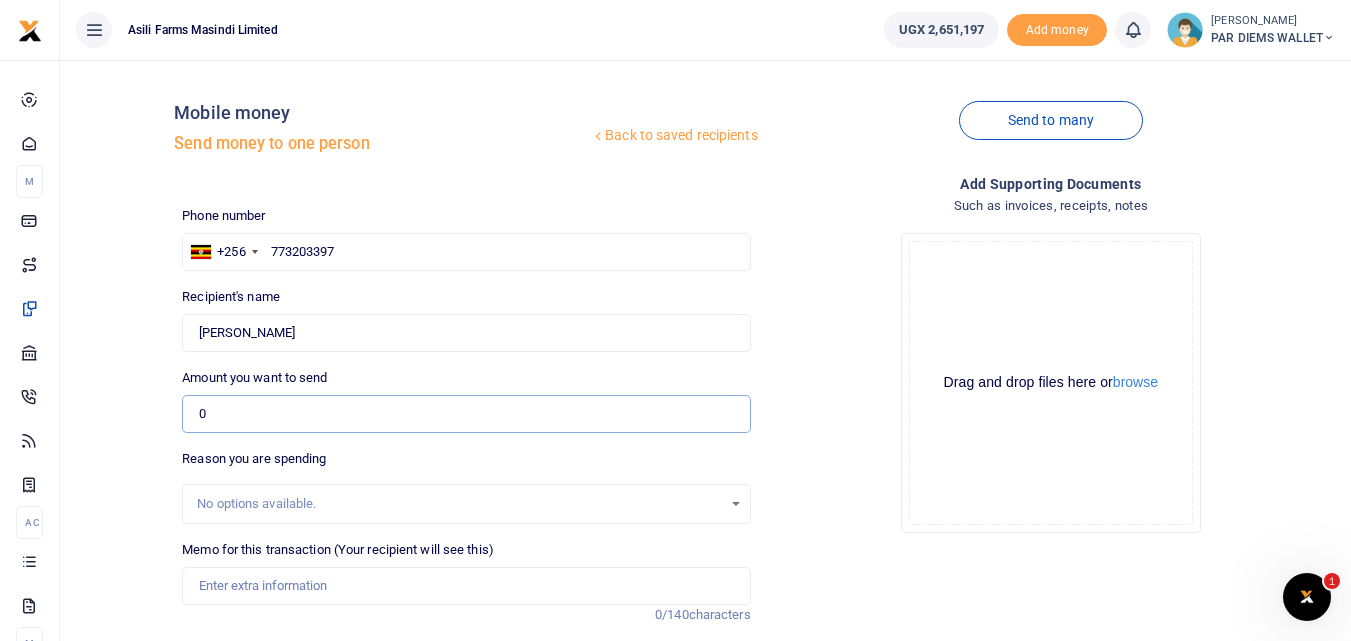click on "0" at bounding box center [466, 414] 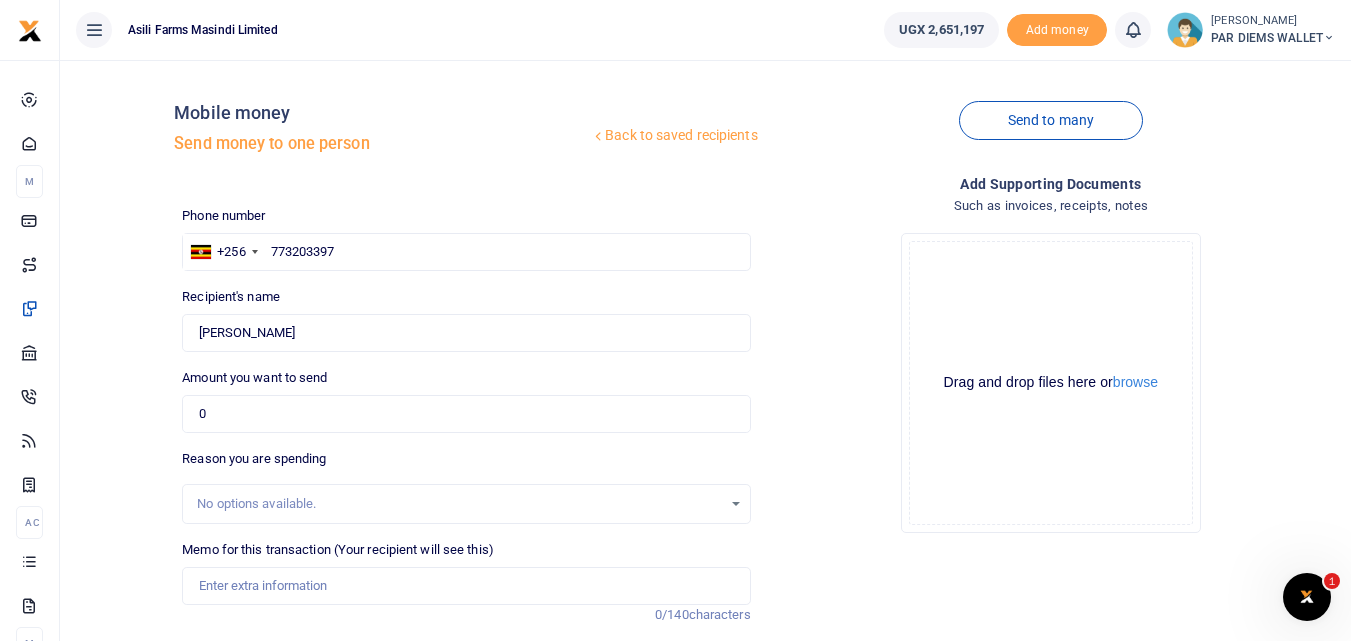 click on "Asili Farms Masindi Limited" at bounding box center (464, 30) 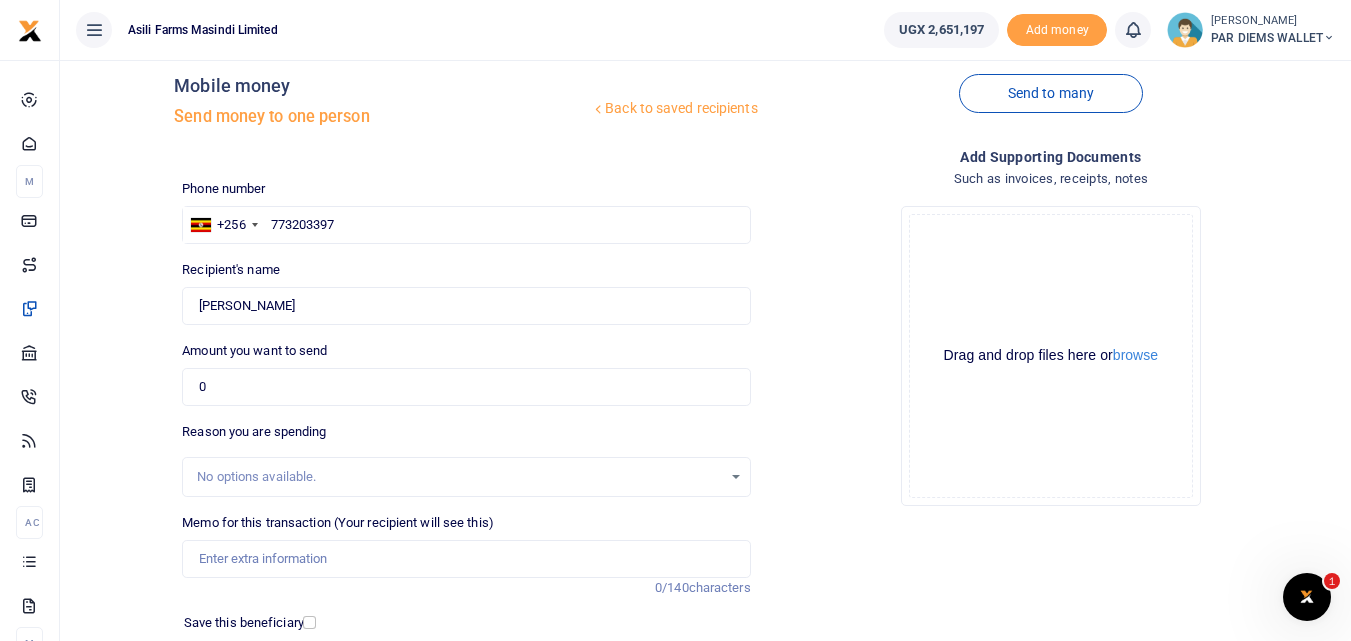 scroll, scrollTop: 0, scrollLeft: 0, axis: both 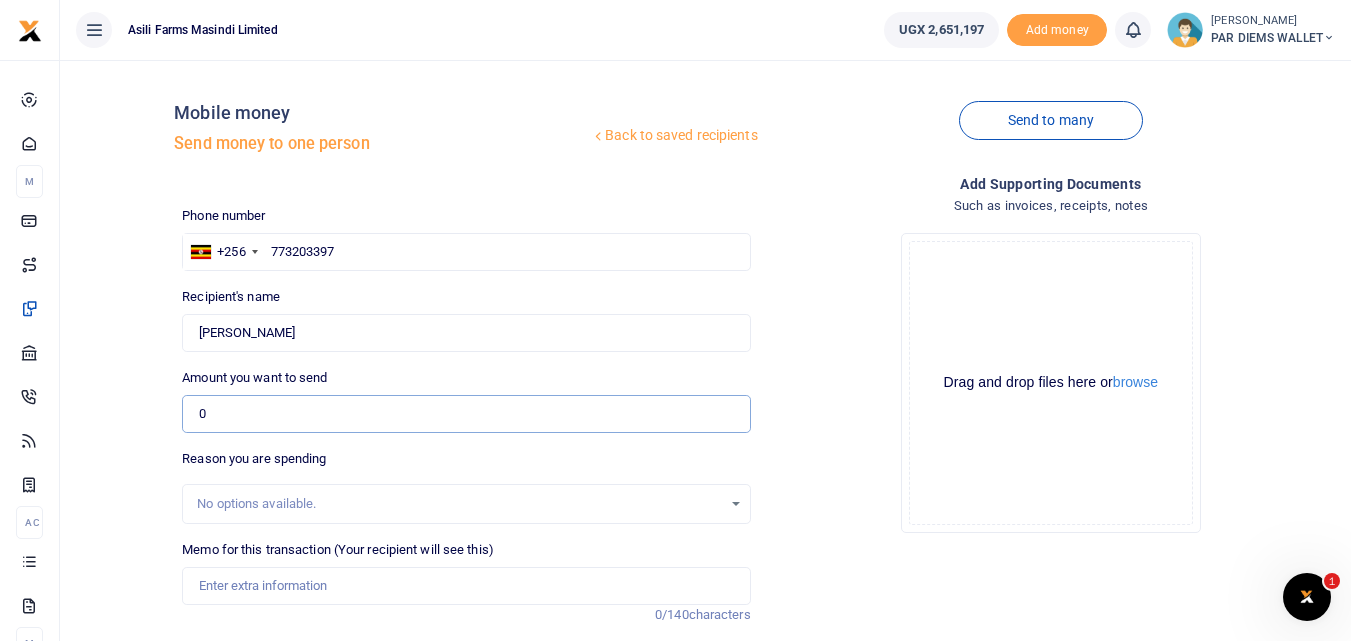 click on "0" at bounding box center (466, 414) 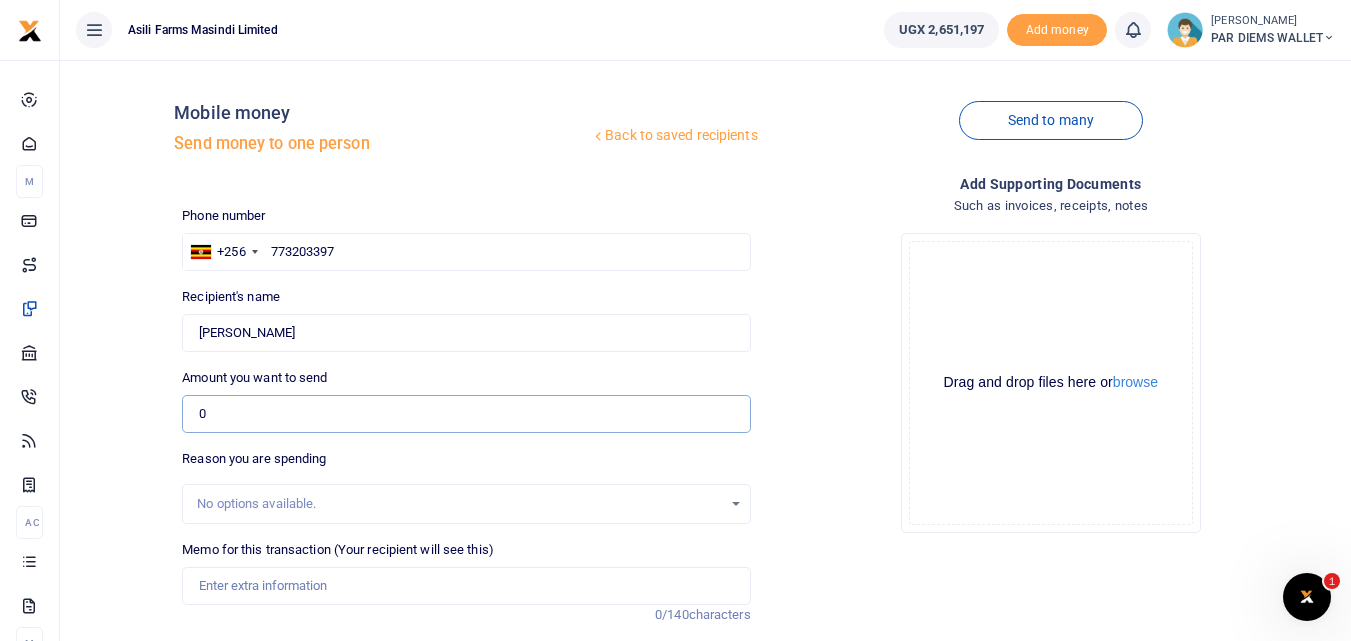 click on "0" at bounding box center (466, 414) 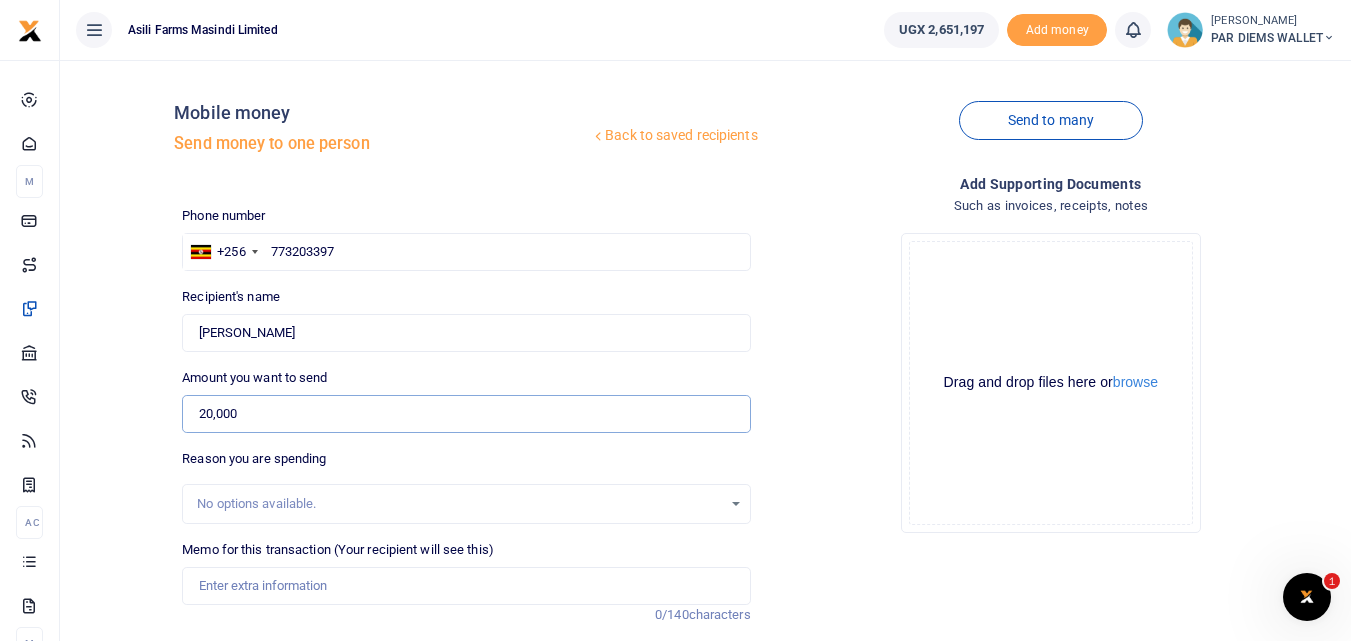 type on "20,000" 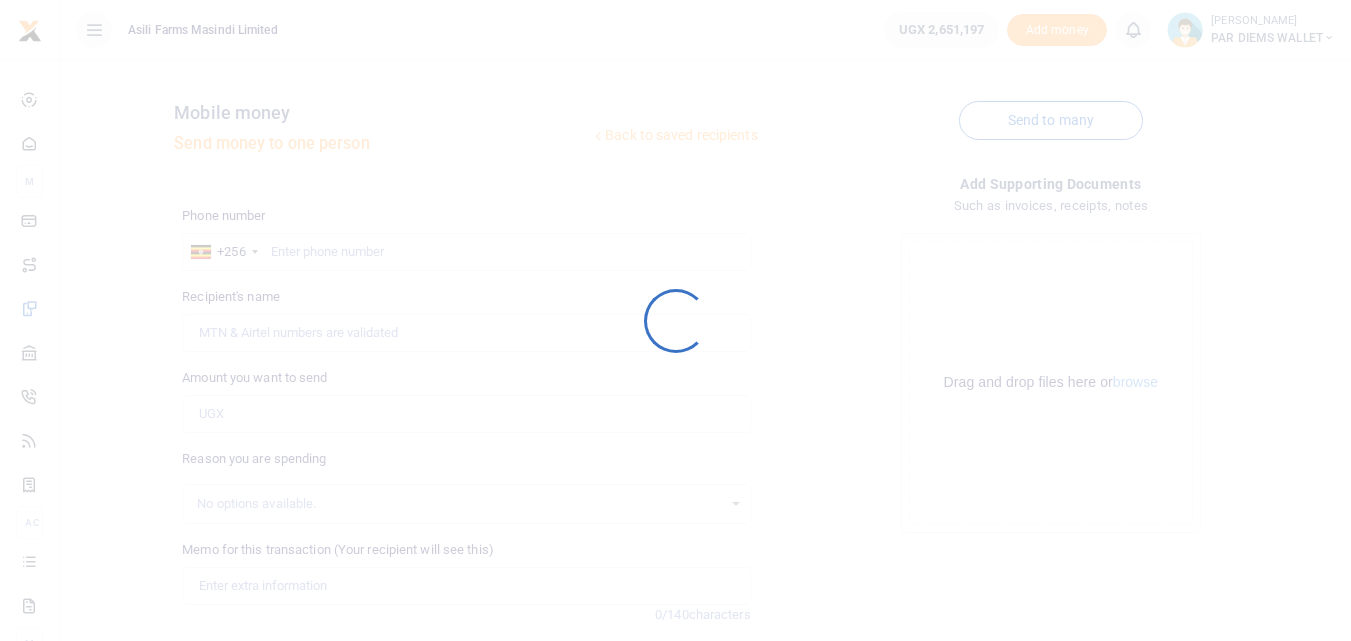 scroll, scrollTop: 0, scrollLeft: 0, axis: both 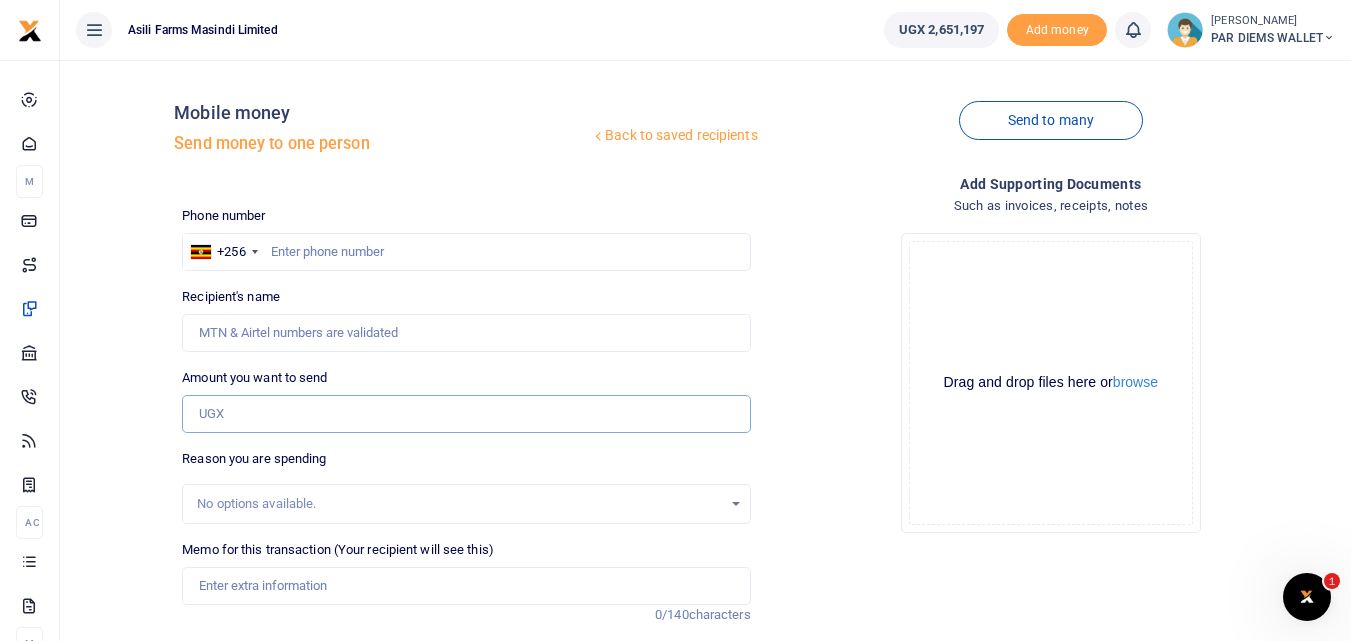 click on "Amount you want to send" at bounding box center [466, 414] 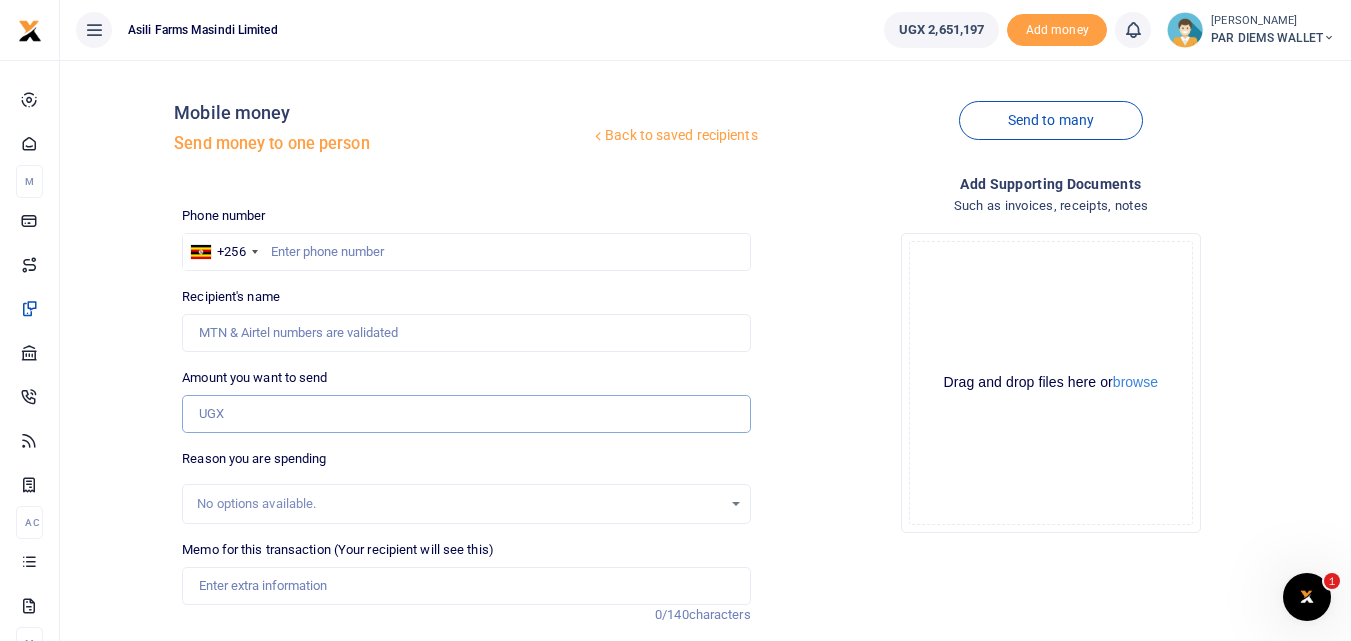 paste on "0773203397" 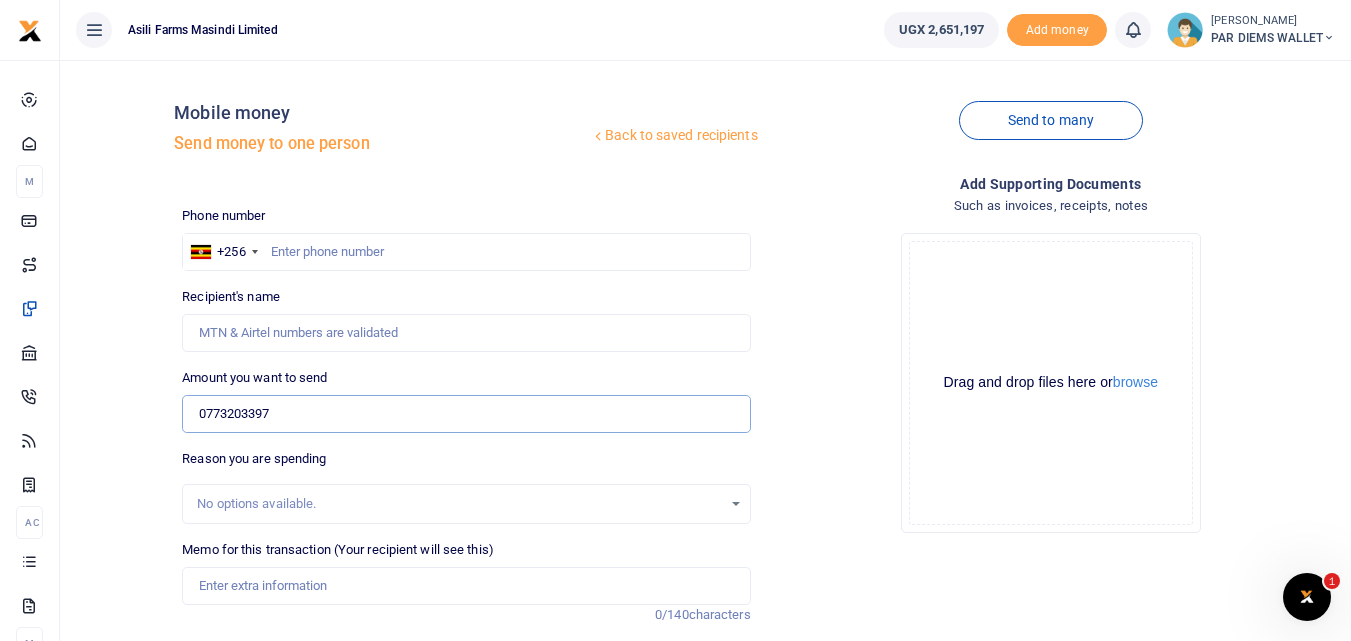 type on "0773203397" 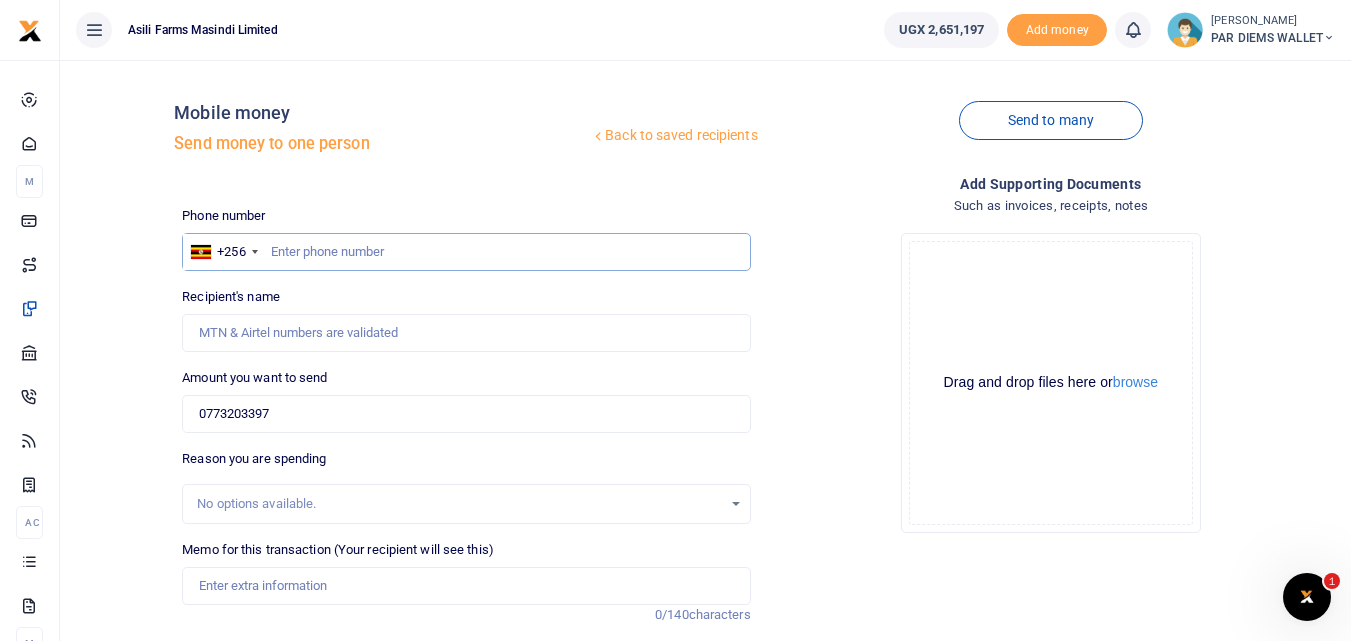 click at bounding box center (466, 252) 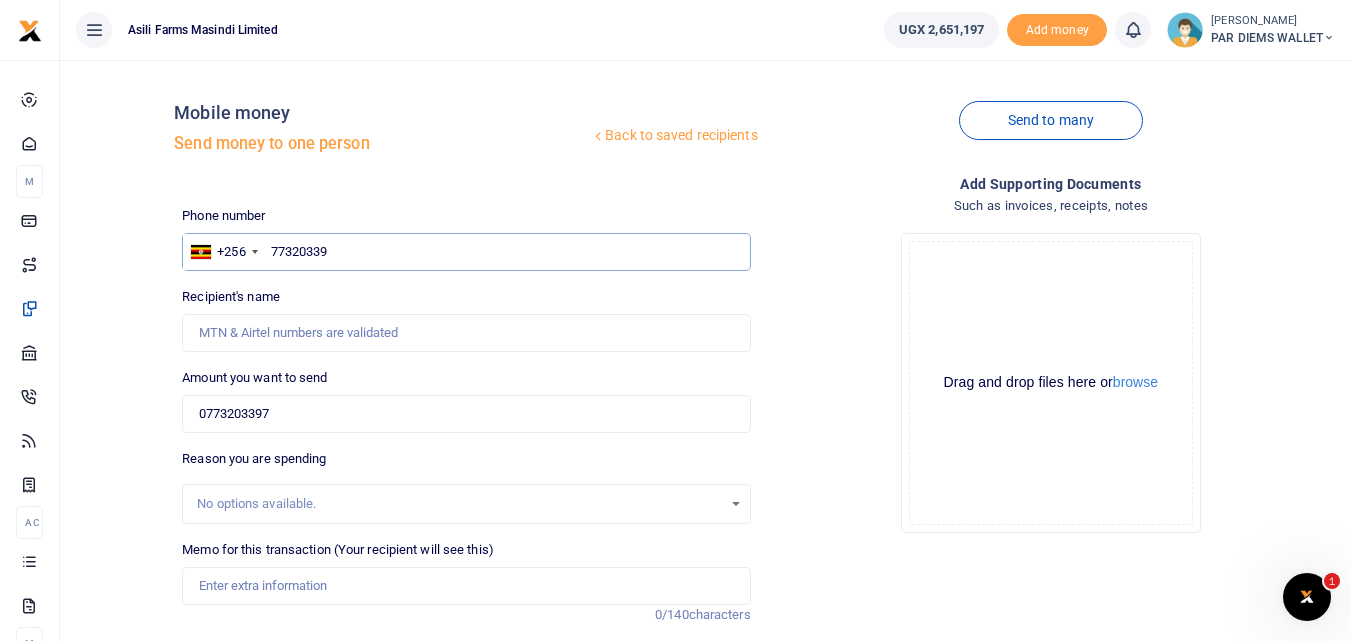 type on "773203397" 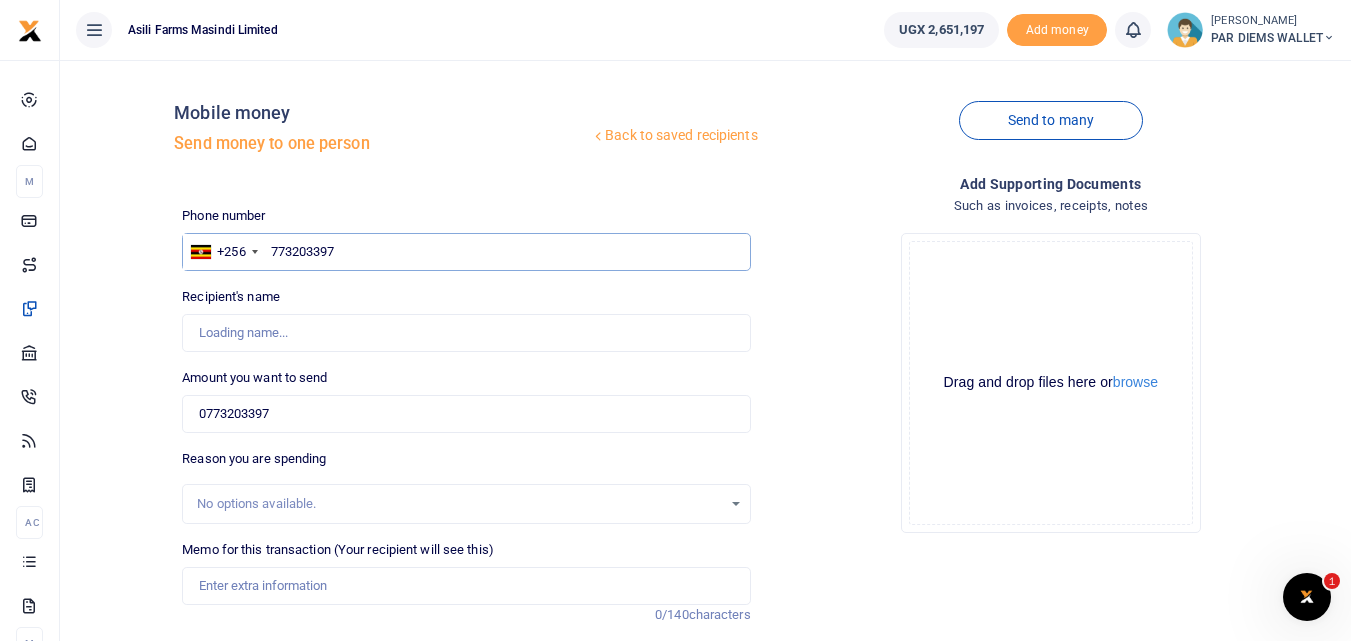 type on "Annet Mazima" 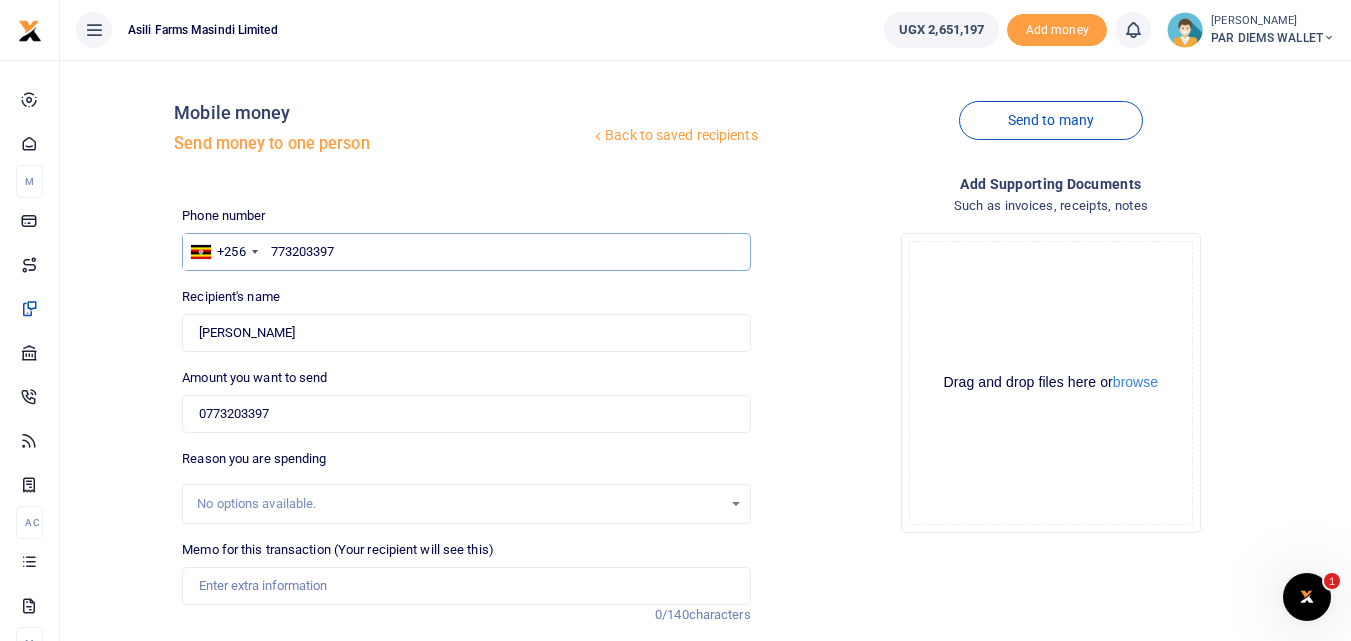 type on "773203397" 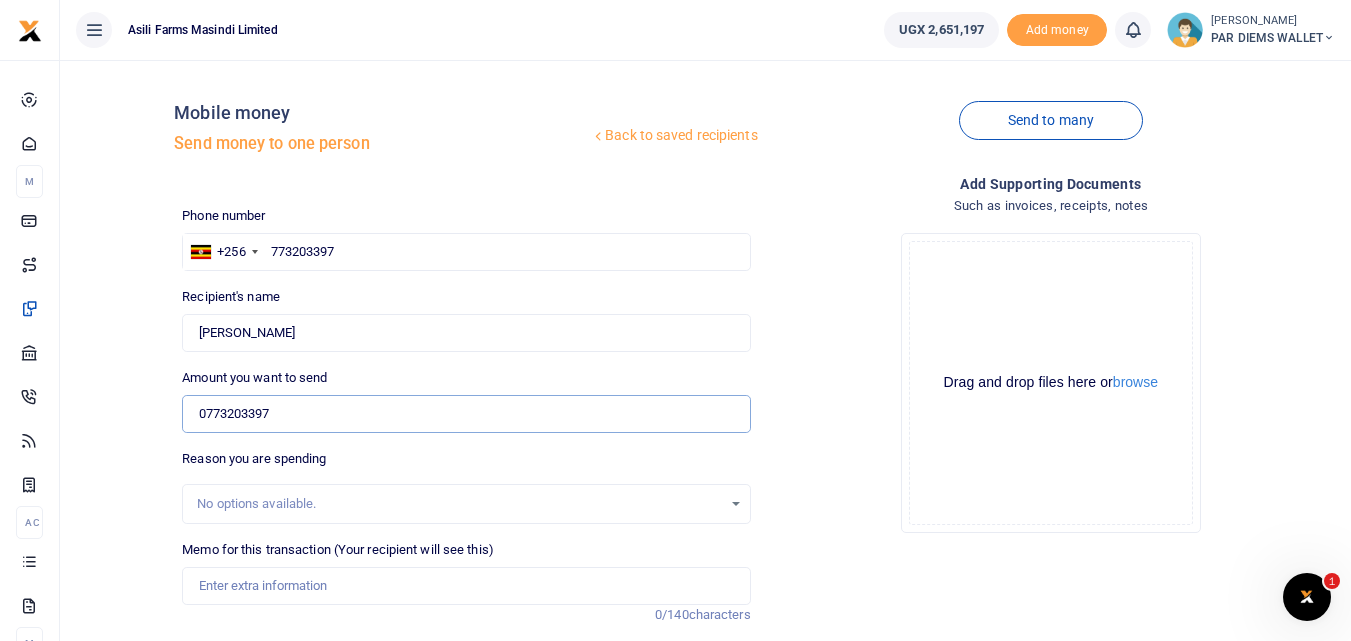 click on "0773203397" at bounding box center [466, 414] 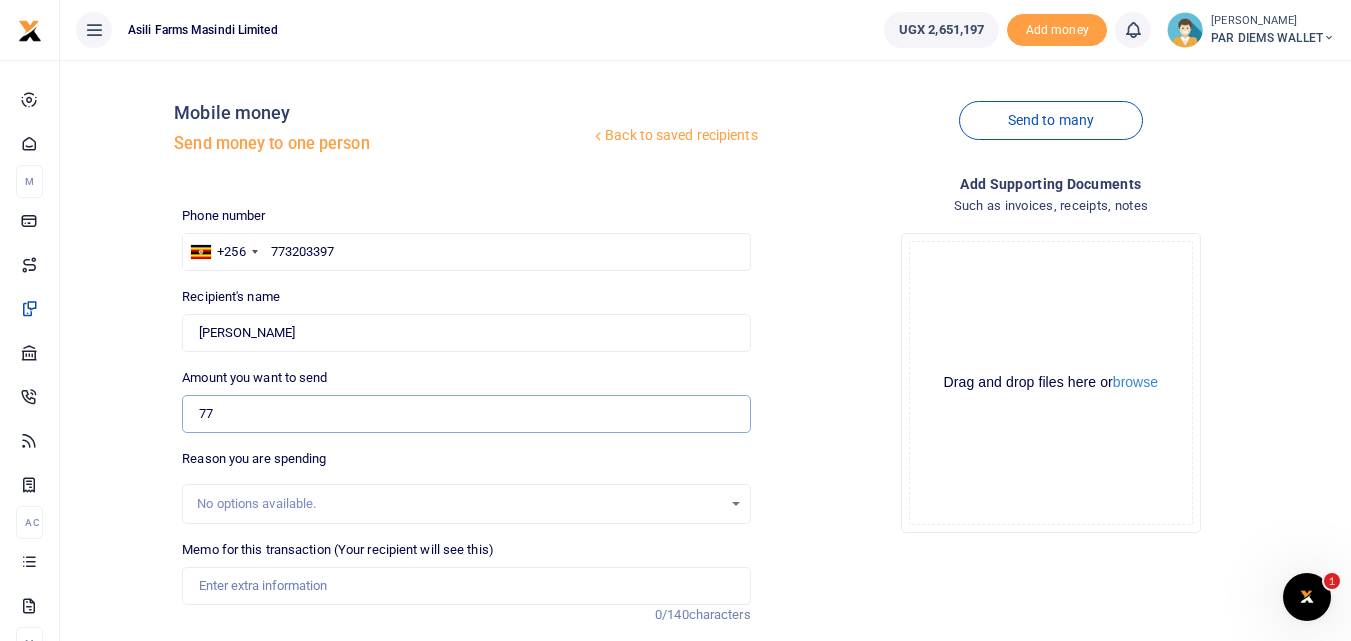 type on "7" 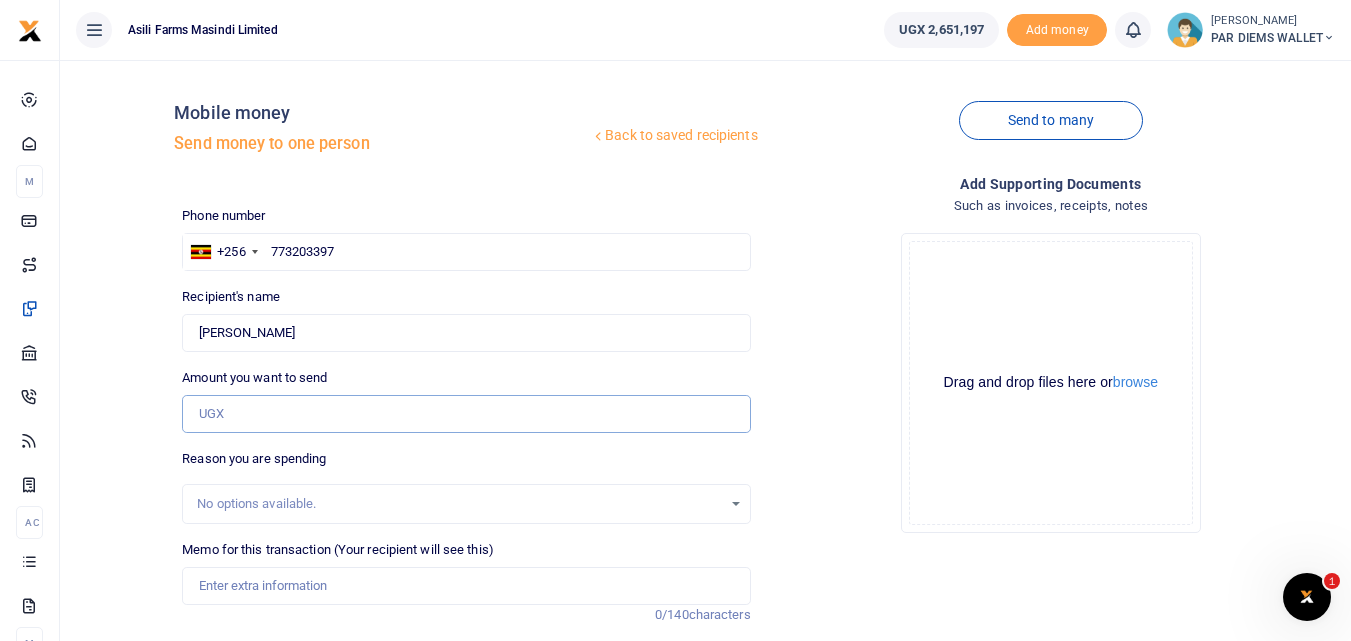 type on "0" 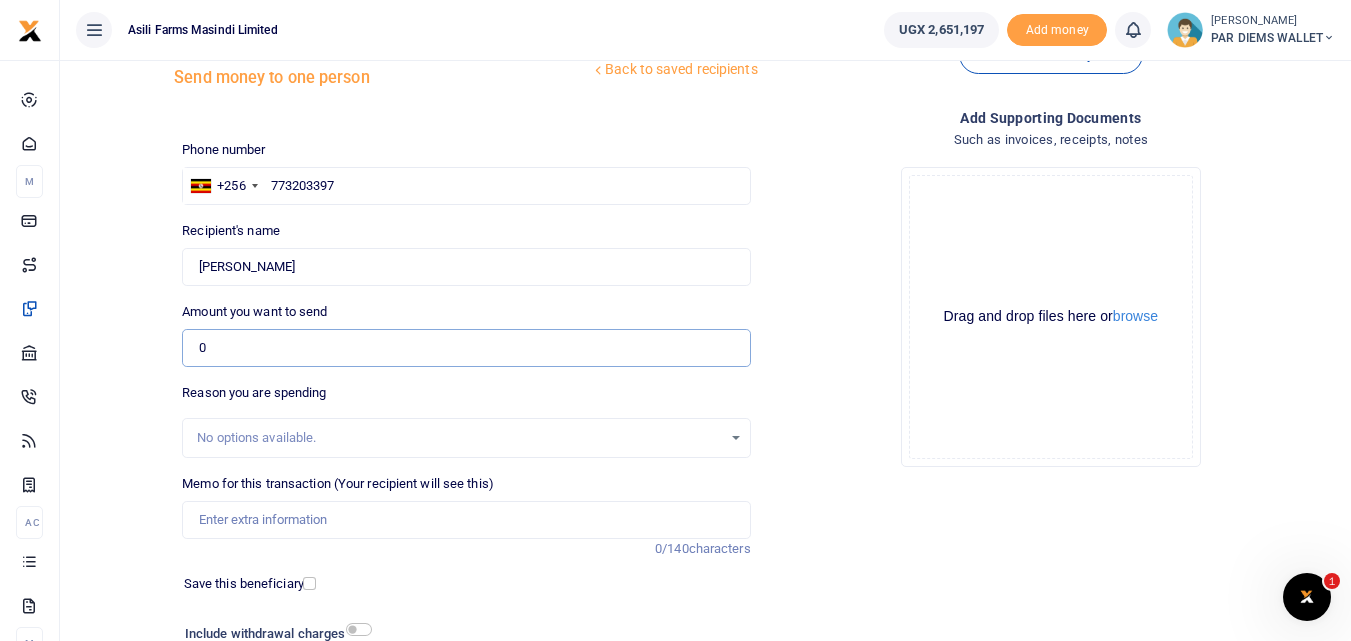 scroll, scrollTop: 60, scrollLeft: 0, axis: vertical 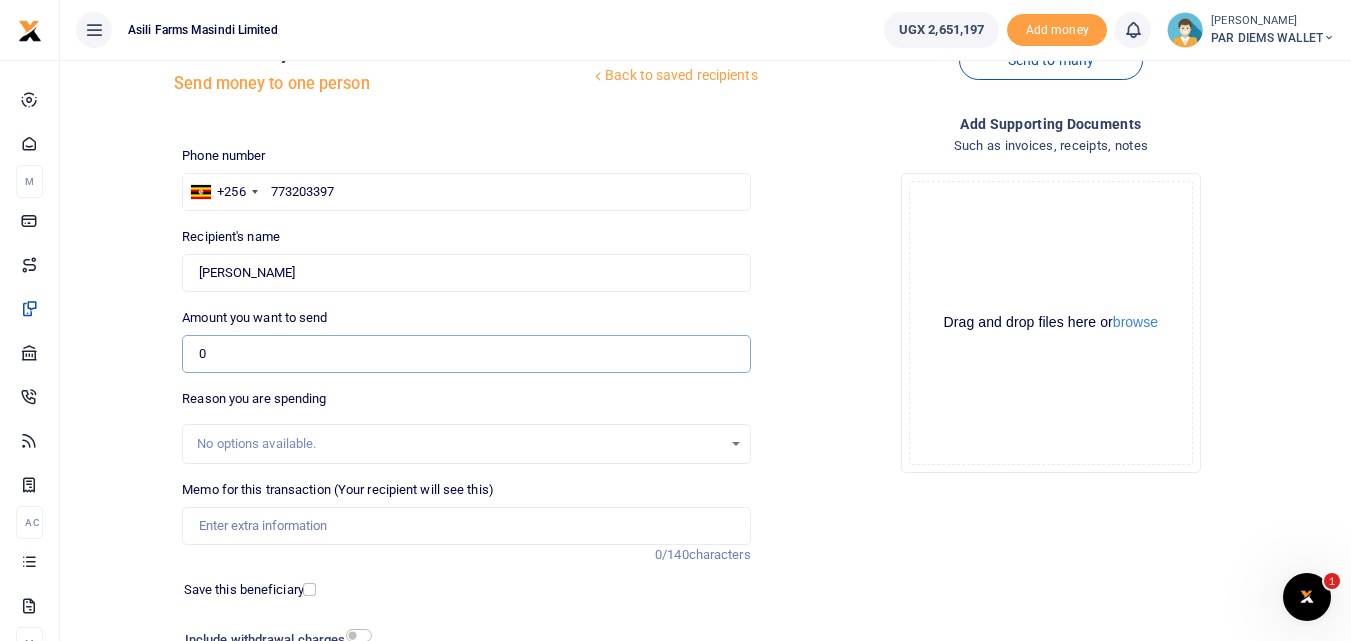 click on "0" at bounding box center [466, 354] 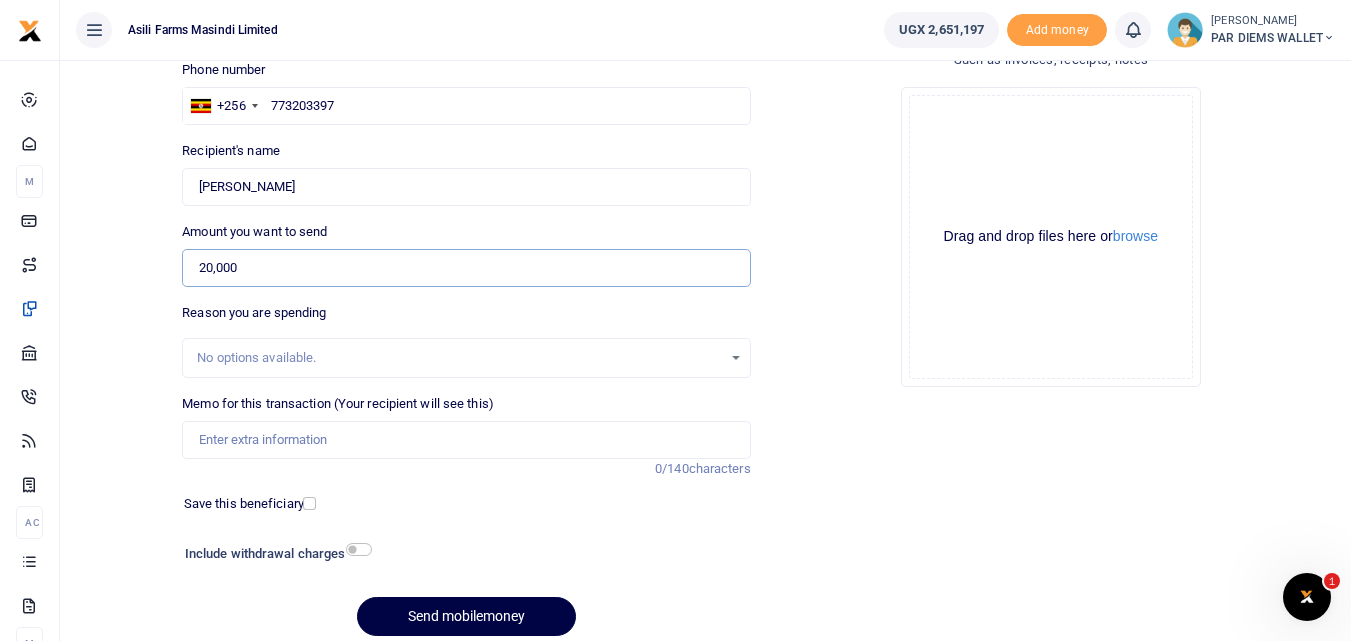 scroll, scrollTop: 149, scrollLeft: 0, axis: vertical 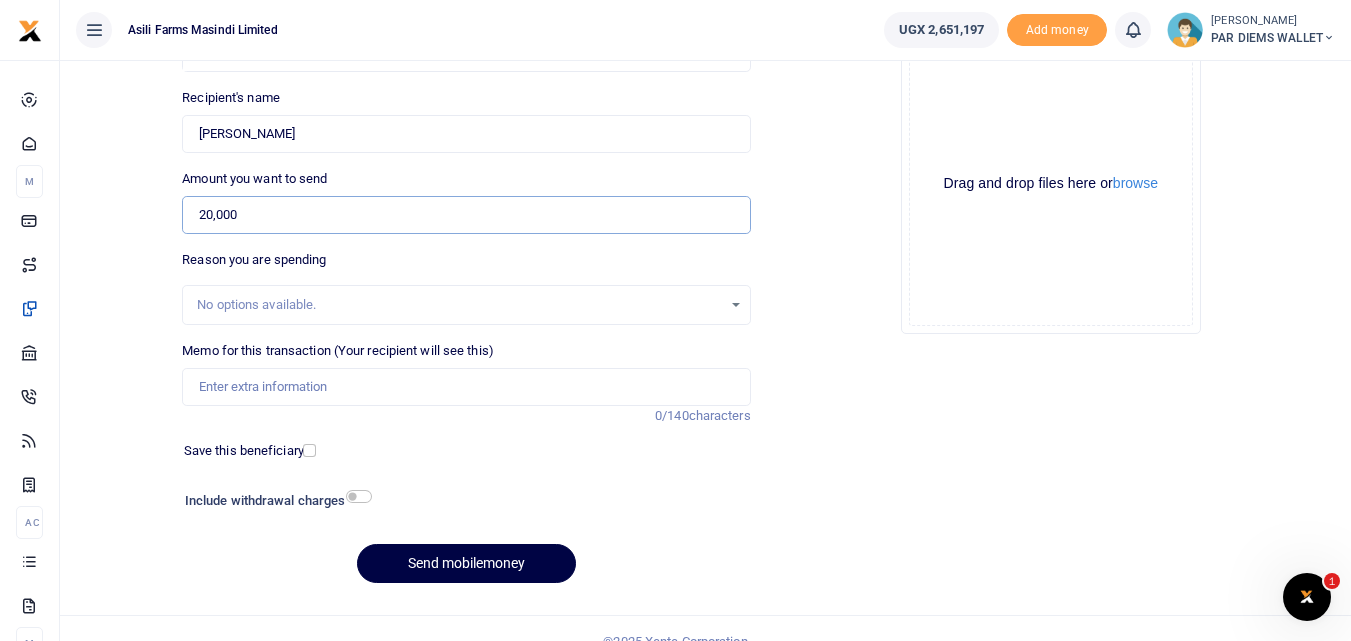 type on "20,000" 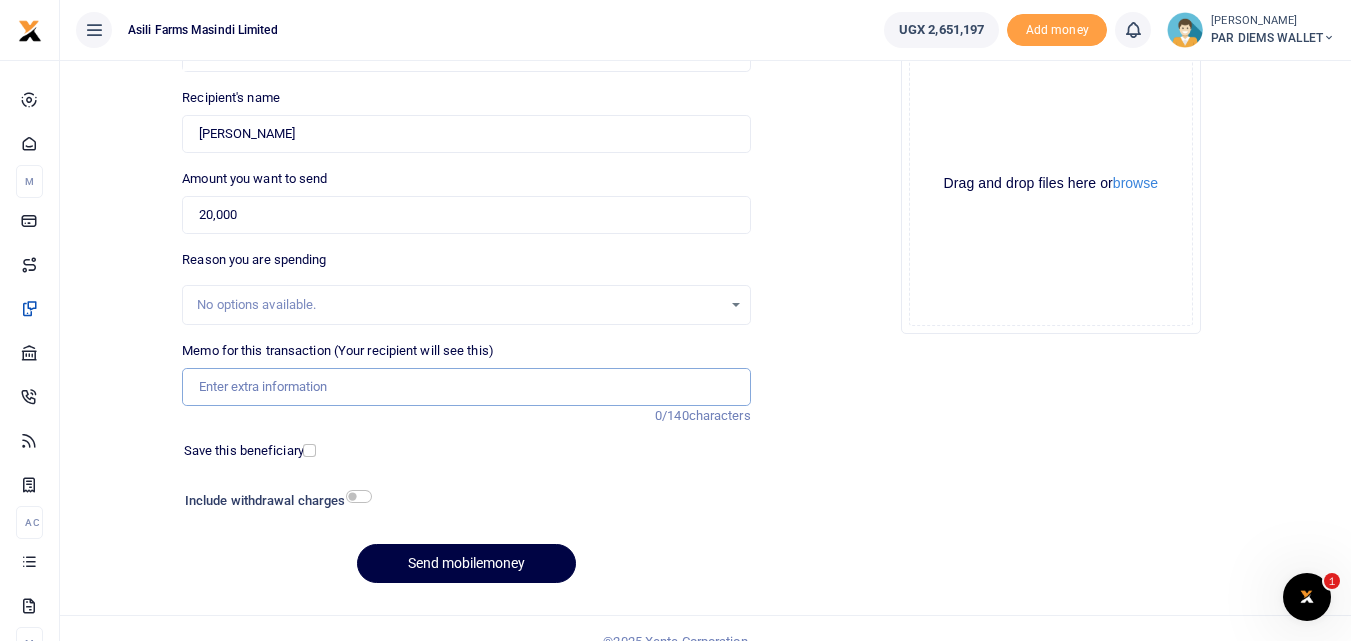 click on "Memo for this transaction (Your recipient will see this)" at bounding box center [466, 387] 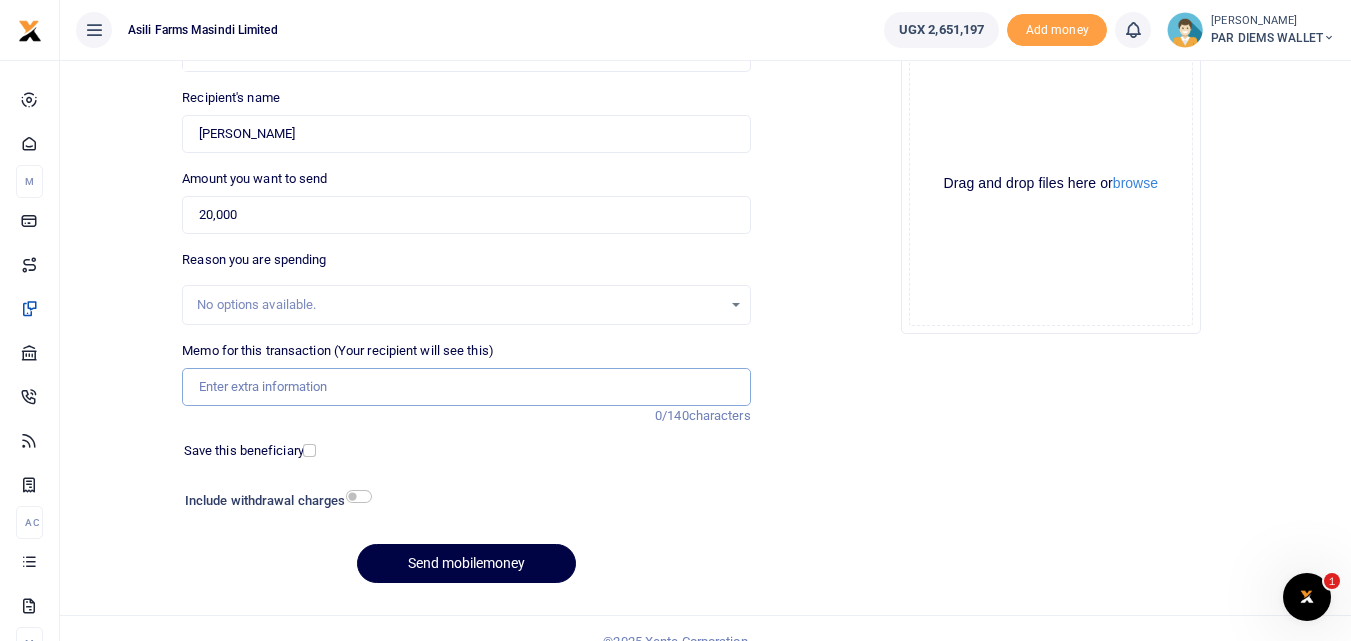 click on "Memo for this transaction (Your recipient will see this)" at bounding box center (466, 387) 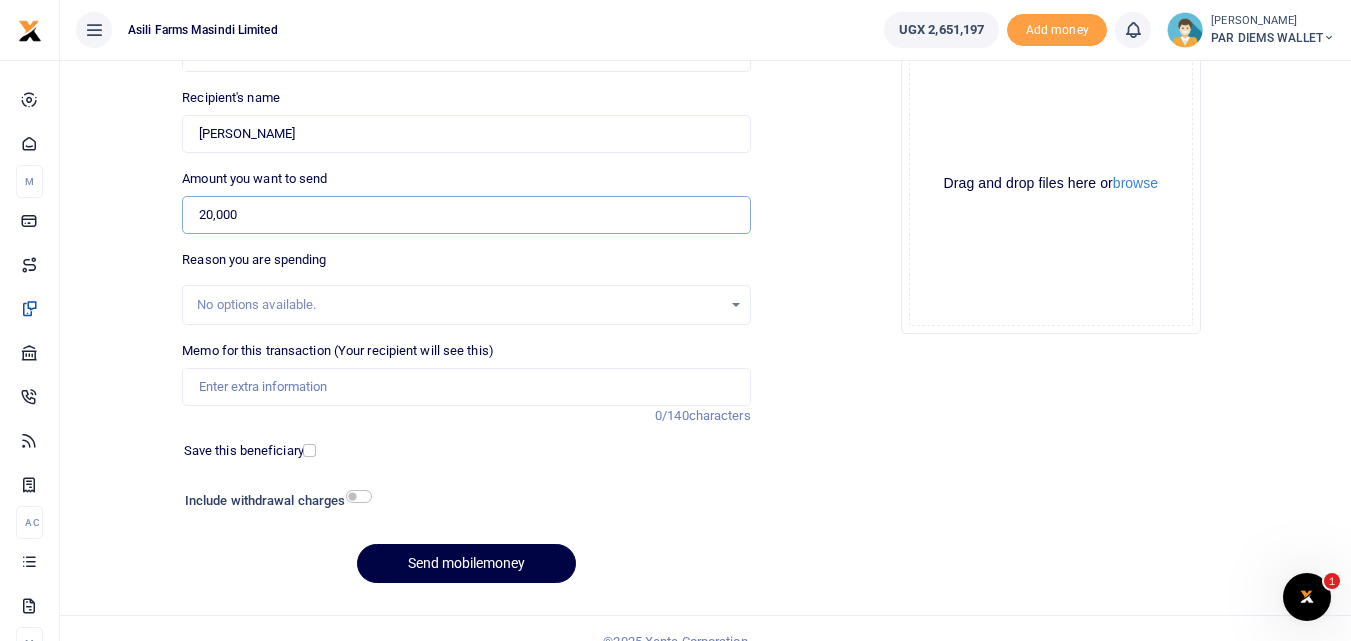 click on "20,000" at bounding box center [466, 215] 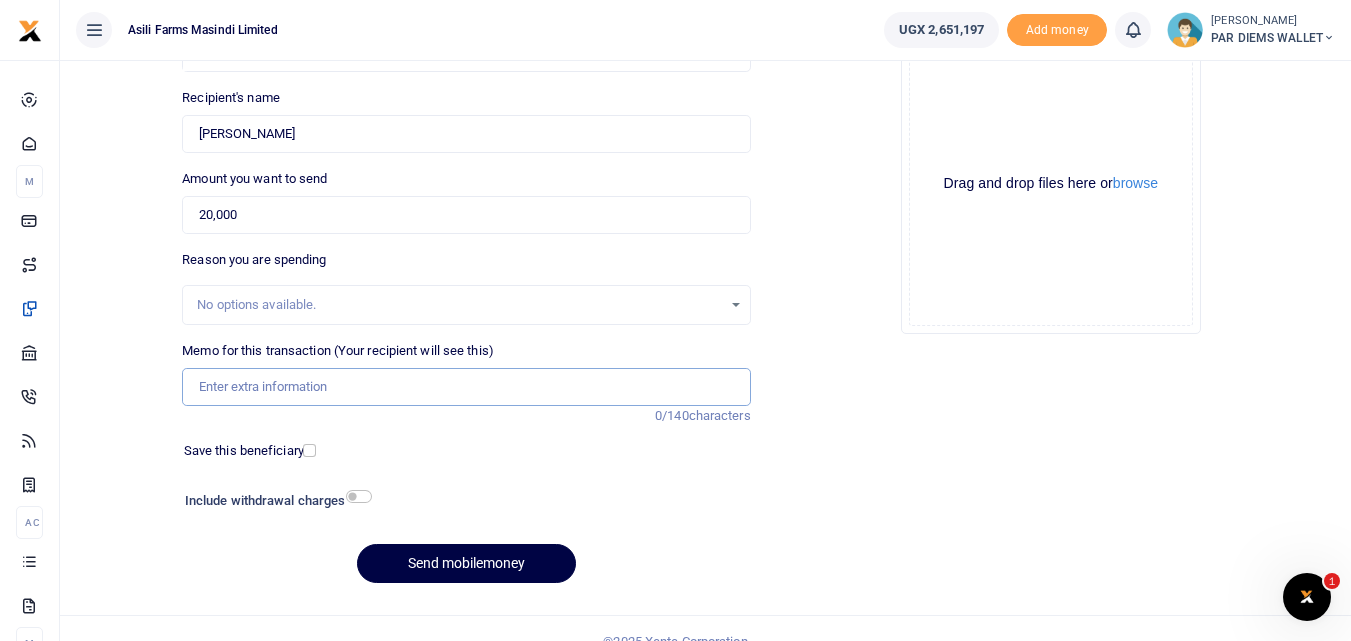 click on "Memo for this transaction (Your recipient will see this)" at bounding box center (466, 387) 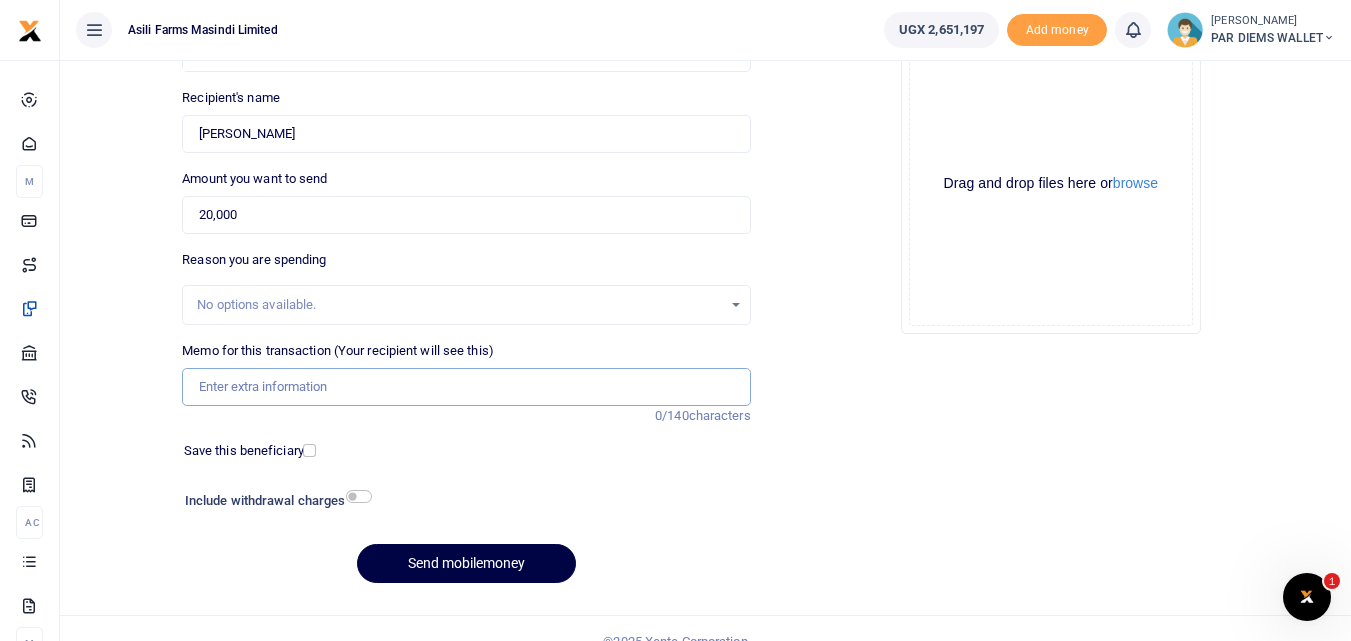 click on "Memo for this transaction (Your recipient will see this)" at bounding box center [466, 387] 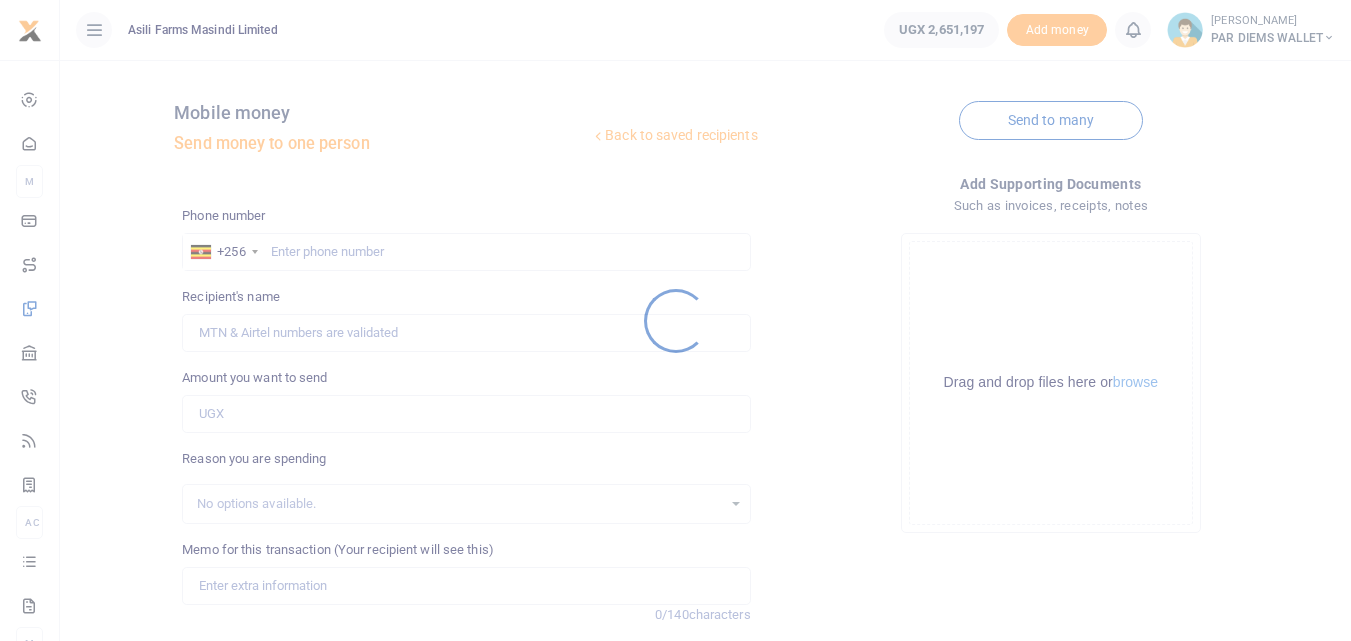 scroll, scrollTop: 0, scrollLeft: 0, axis: both 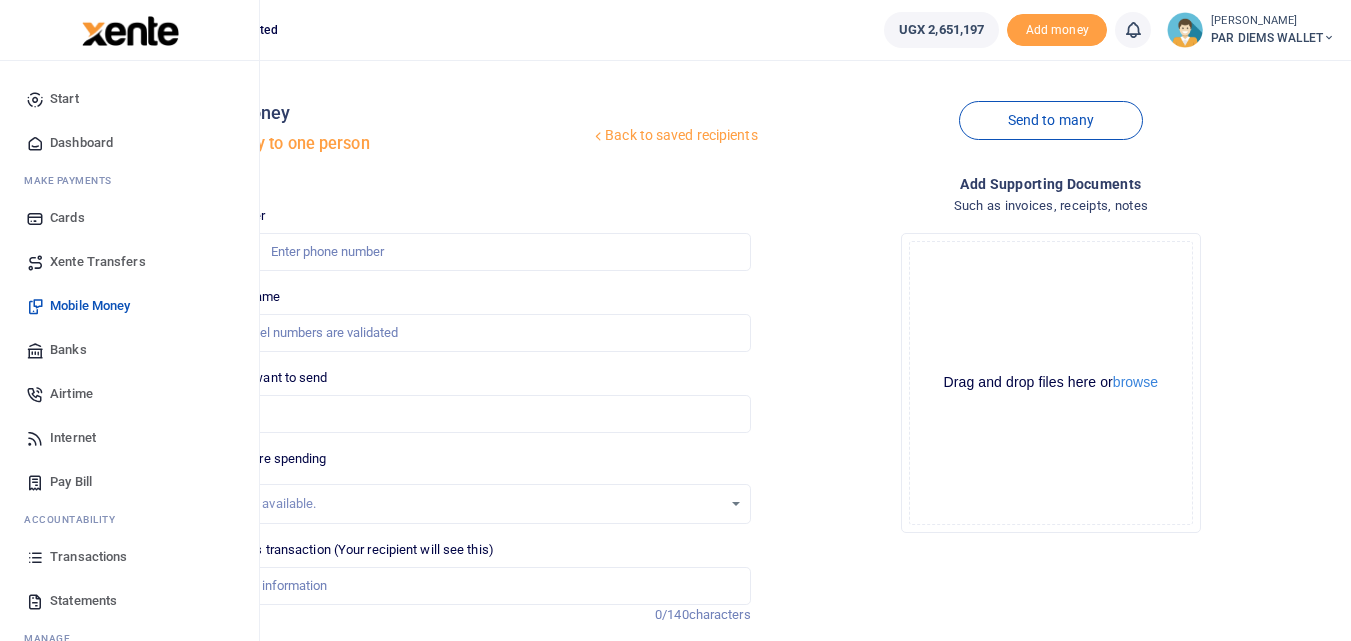 click at bounding box center (35, 557) 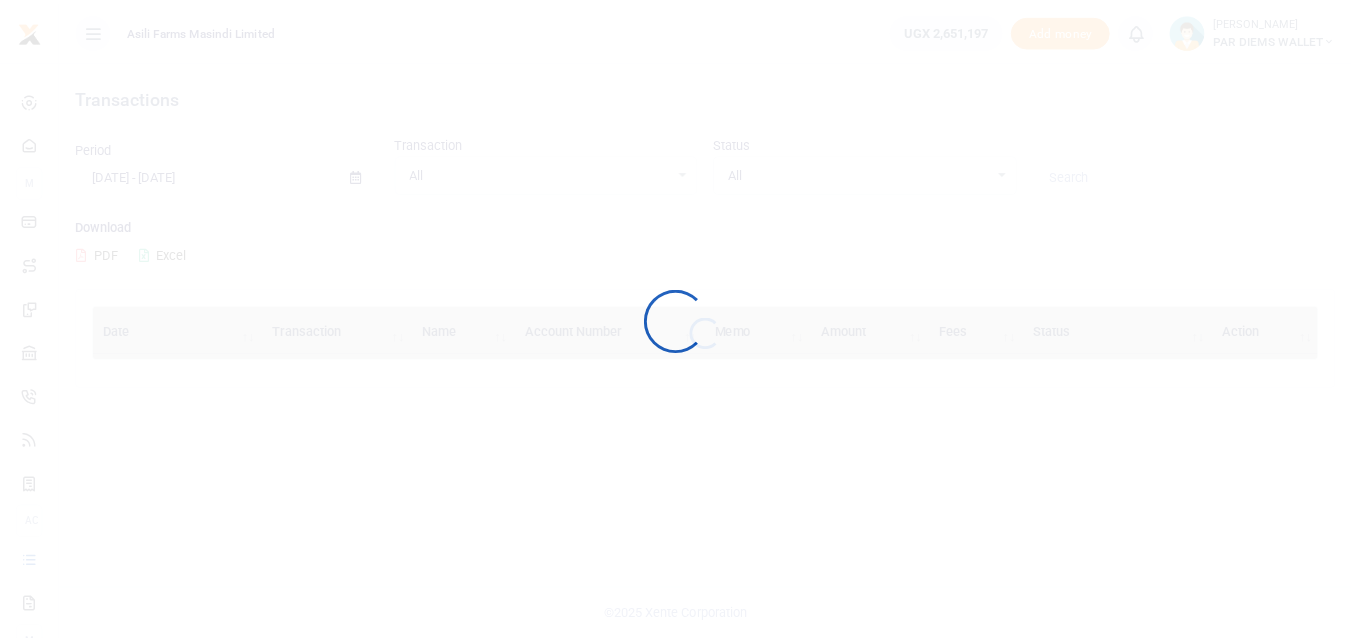 scroll, scrollTop: 0, scrollLeft: 0, axis: both 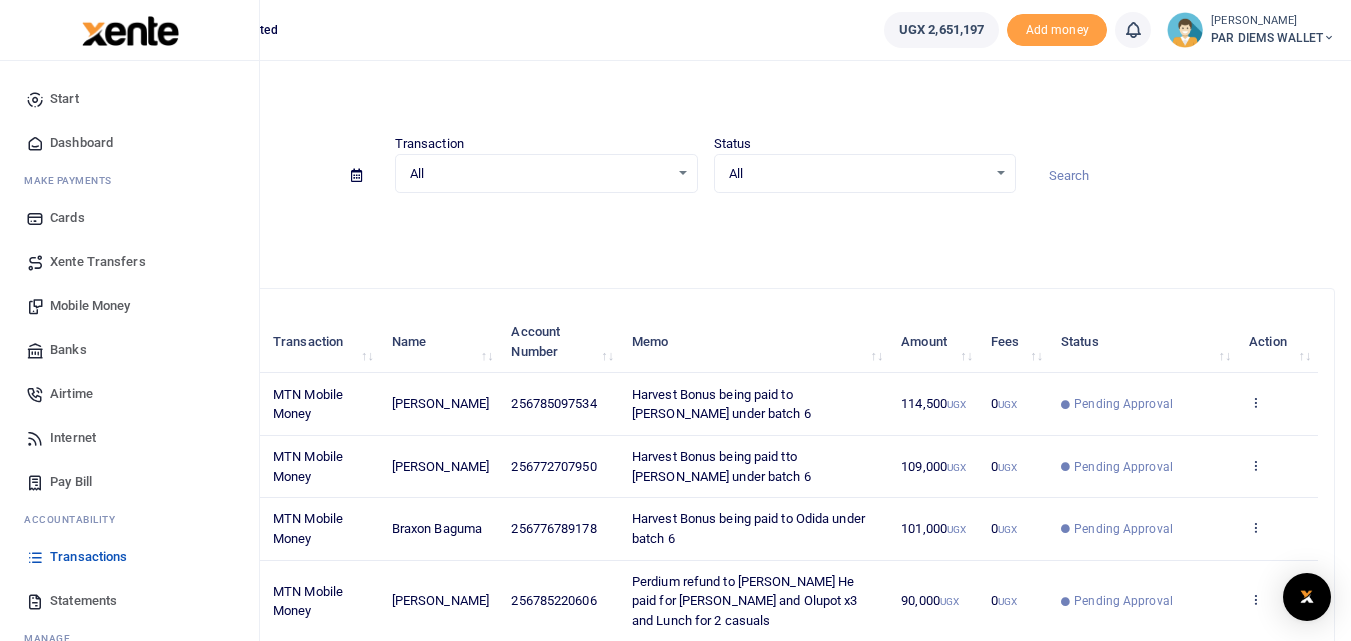click on "Mobile Money" at bounding box center [90, 306] 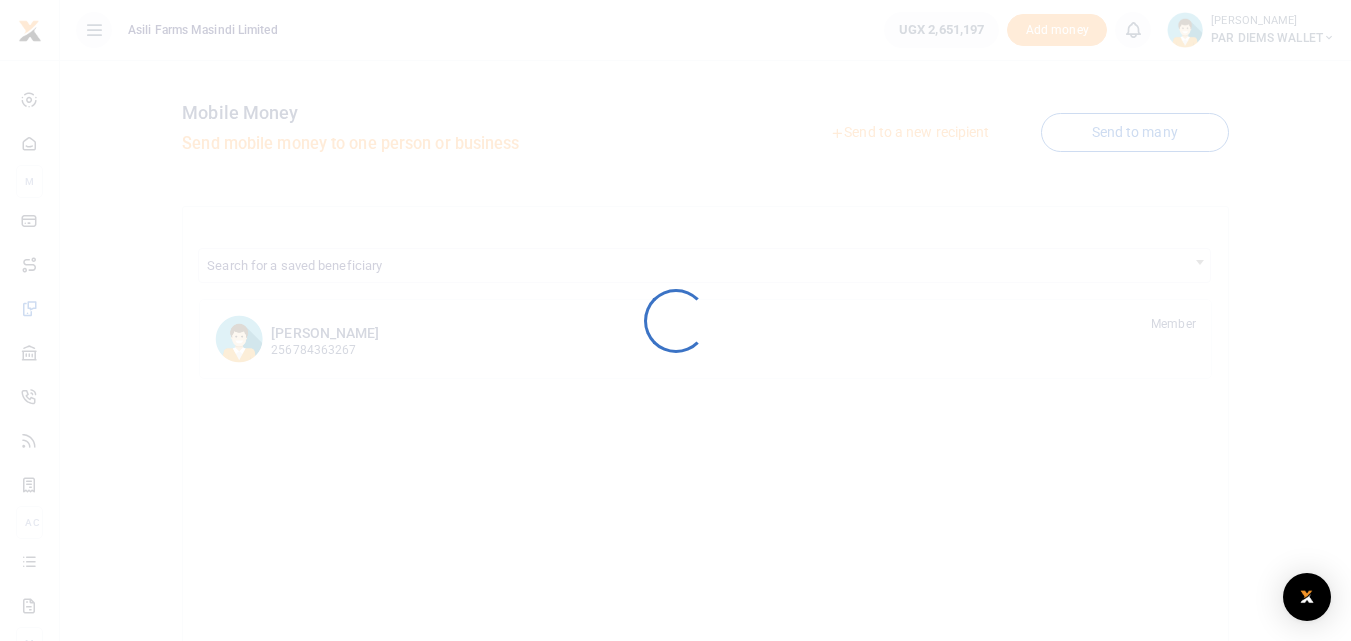 scroll, scrollTop: 0, scrollLeft: 0, axis: both 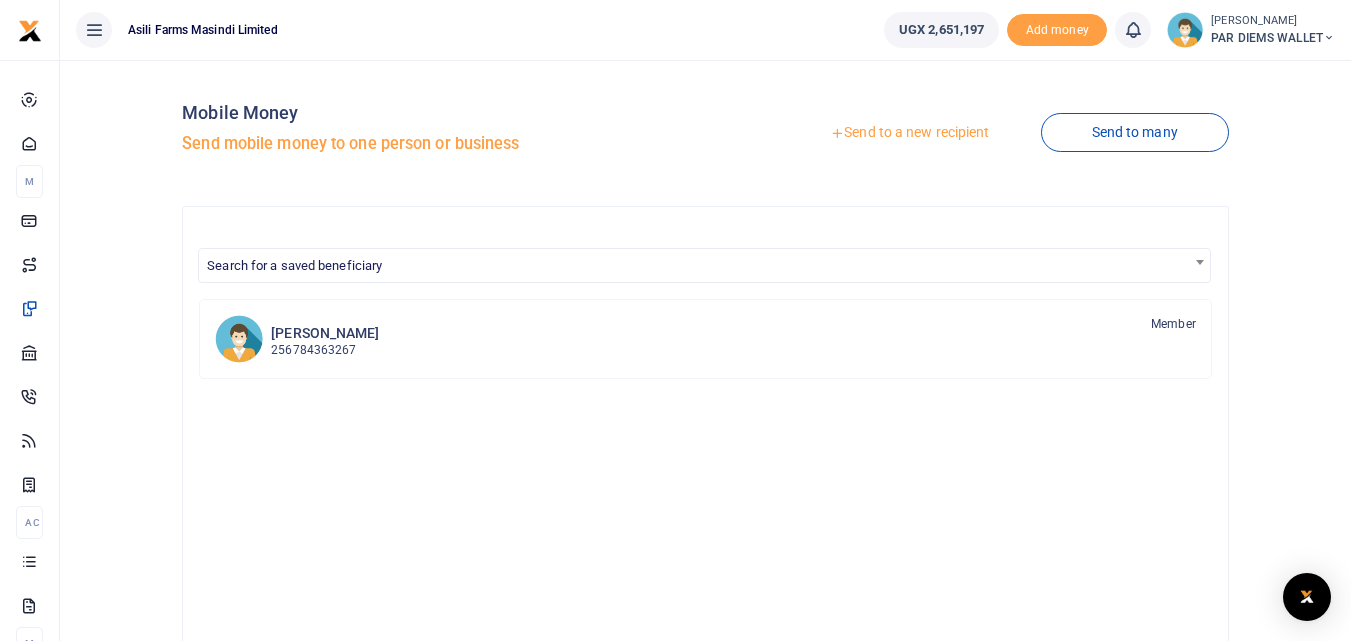 click on "Send to a new recipient" at bounding box center (909, 133) 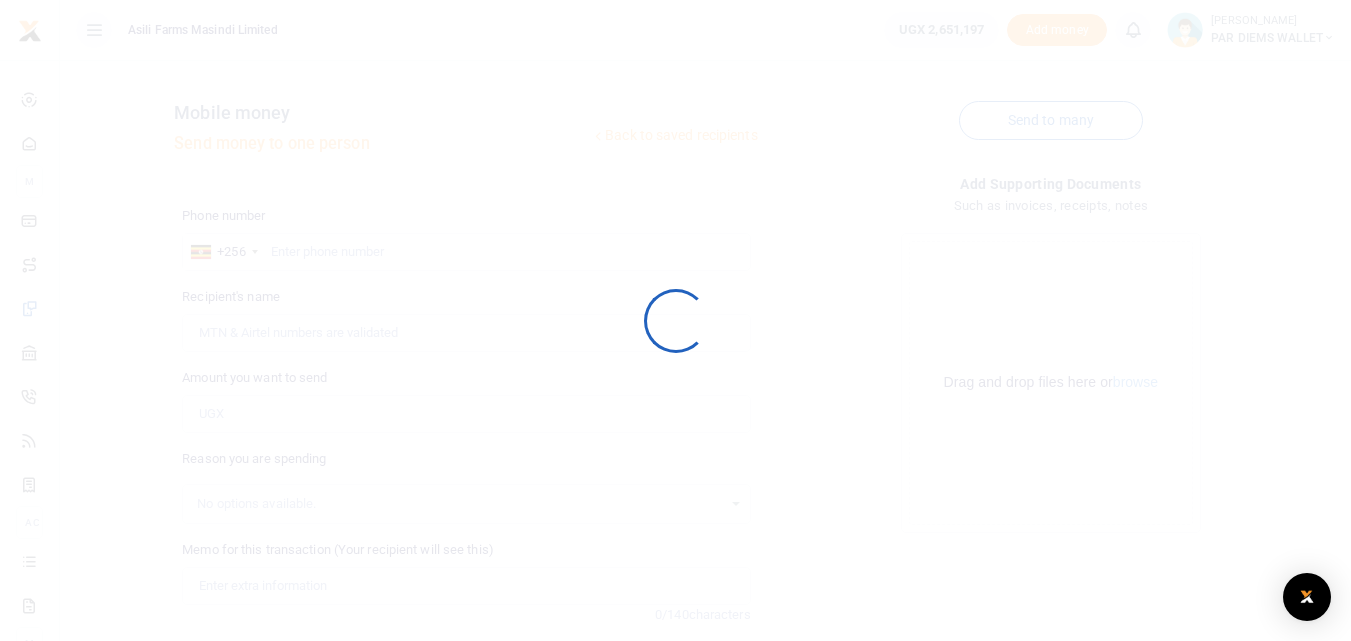 scroll, scrollTop: 0, scrollLeft: 0, axis: both 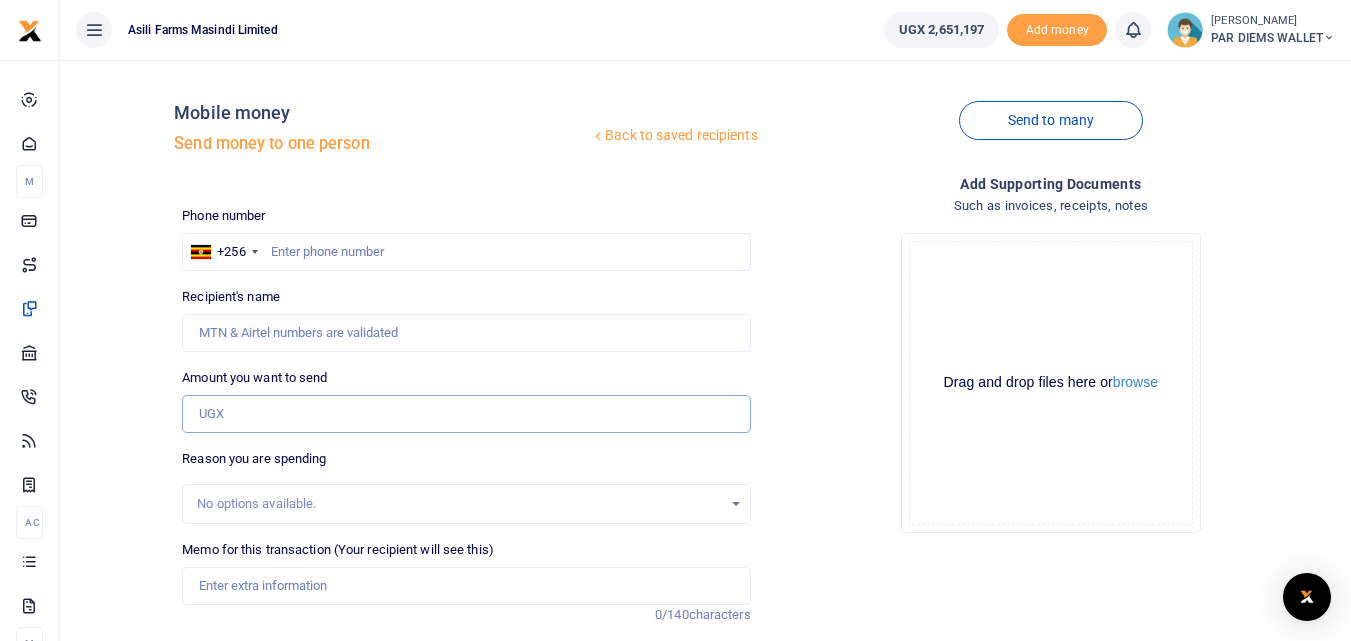 click on "Amount you want to send" at bounding box center (466, 414) 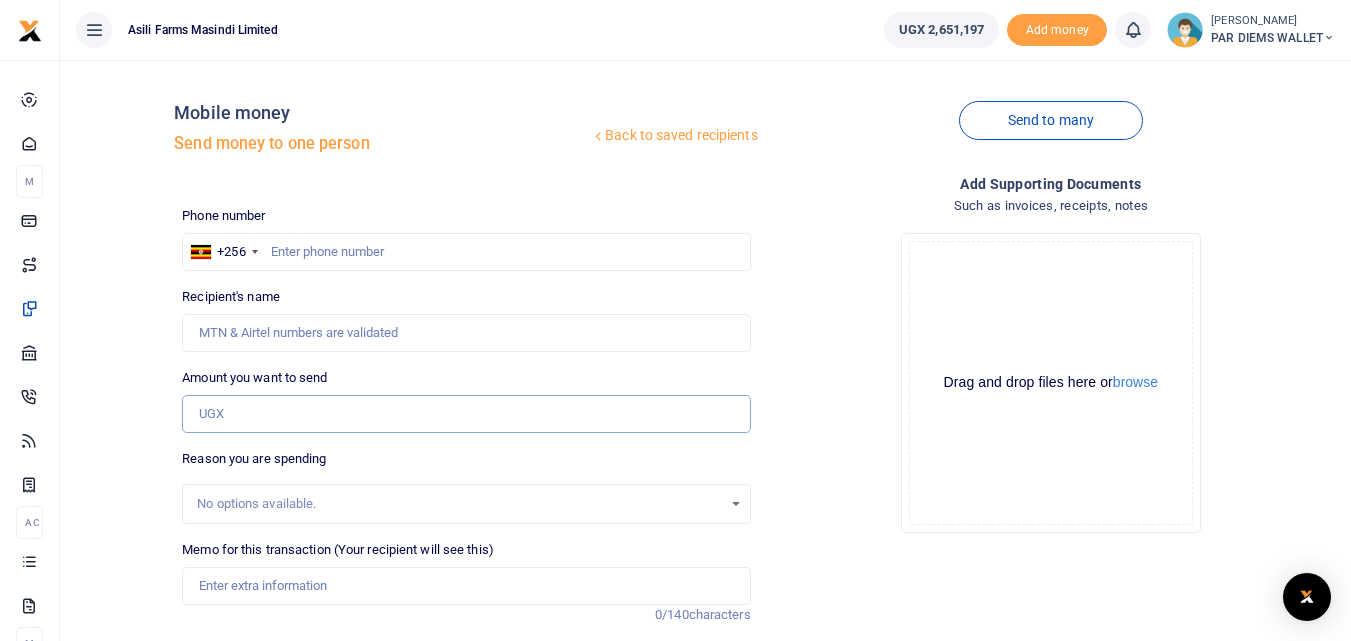 paste on "0773203397" 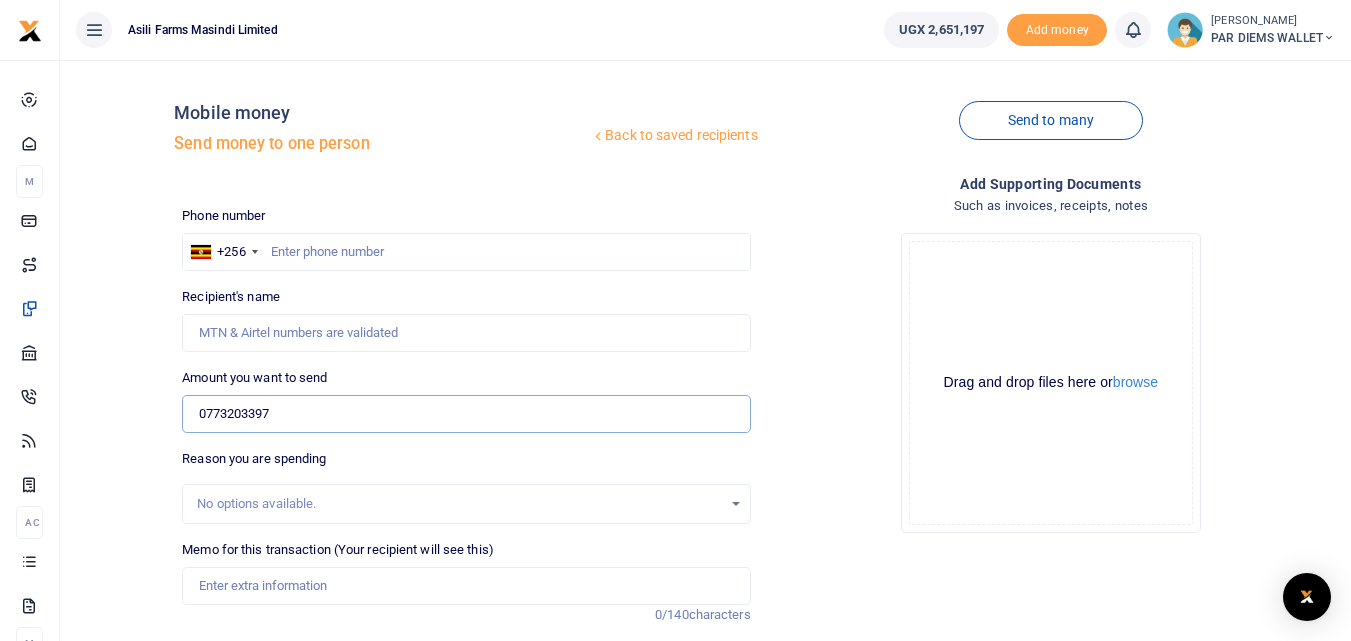 type on "0773203397" 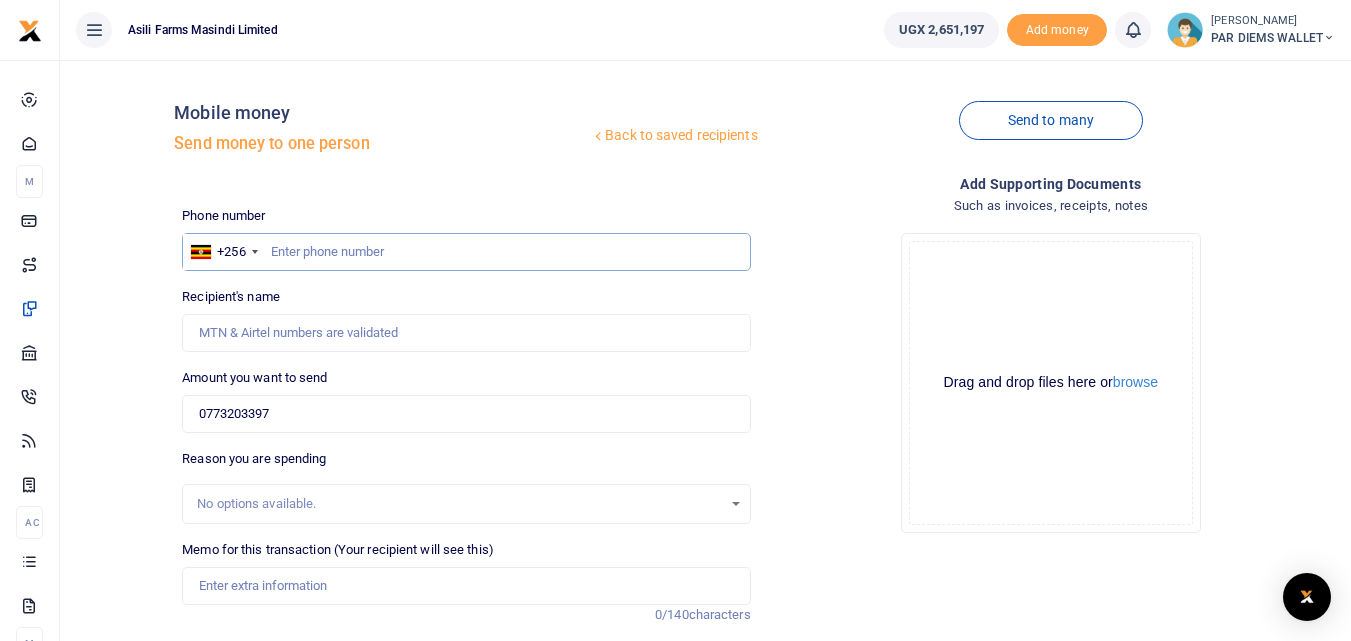 click at bounding box center (466, 252) 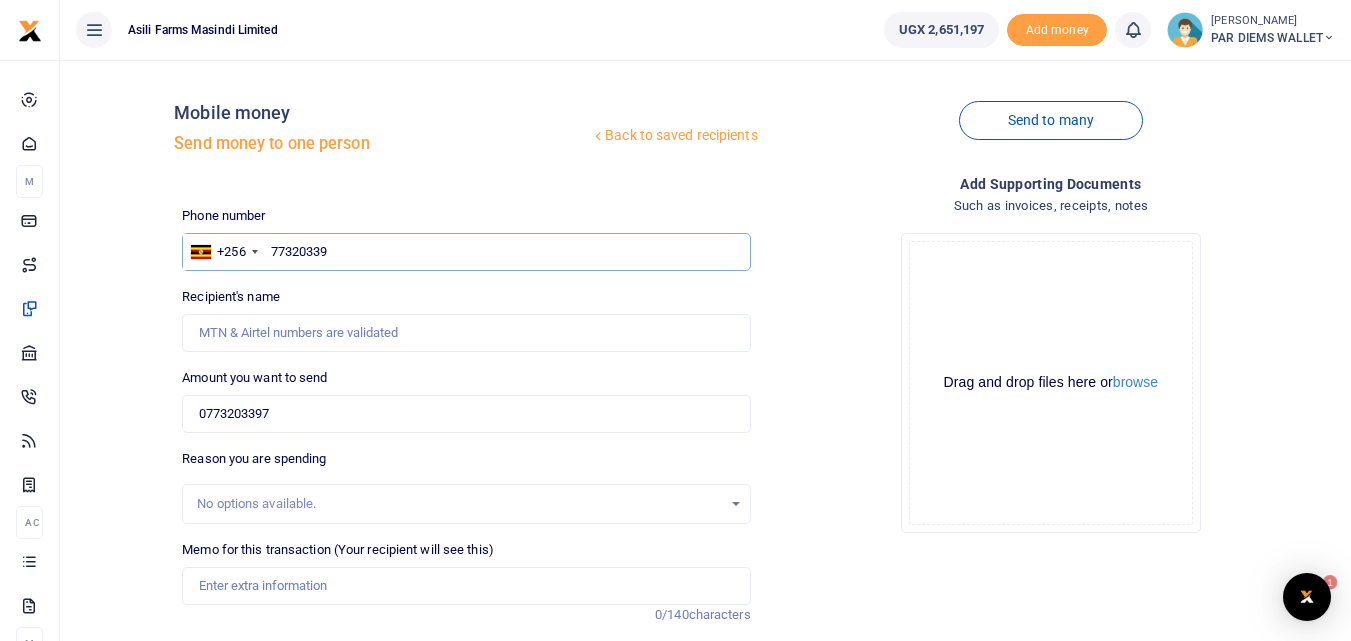 scroll, scrollTop: 0, scrollLeft: 0, axis: both 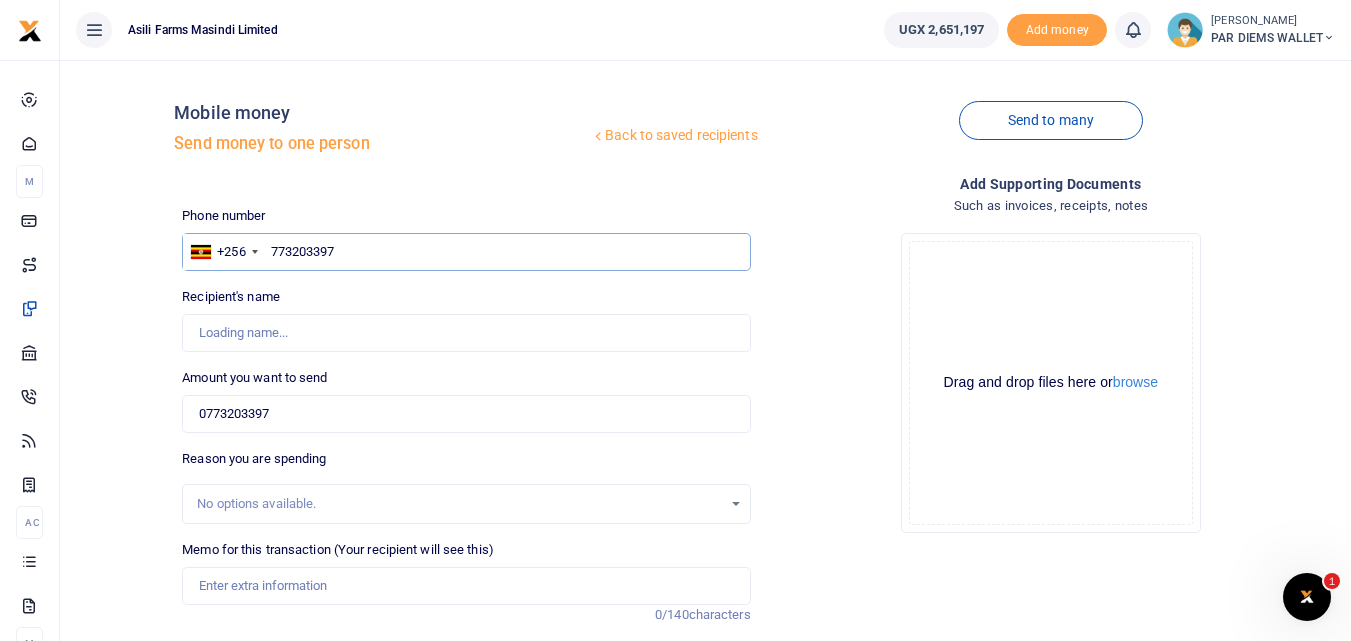 type on "Annet Mazima" 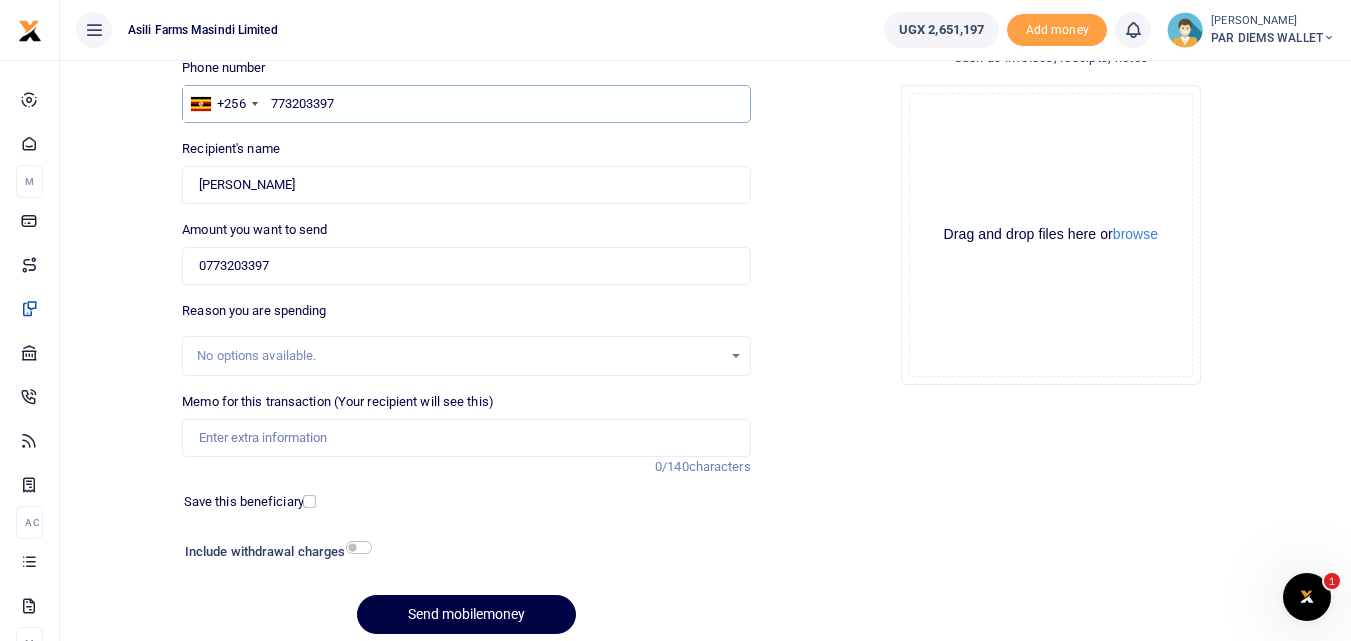 scroll, scrollTop: 158, scrollLeft: 0, axis: vertical 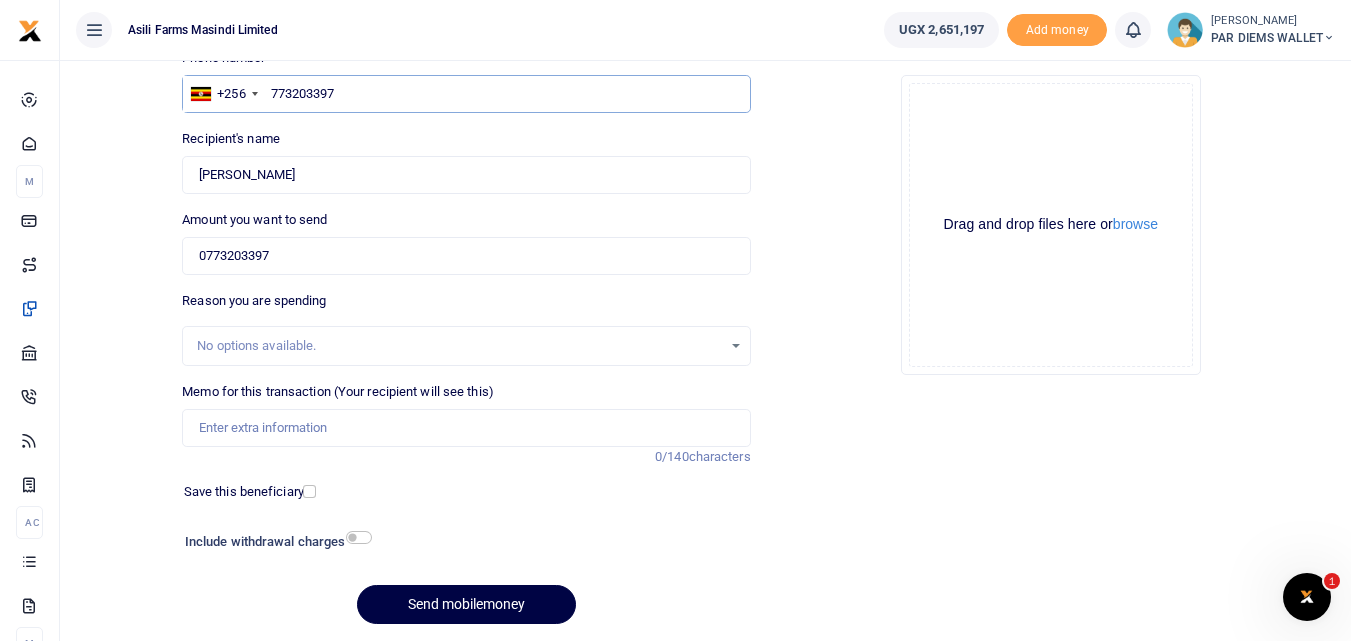type on "773203397" 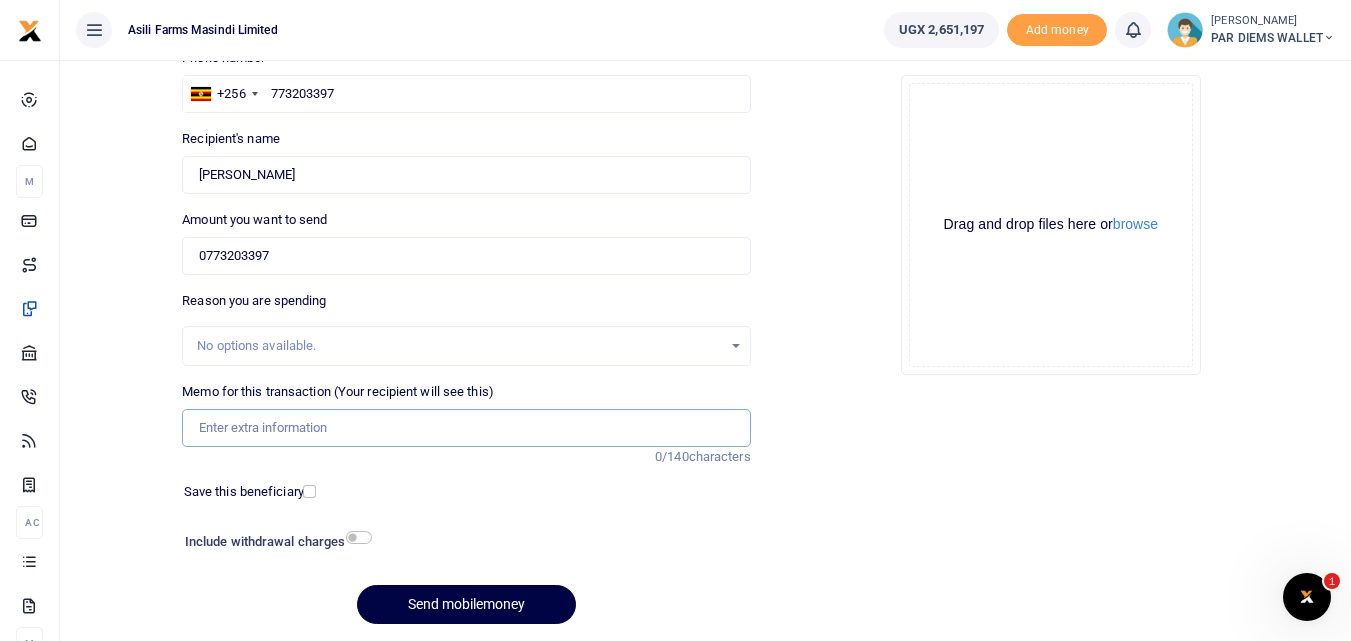 click on "Memo for this transaction (Your recipient will see this)" at bounding box center (466, 428) 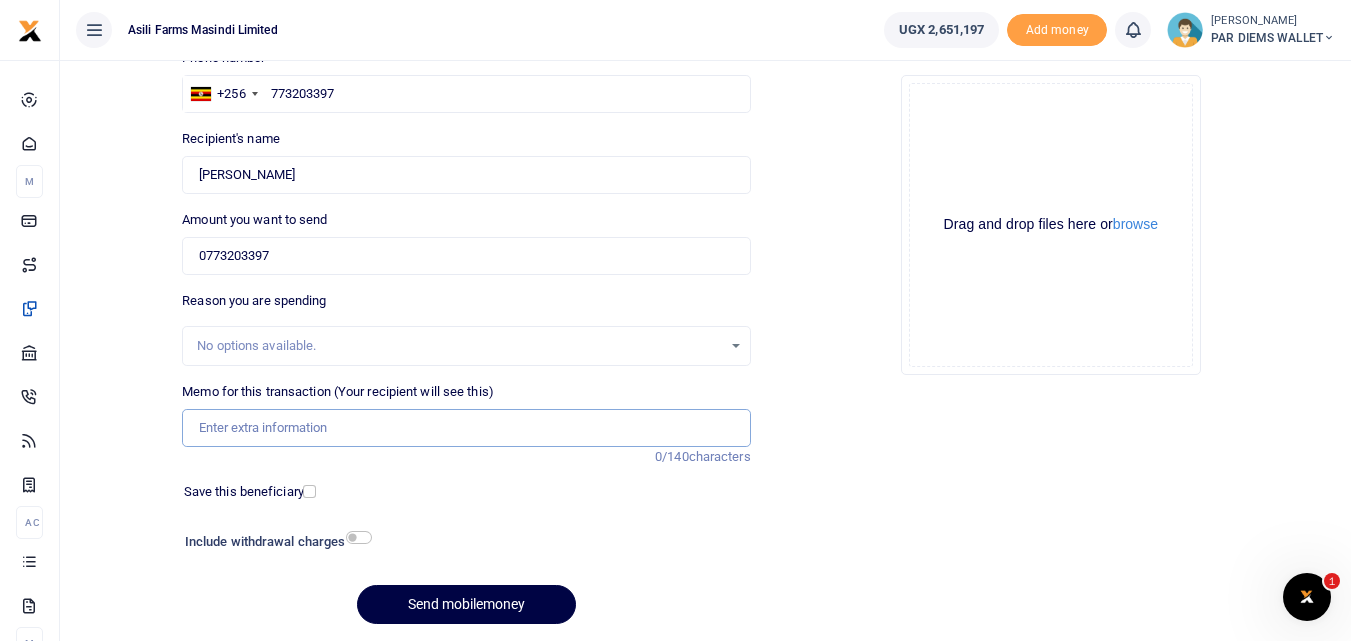 click on "Memo for this transaction (Your recipient will see this)" at bounding box center [466, 428] 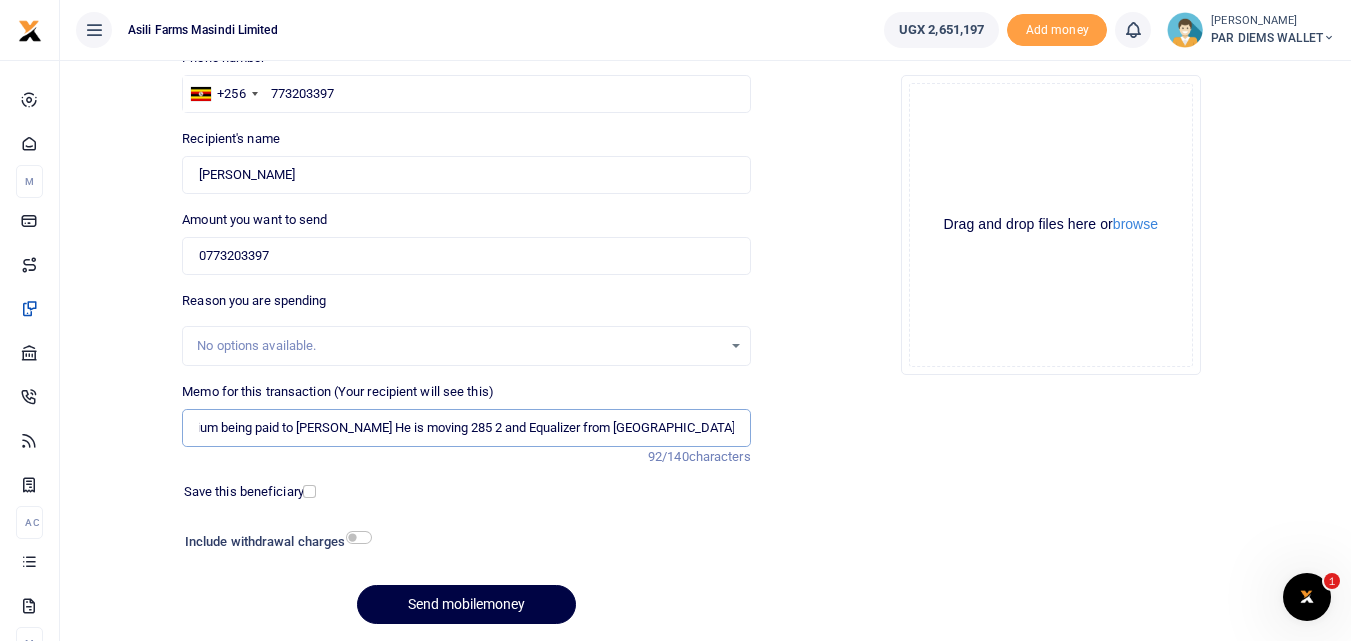 scroll, scrollTop: 0, scrollLeft: 31, axis: horizontal 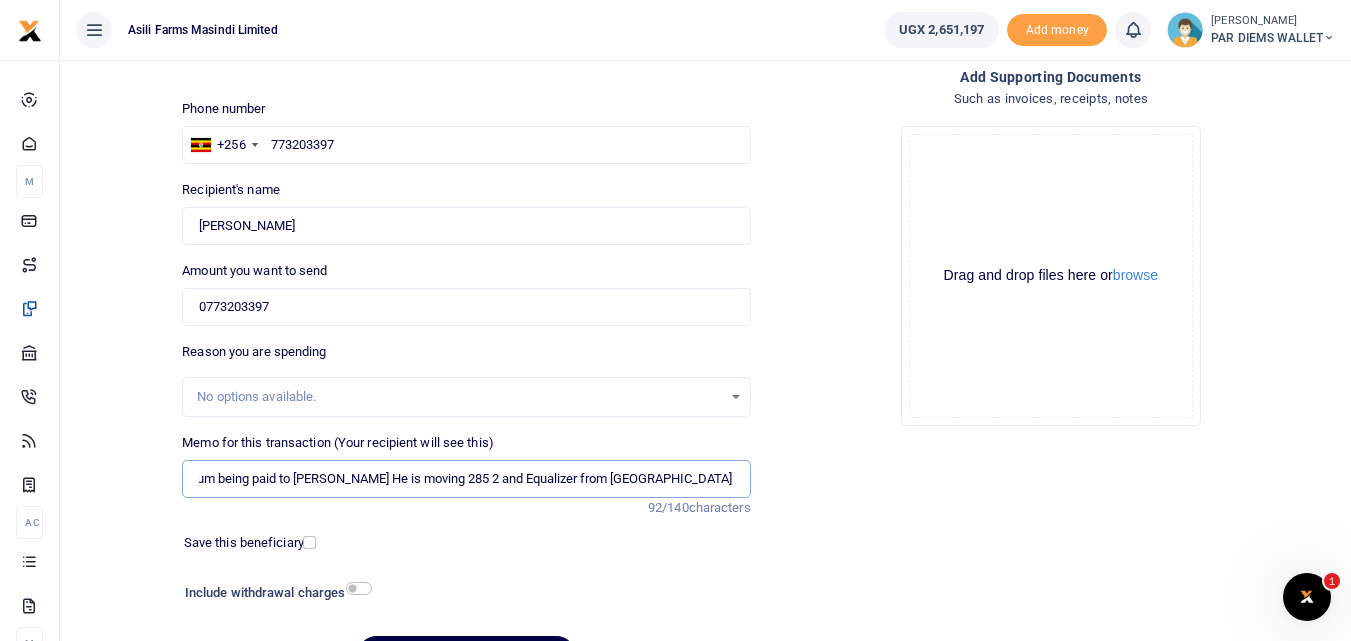 type on "Perdium being paid to John Wambungu He is moving 285 2 and Equalizer from Amatheon to Kilak" 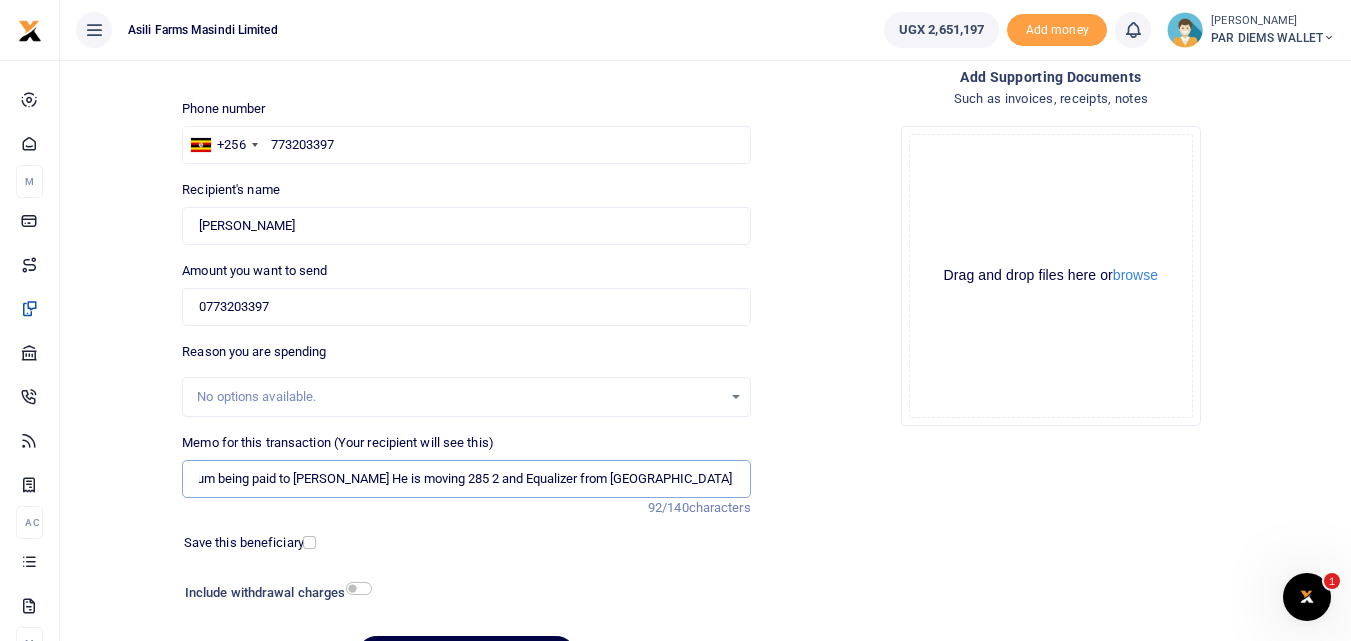 scroll, scrollTop: 0, scrollLeft: 0, axis: both 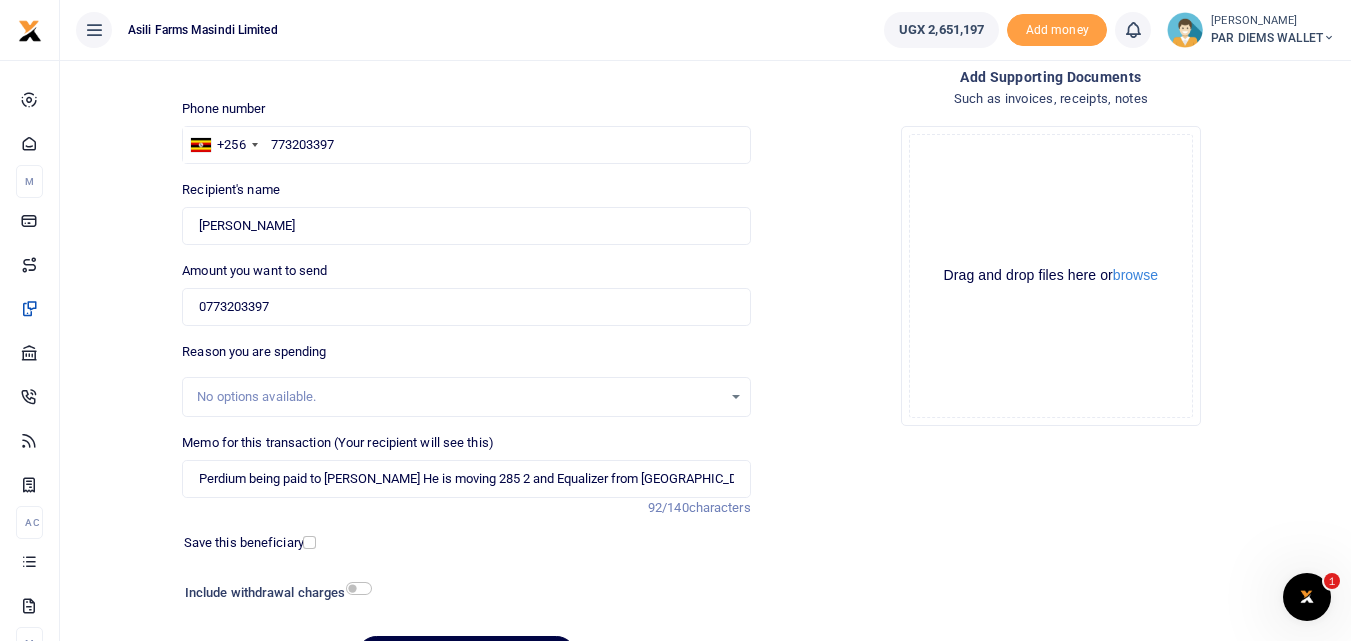 click on "Drag and drop files here or  browse Powered by  Uppy" 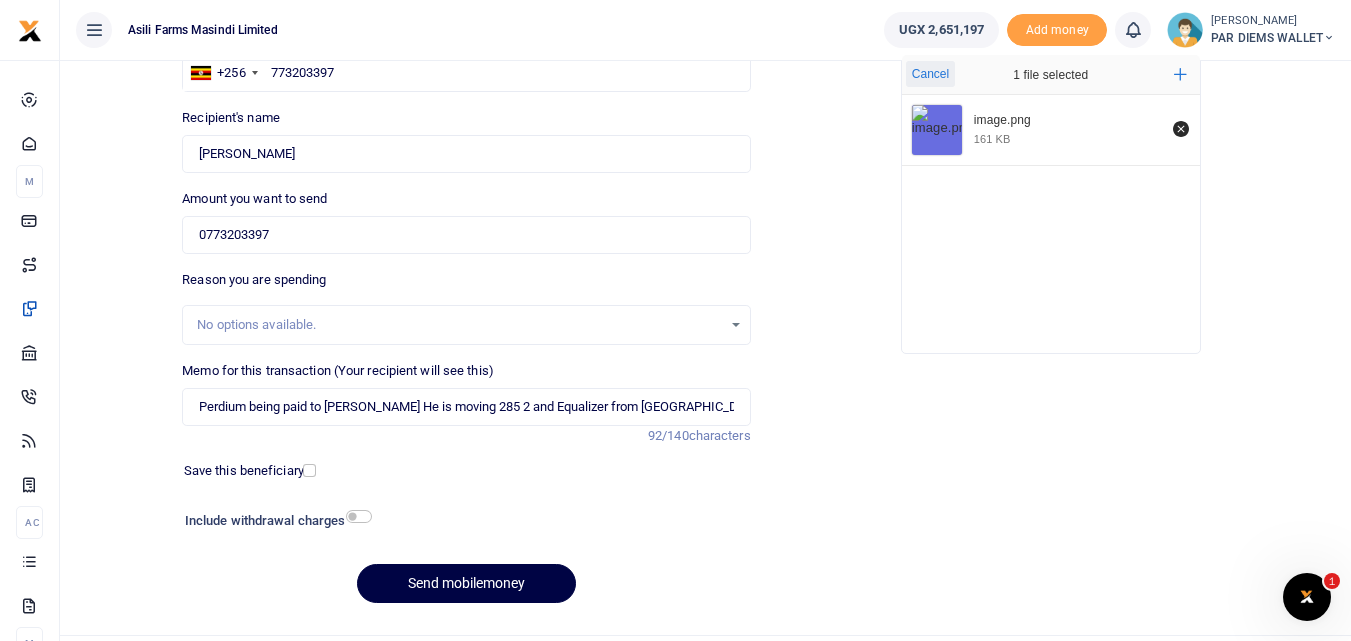 scroll, scrollTop: 225, scrollLeft: 0, axis: vertical 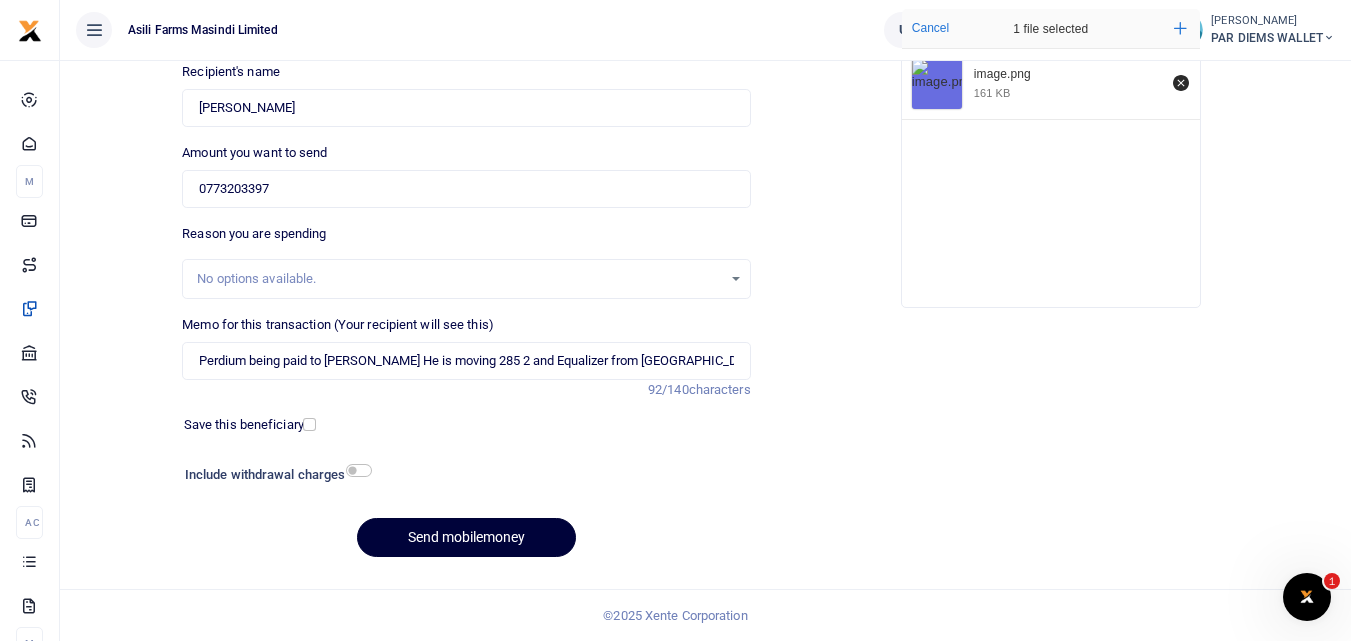 click on "Send mobilemoney" at bounding box center [466, 537] 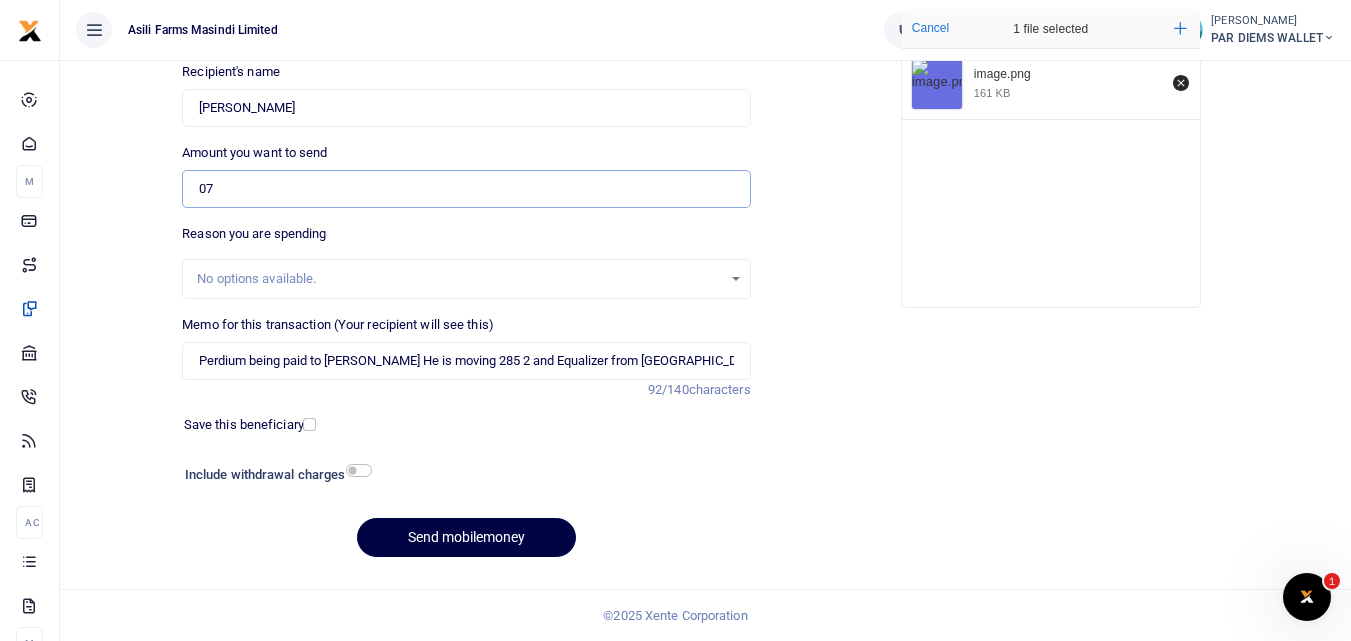 type on "0" 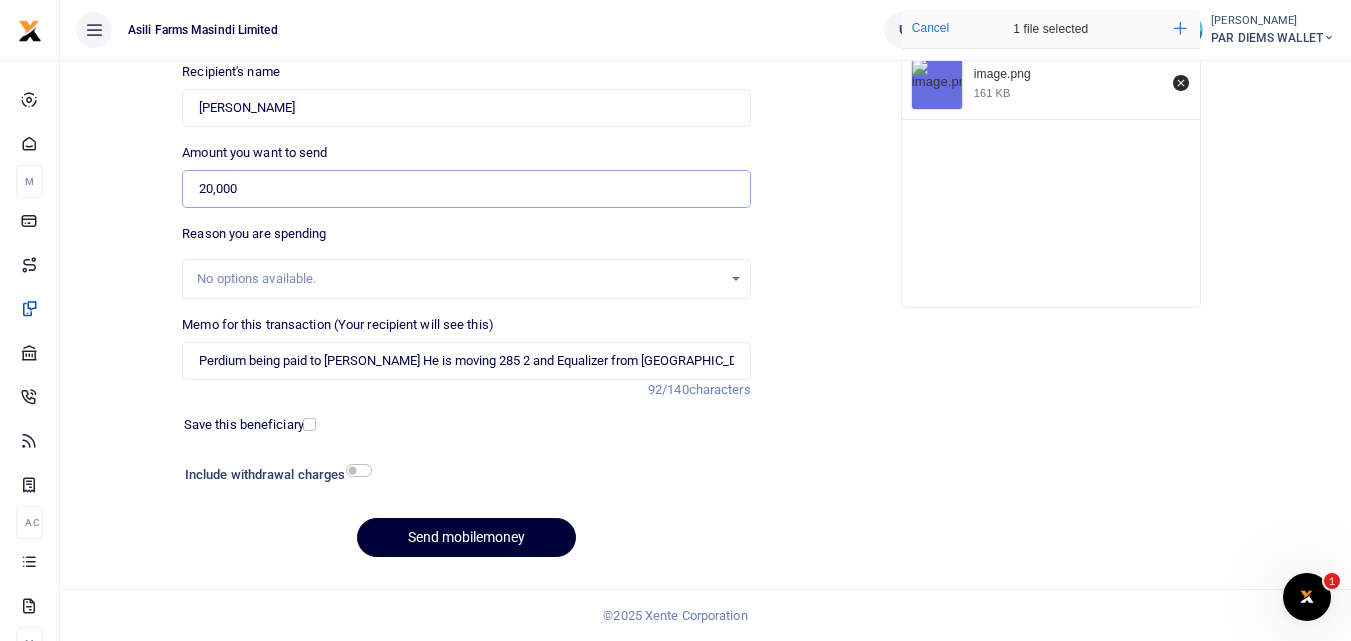 type on "20,000" 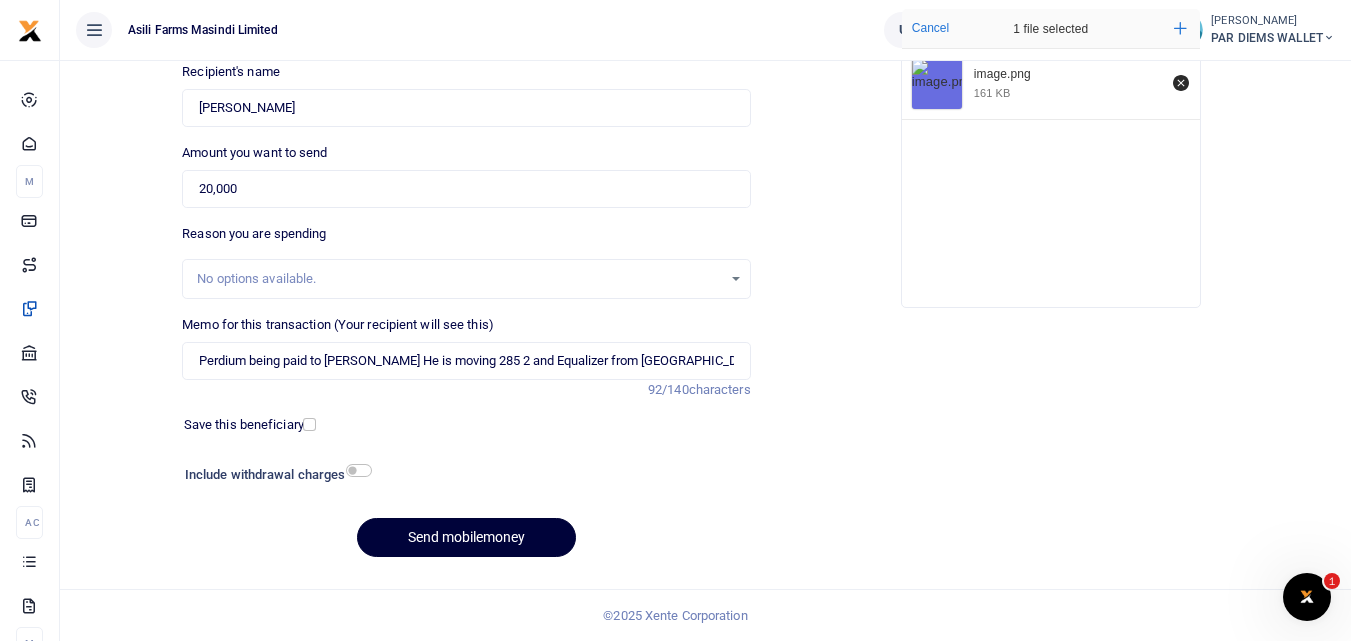 click on "Send mobilemoney" at bounding box center [466, 537] 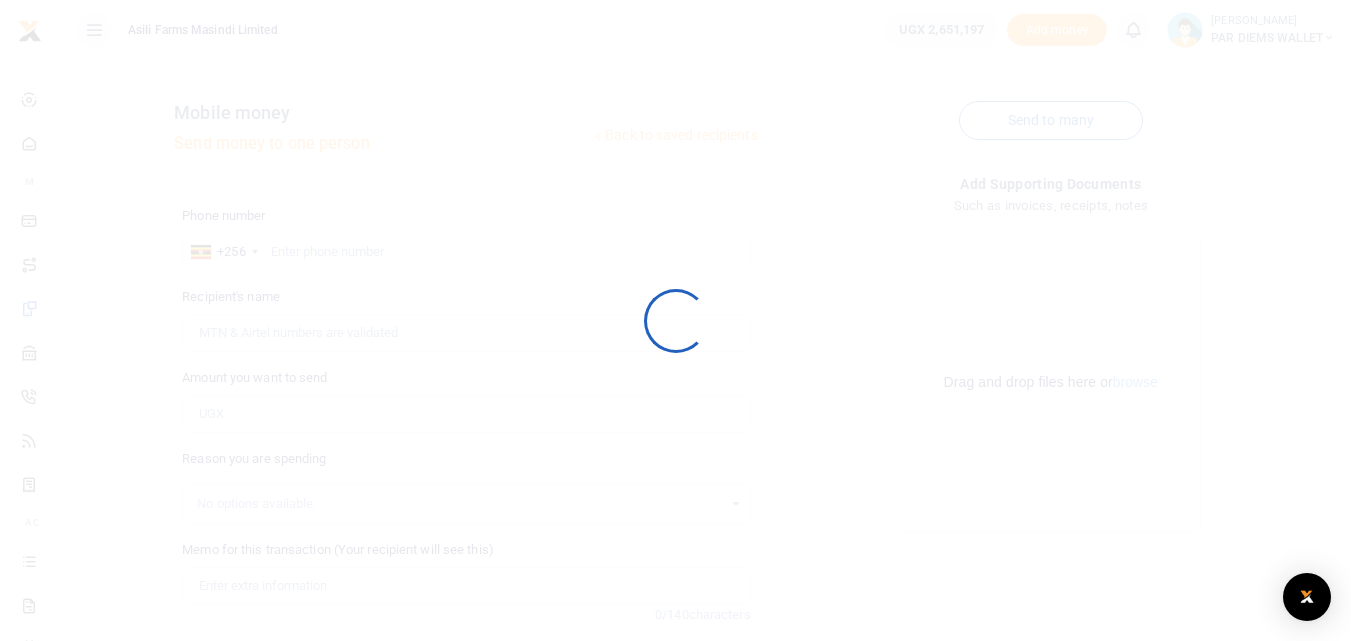 scroll, scrollTop: 225, scrollLeft: 0, axis: vertical 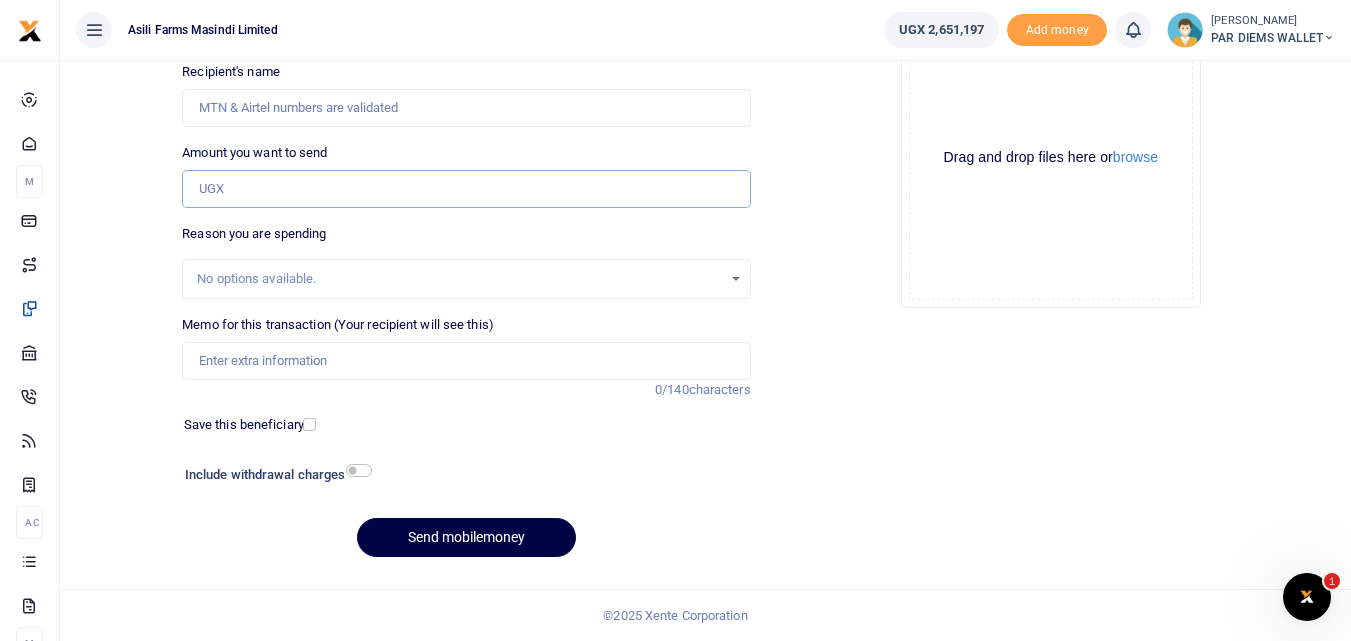 click on "Amount you want to send" at bounding box center [466, 189] 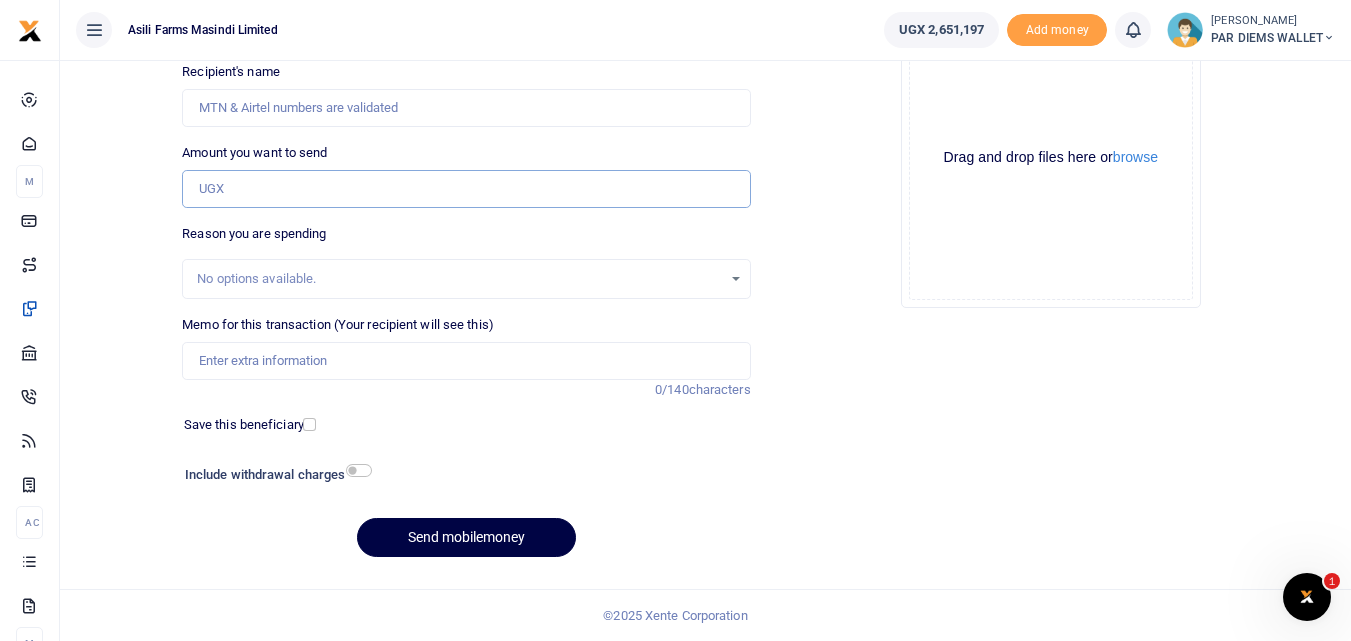 paste on "0784018823" 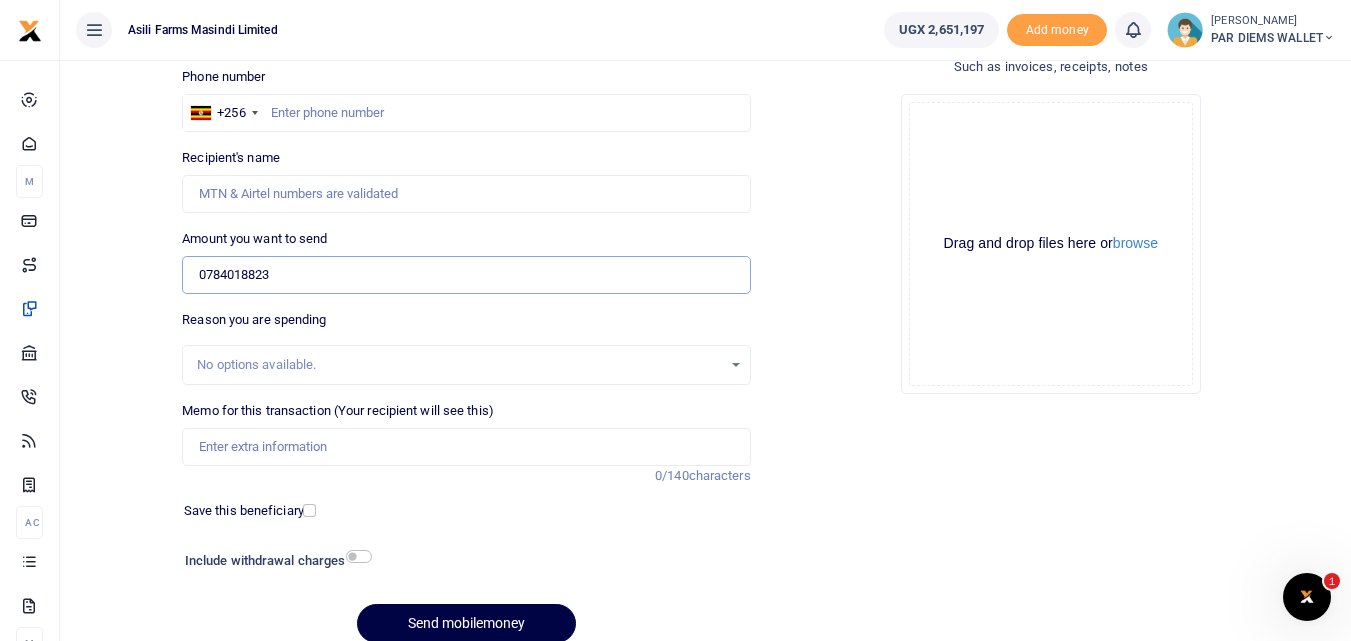 scroll, scrollTop: 125, scrollLeft: 0, axis: vertical 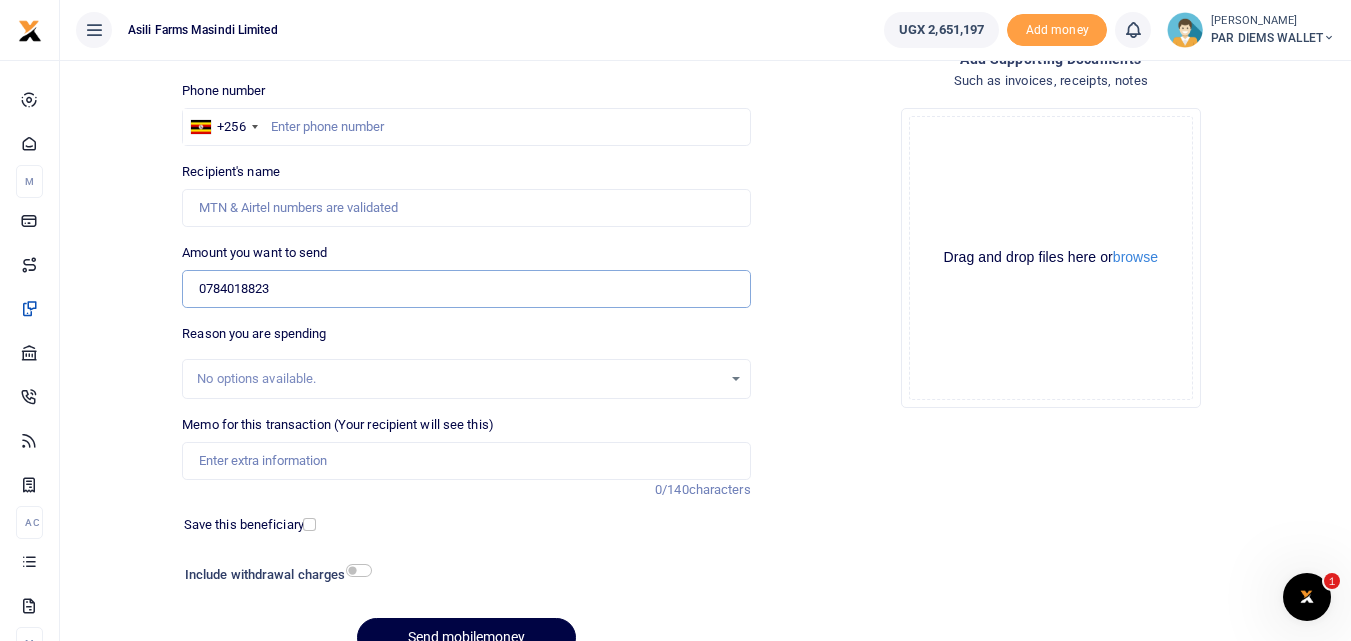 type on "0784018823" 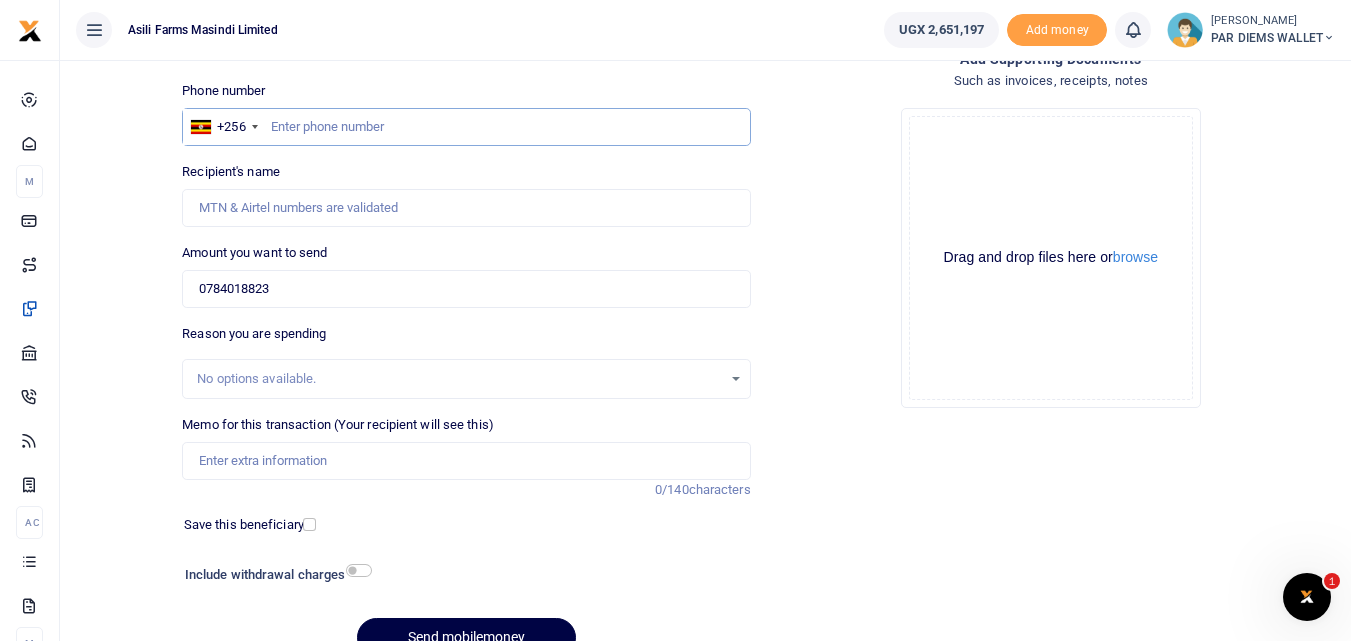 click at bounding box center [466, 127] 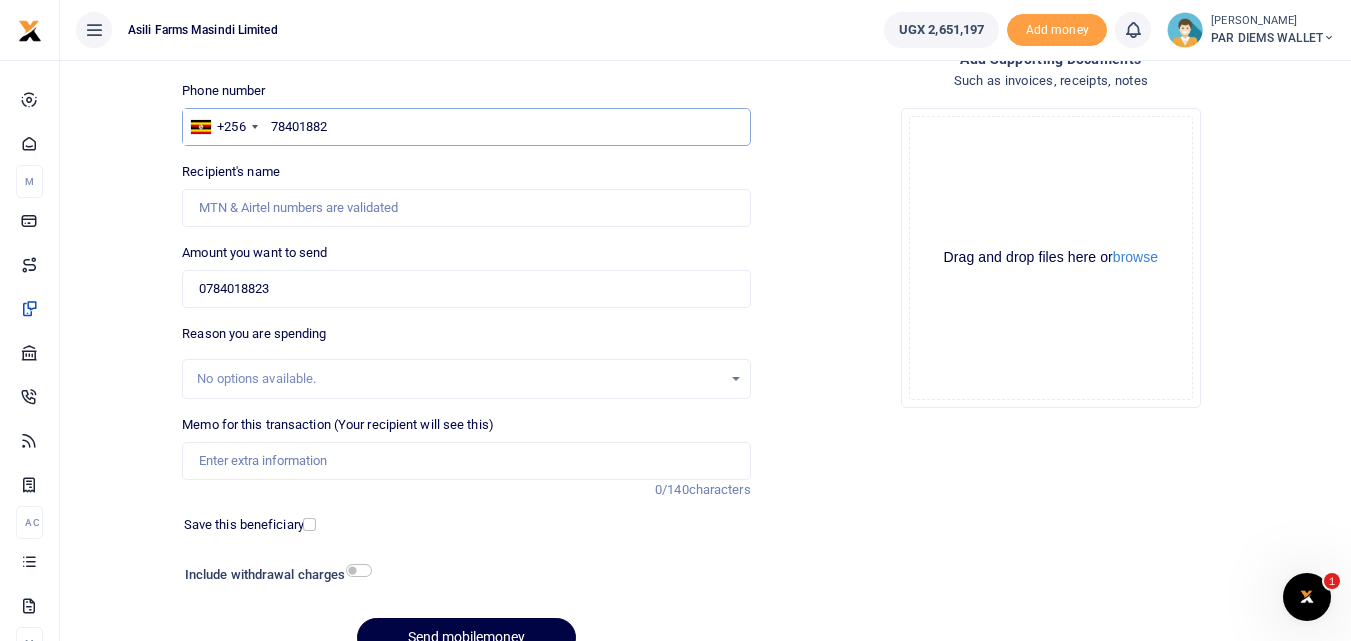 type on "784018823" 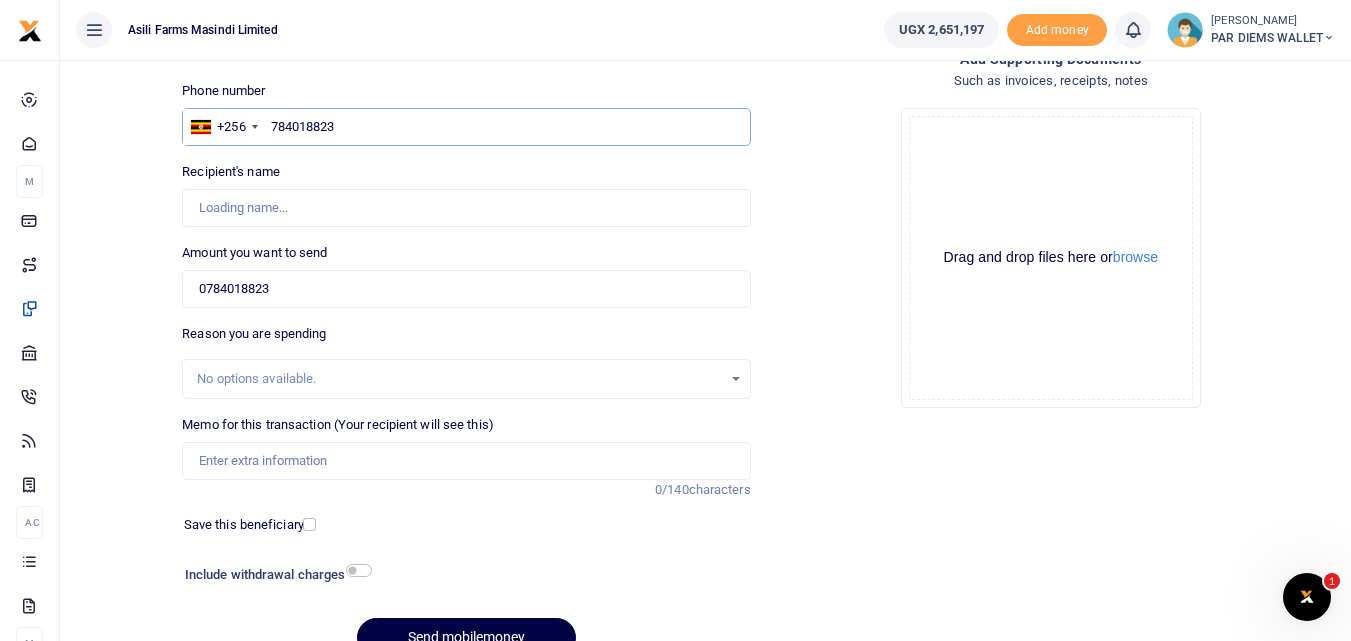 type on "Simon Okwonga" 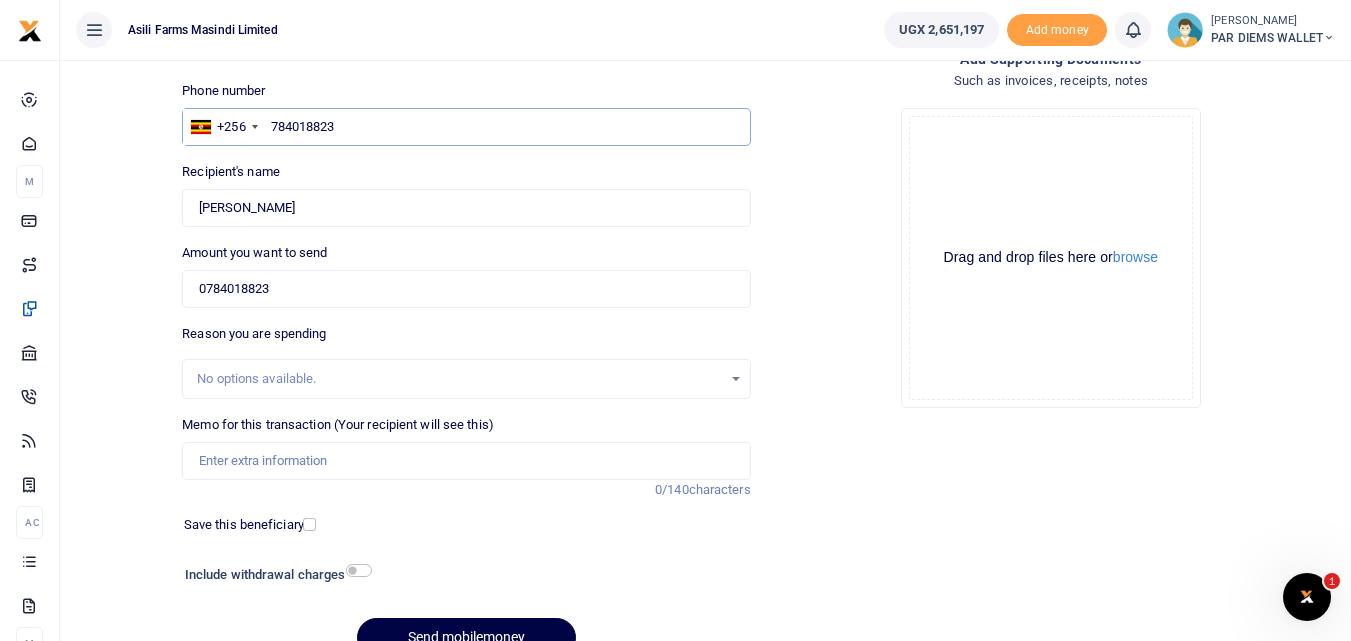 type on "784018823" 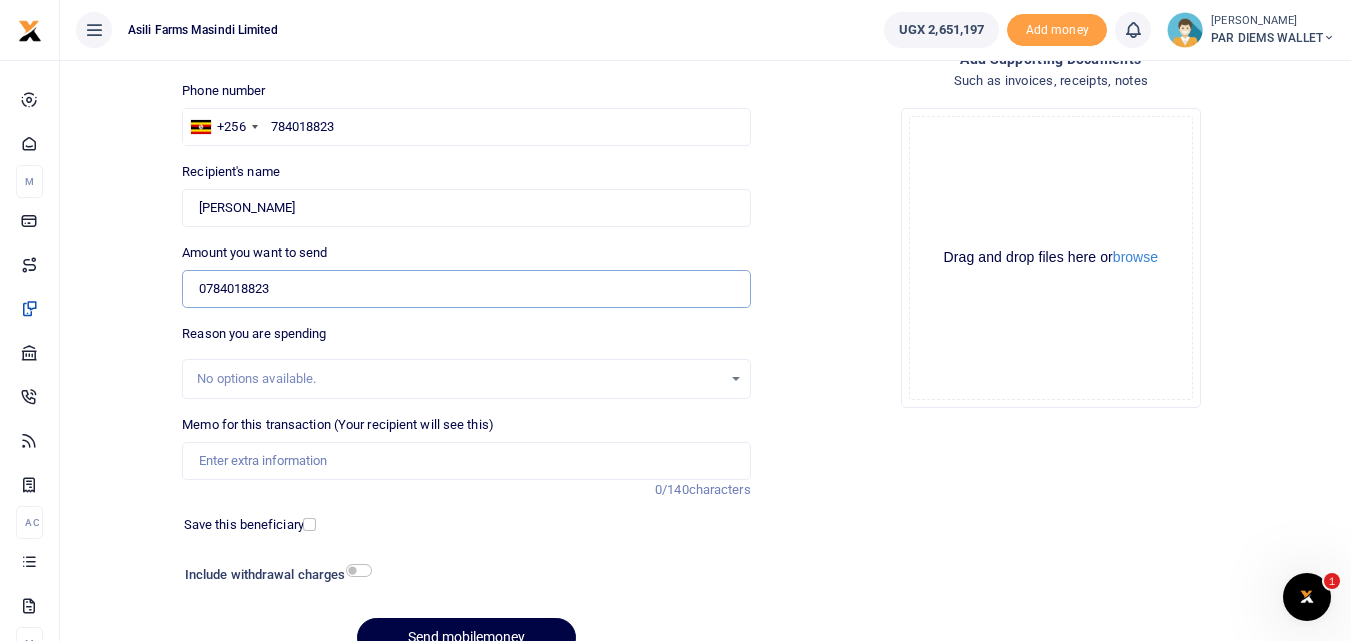 click on "0784018823" at bounding box center [466, 289] 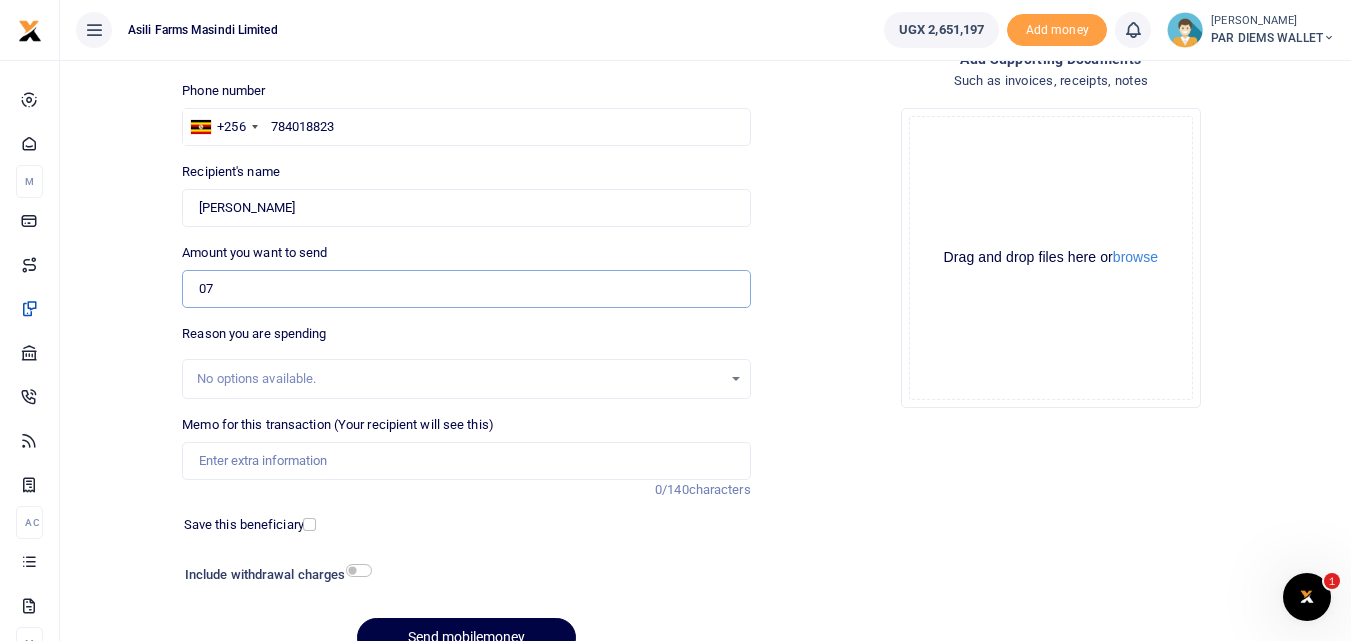 type on "0" 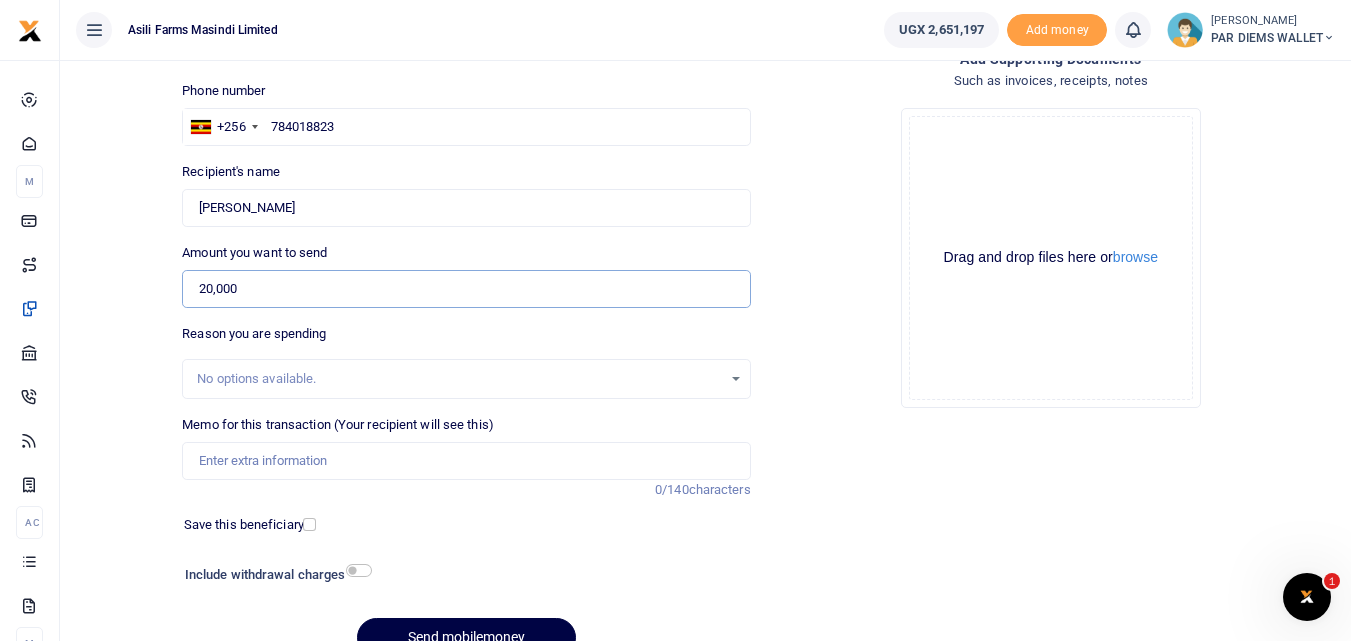 scroll, scrollTop: 225, scrollLeft: 0, axis: vertical 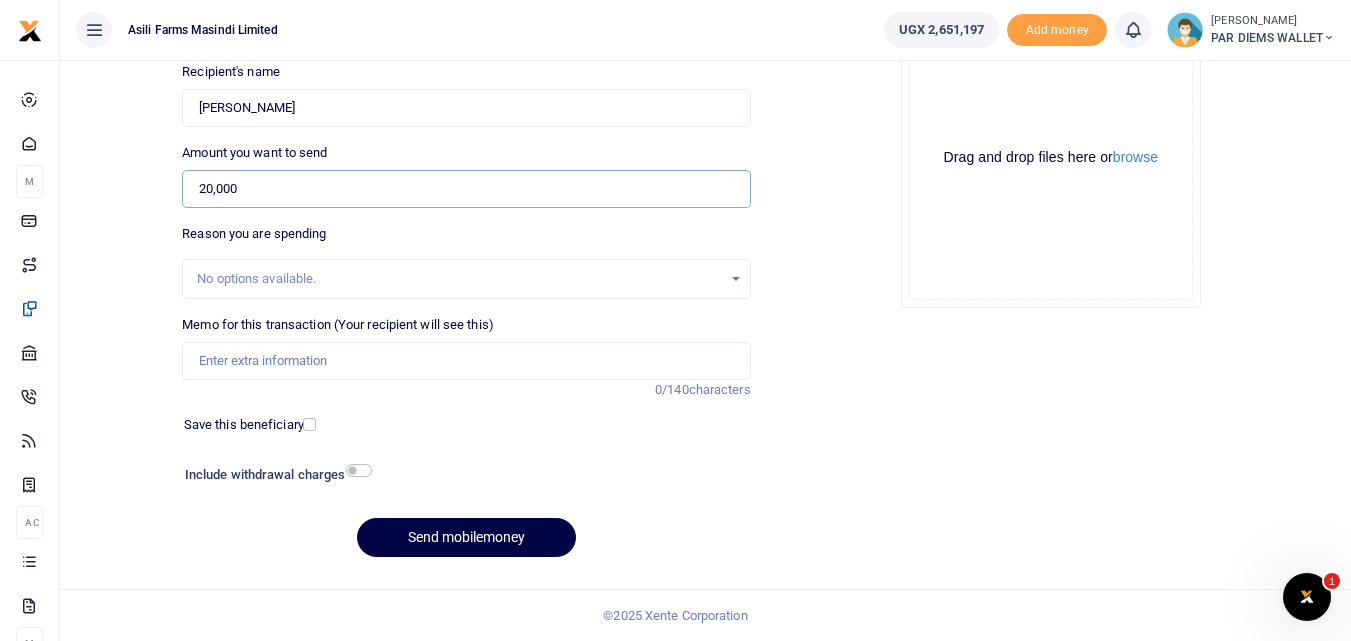 type on "20,000" 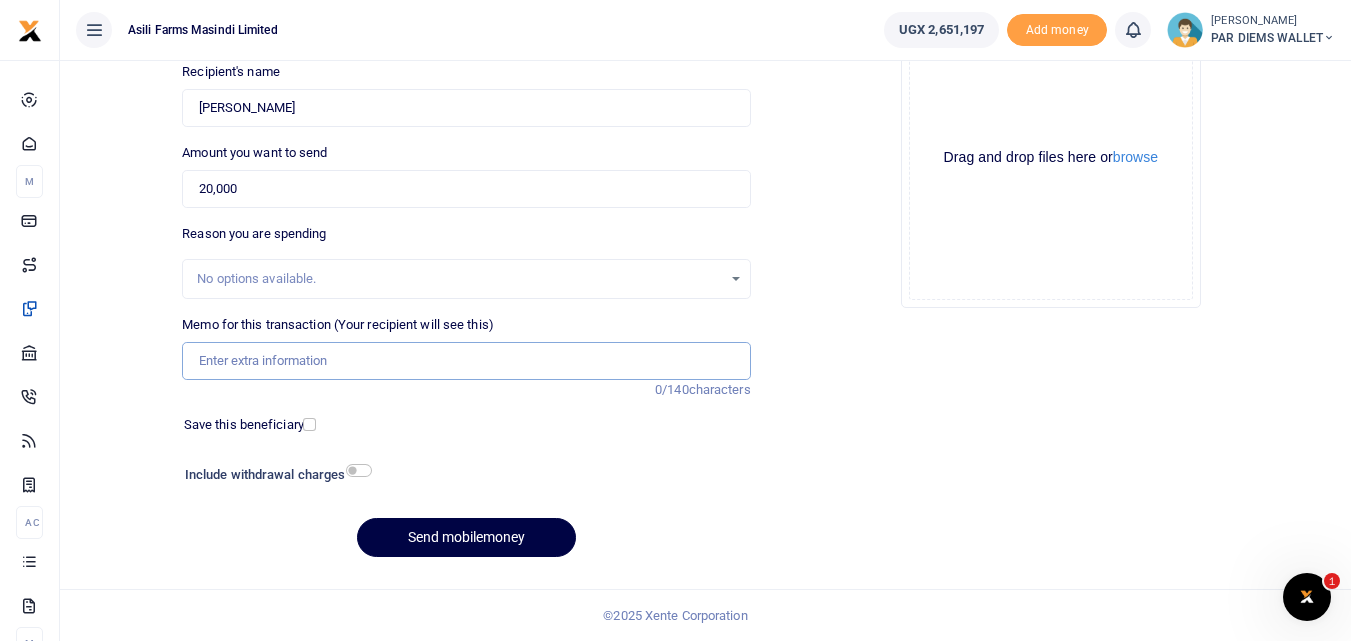 click on "Memo for this transaction (Your recipient will see this)" at bounding box center [466, 361] 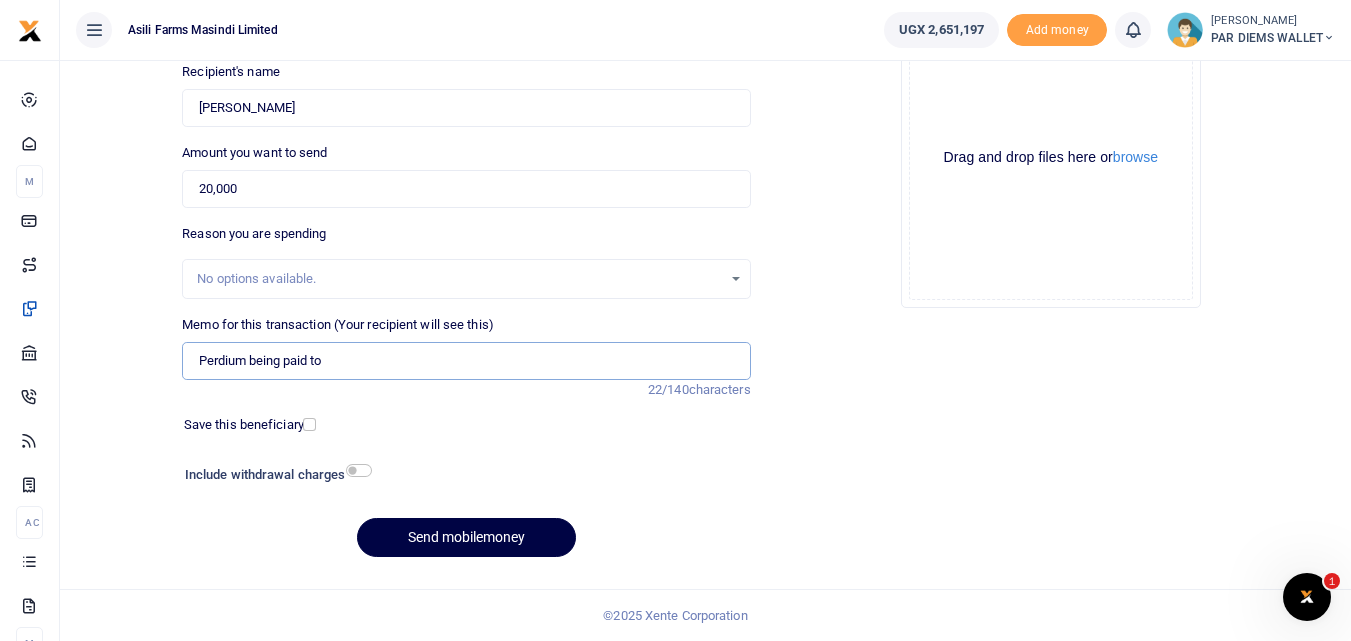 click on "Perdium being paid to" at bounding box center (466, 361) 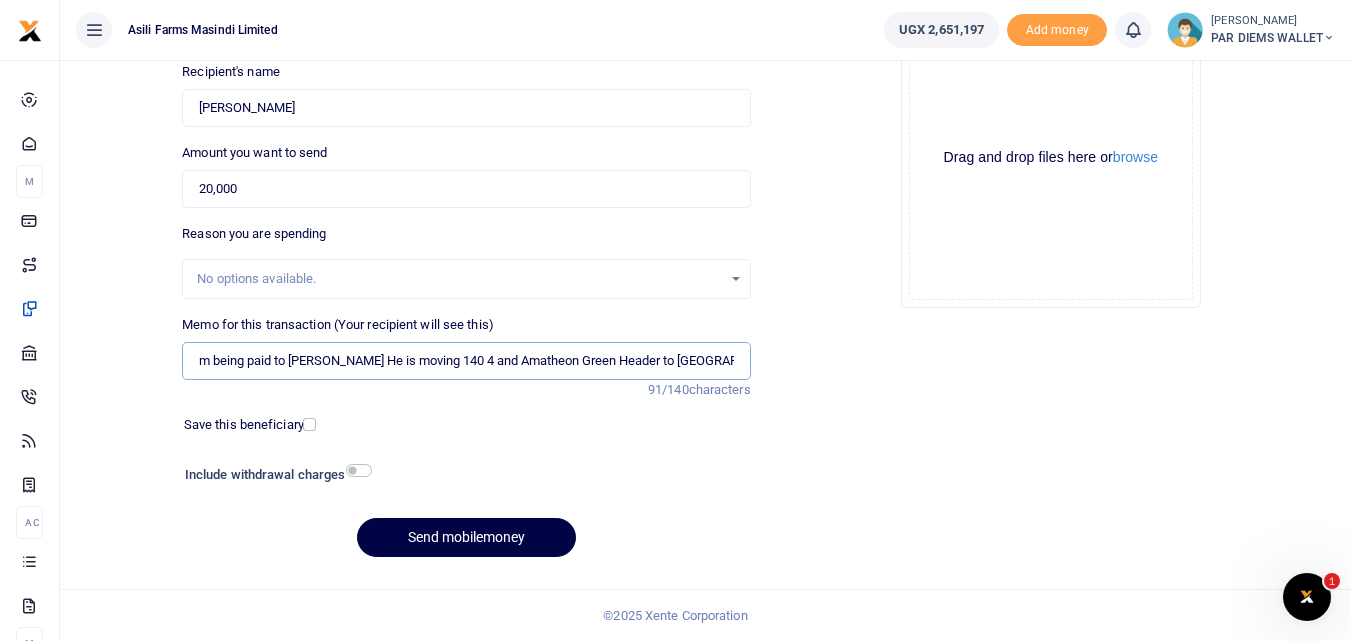 scroll, scrollTop: 0, scrollLeft: 43, axis: horizontal 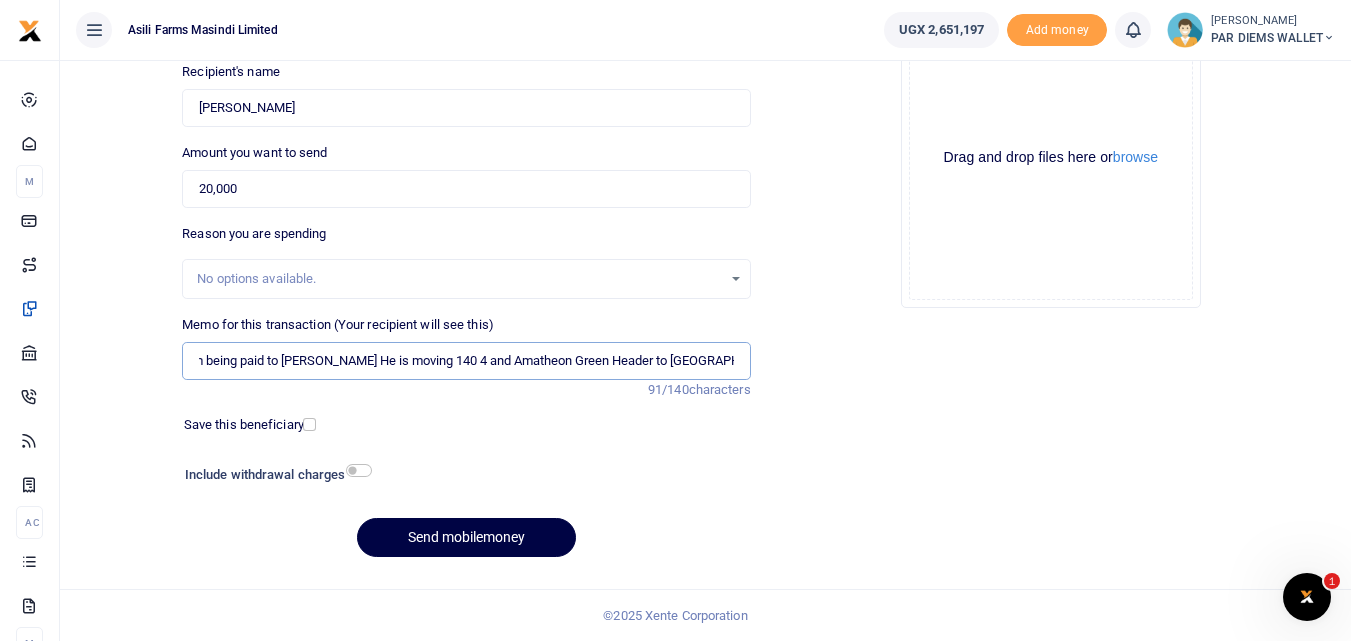 type on "Perdium being paid to Simon Okwonga He is moving 140 4 and Amatheon Green Header to Kigumba" 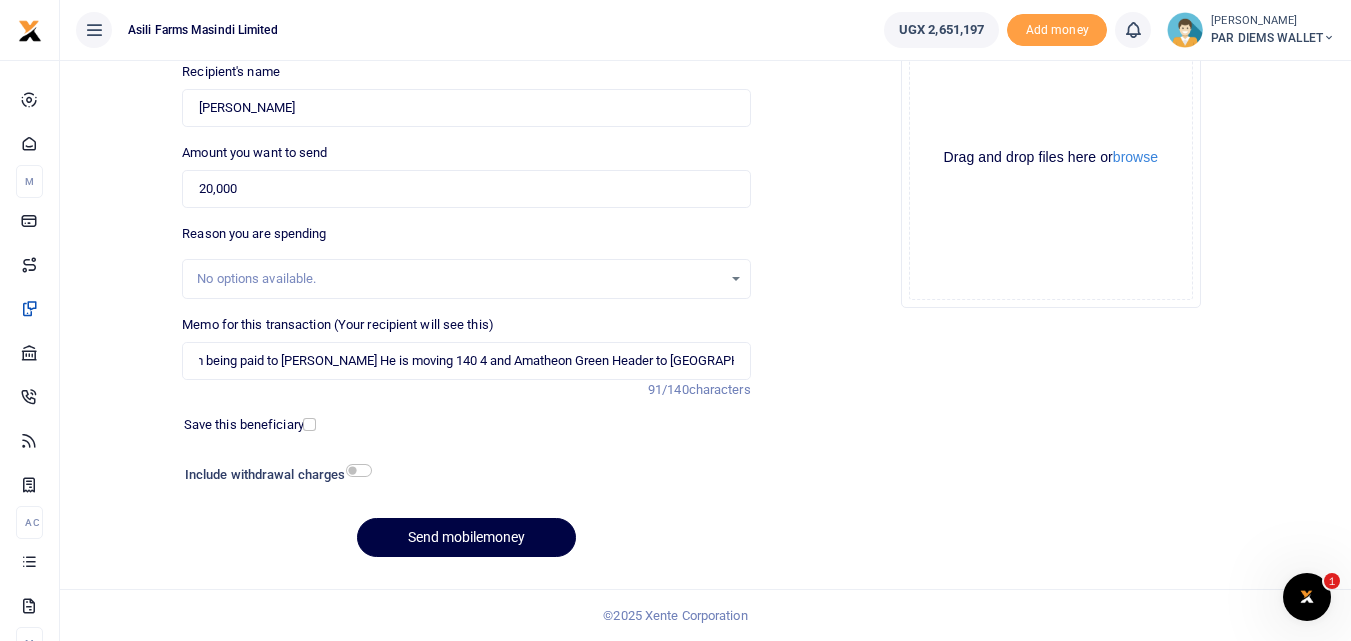 scroll, scrollTop: 0, scrollLeft: 0, axis: both 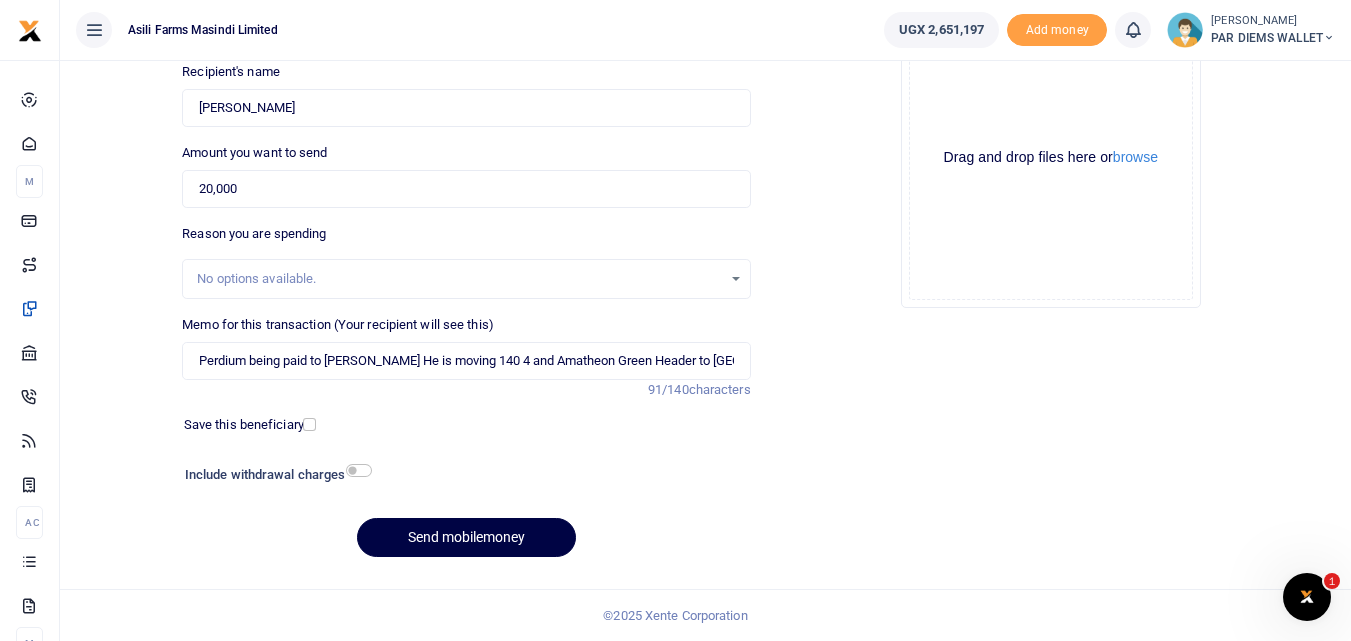 click on "Drag and drop files here or  browse Powered by  Uppy" 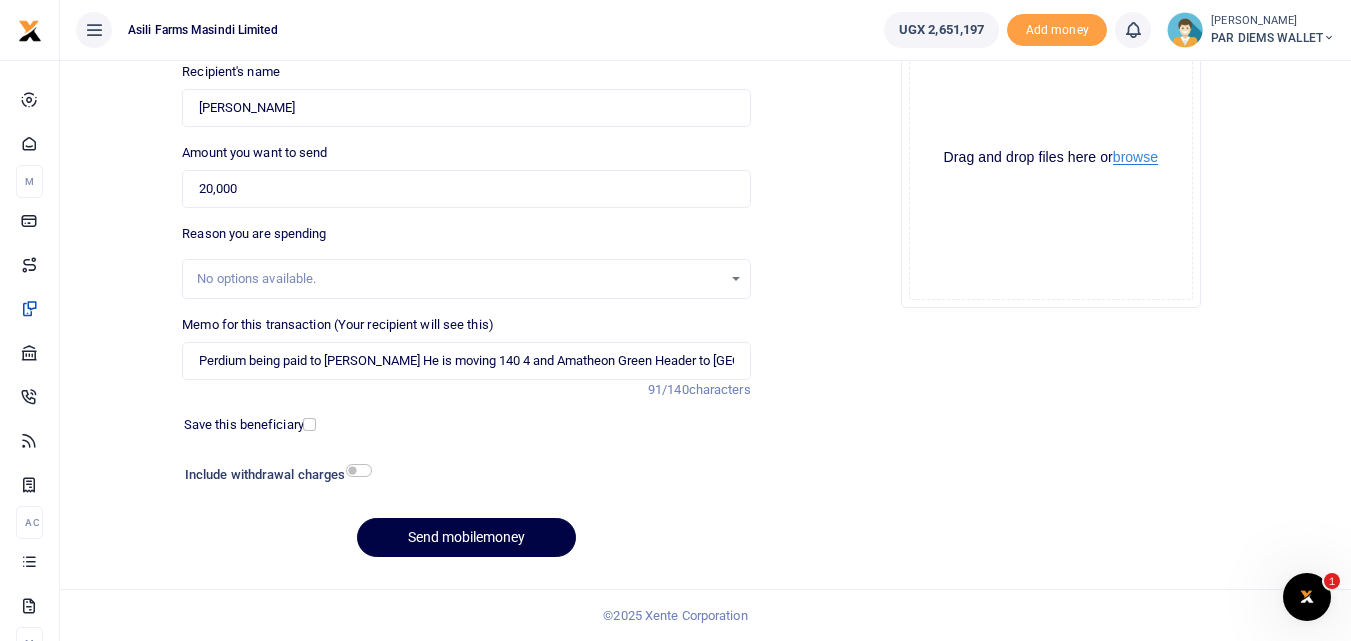 type 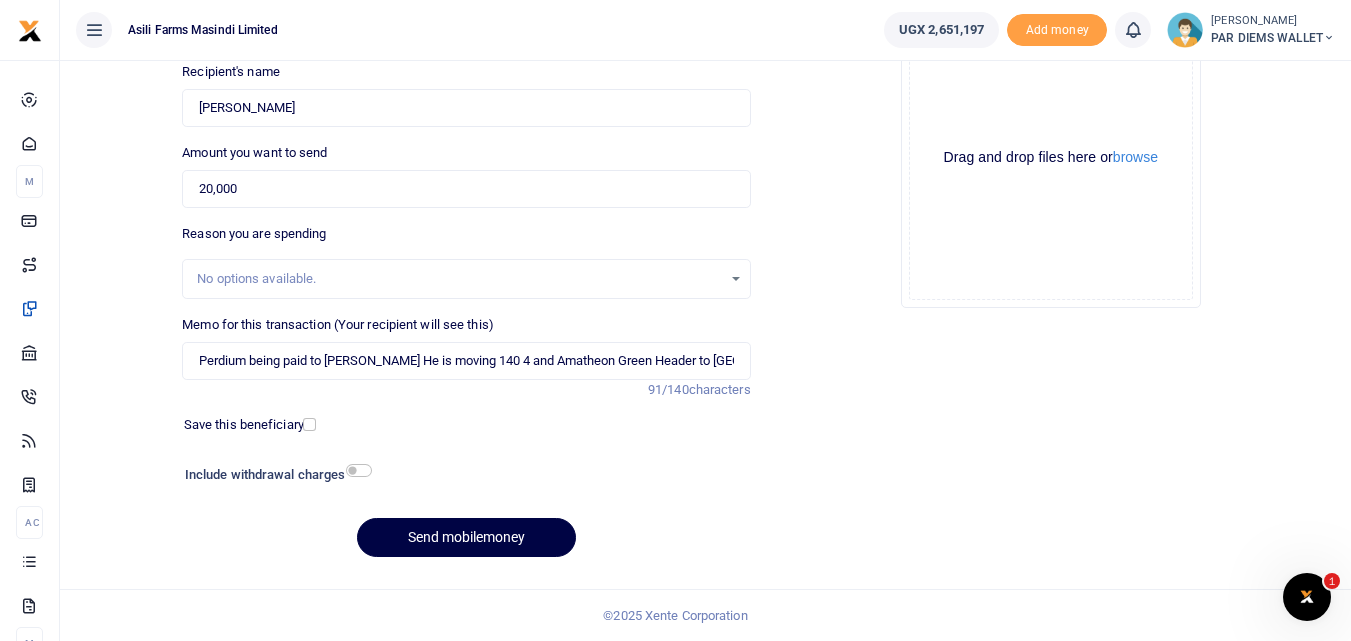 click on "Drag and drop files here or  browse Powered by  Uppy" 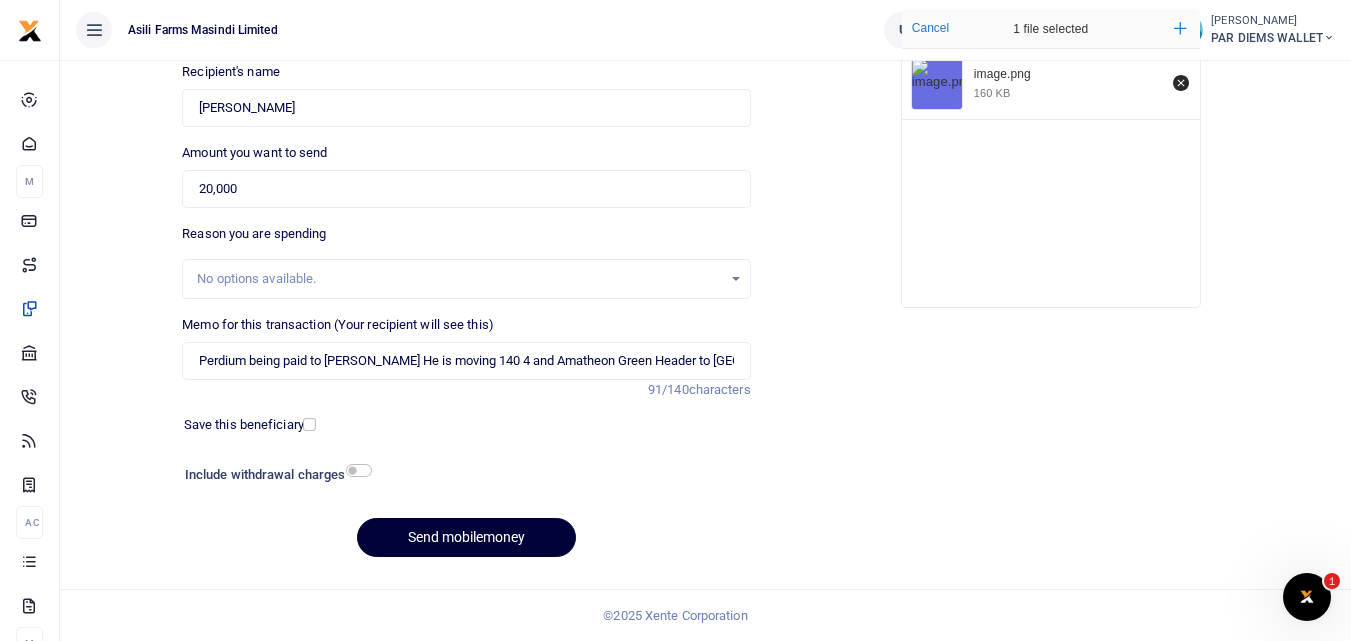 click on "Send mobilemoney" at bounding box center [466, 537] 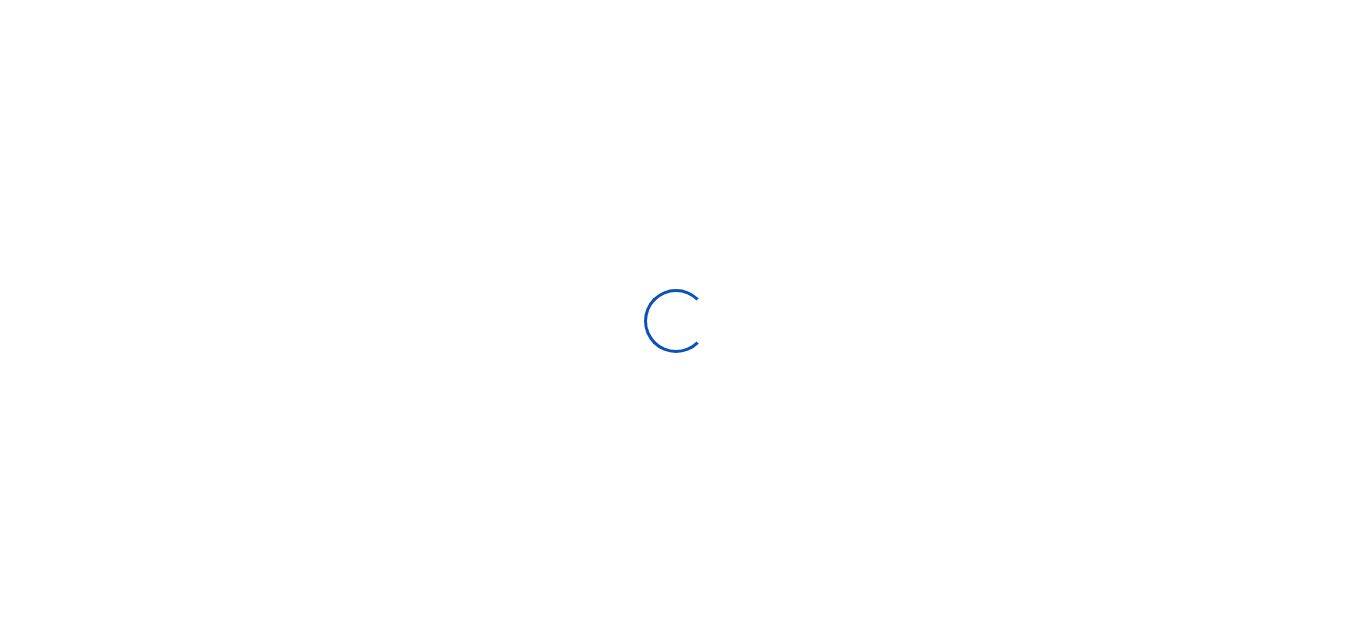 click at bounding box center (675, 320) 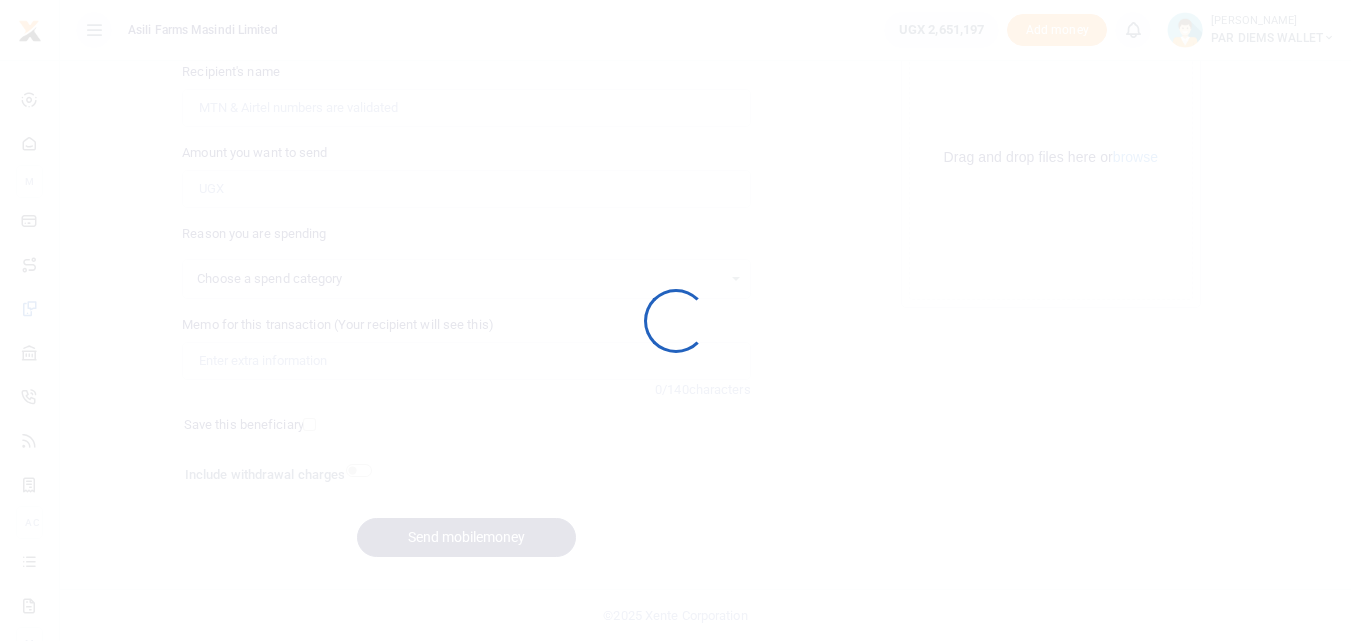 select 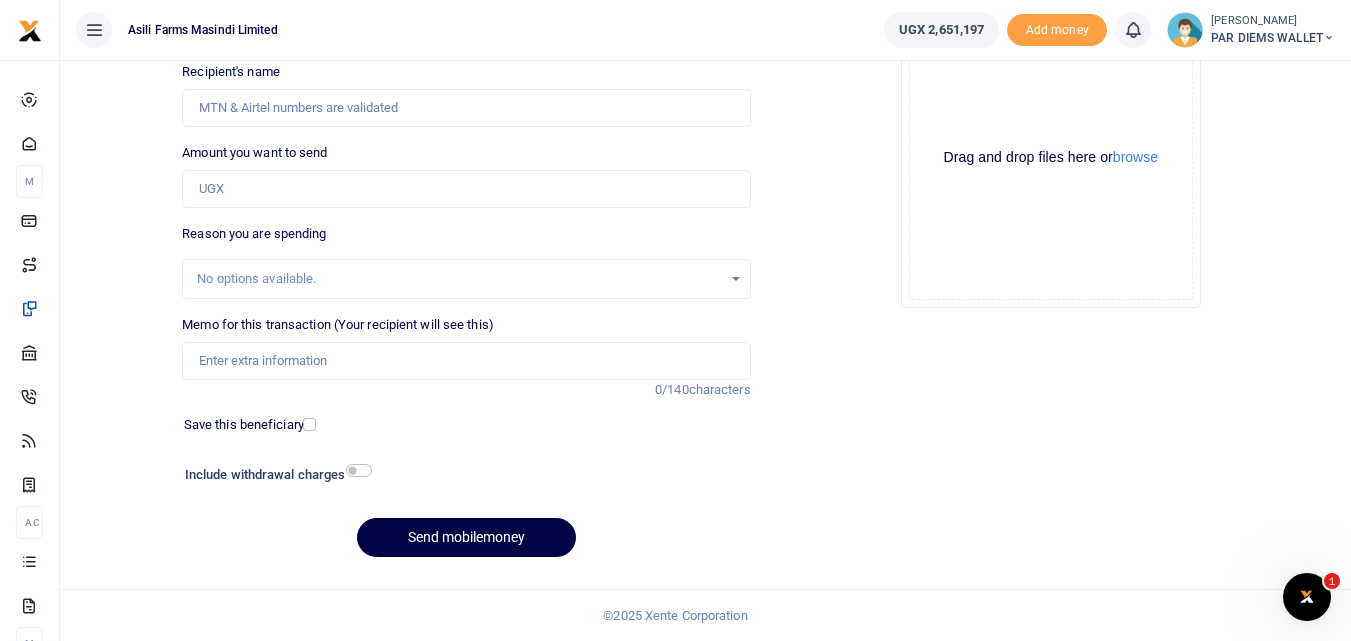 scroll, scrollTop: 0, scrollLeft: 0, axis: both 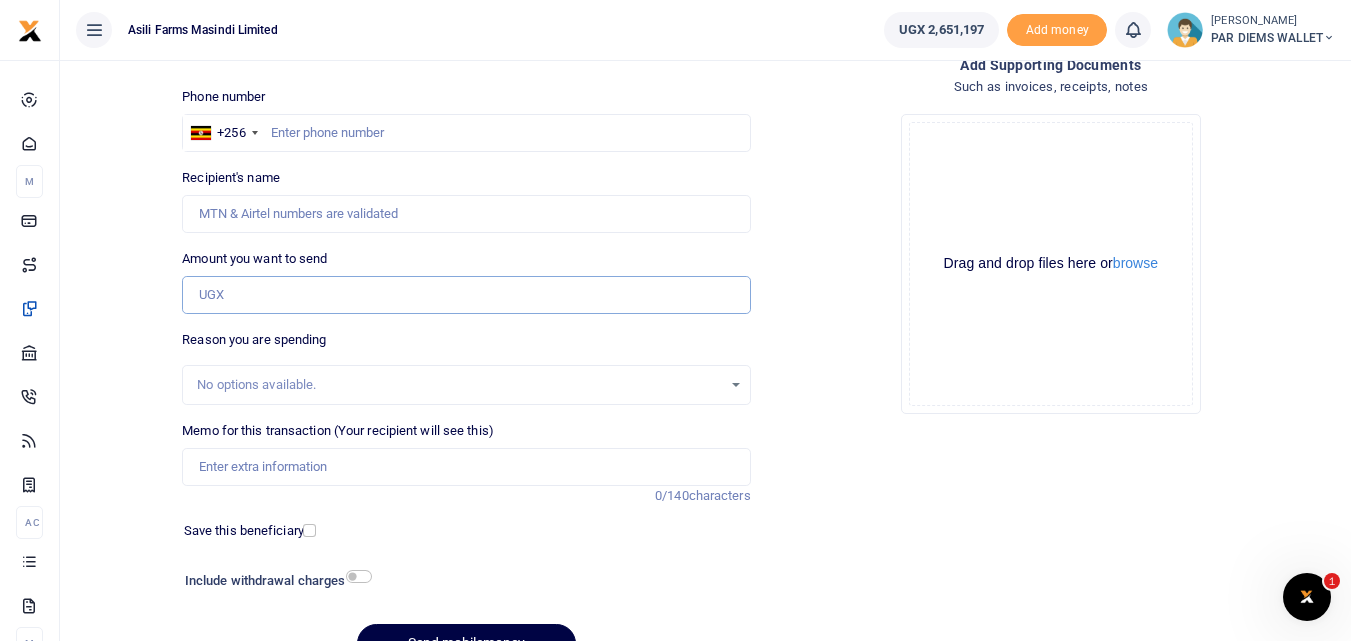 click on "Amount you want to send" at bounding box center (466, 295) 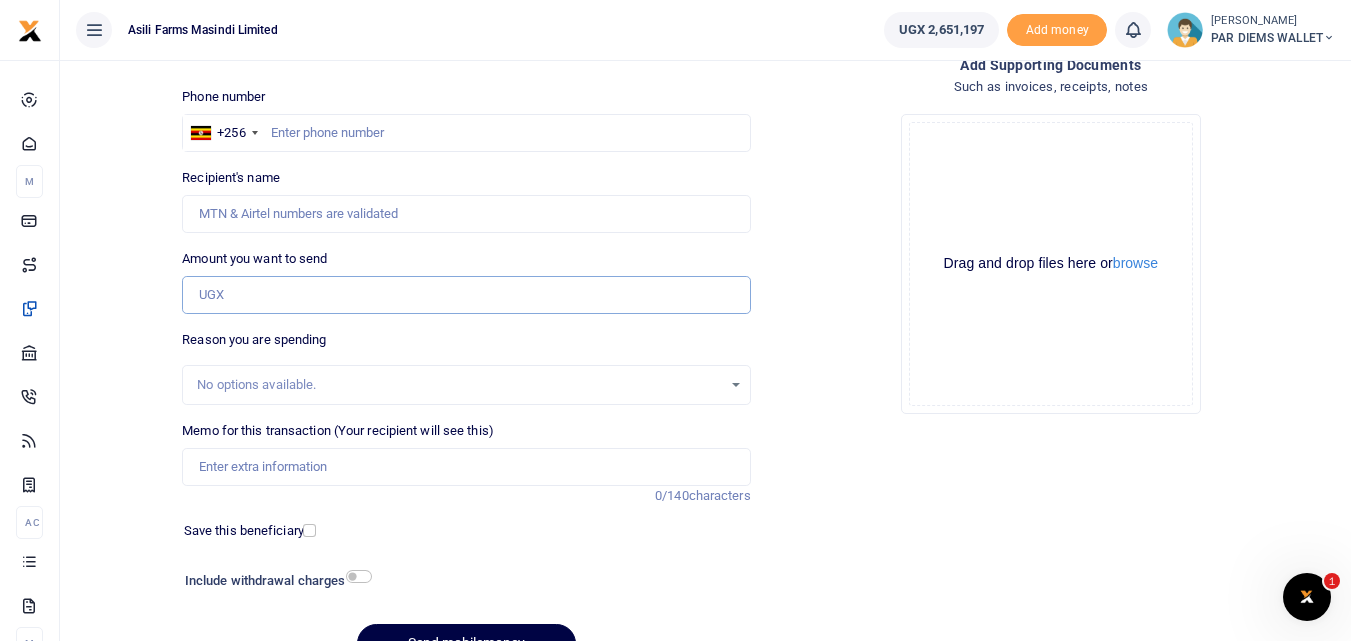 paste on "0751136405" 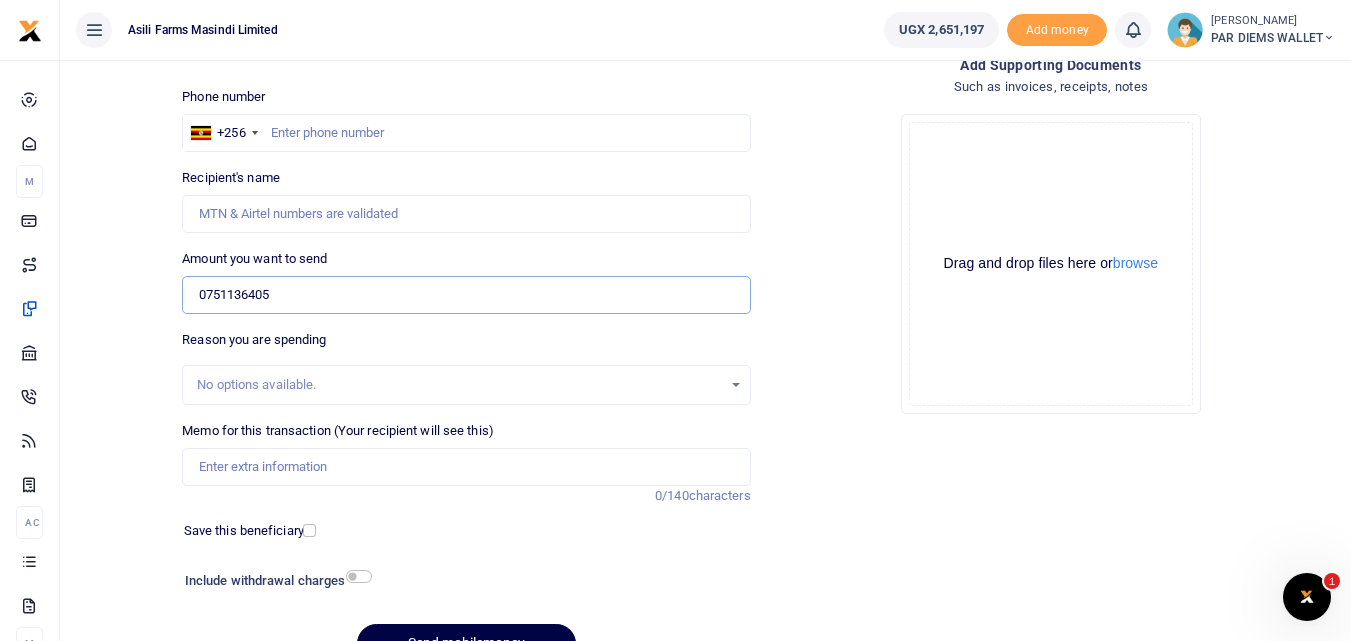 type on "0751136405" 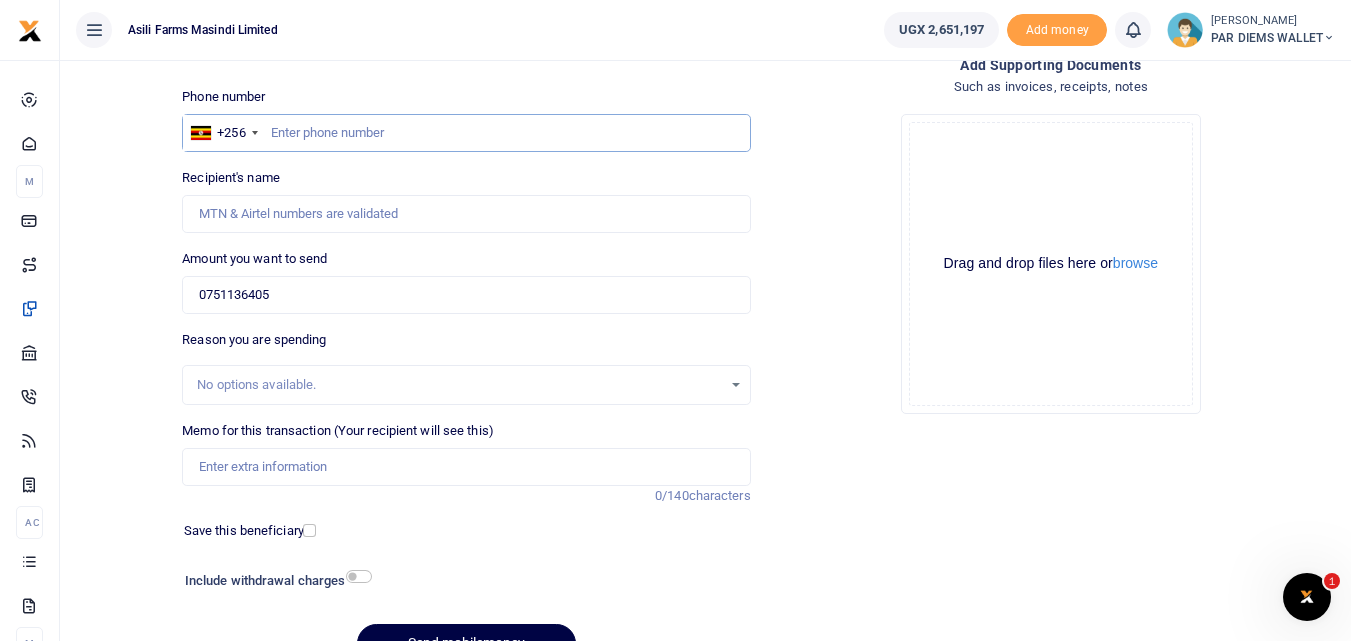 click at bounding box center [466, 133] 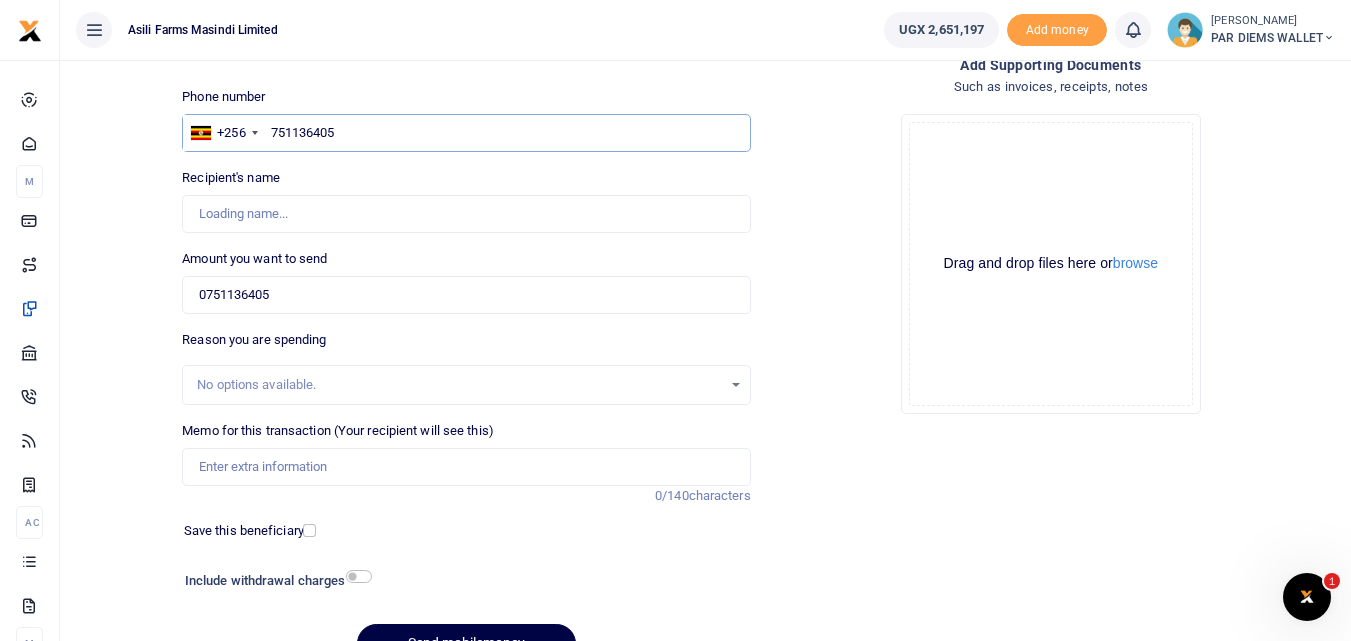 type on "751136405" 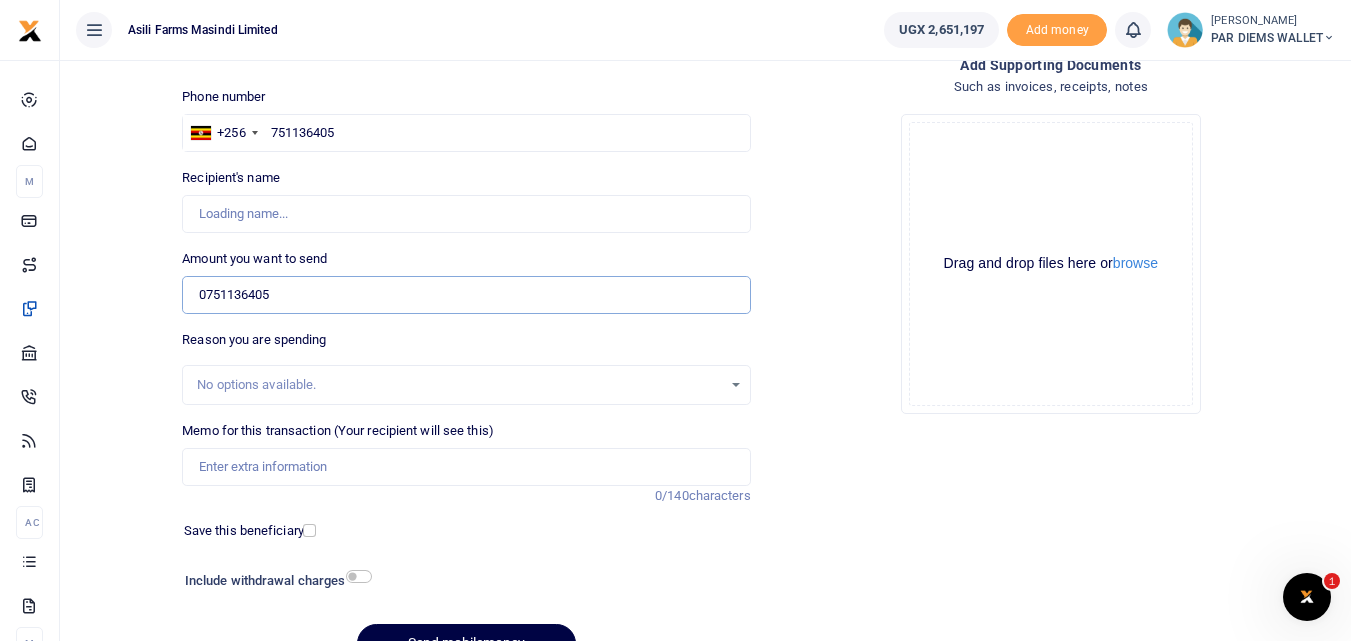 click on "0751136405" at bounding box center (466, 295) 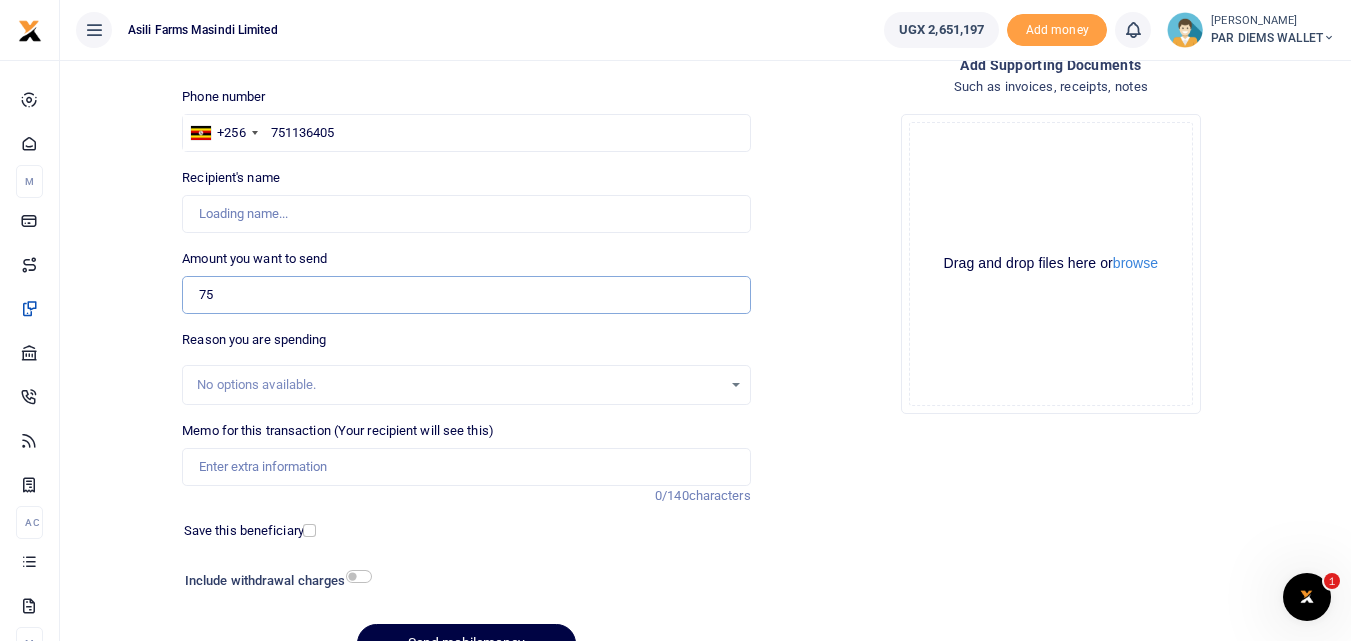 type on "7" 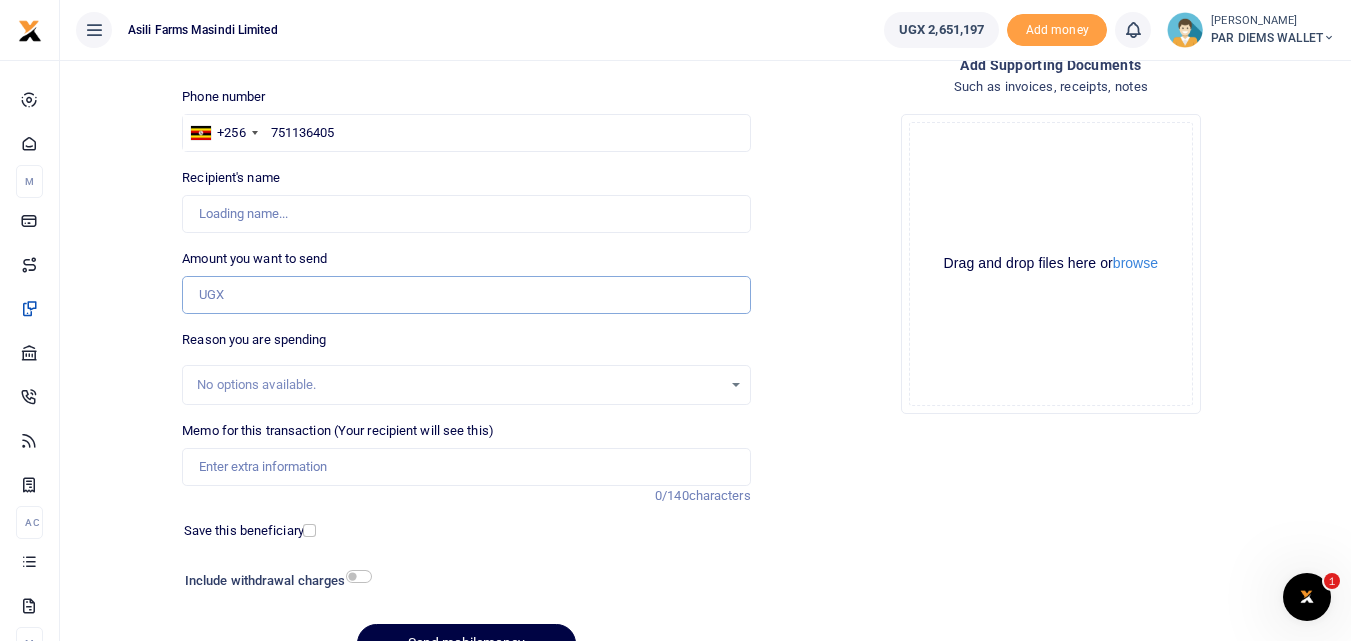 type on "0" 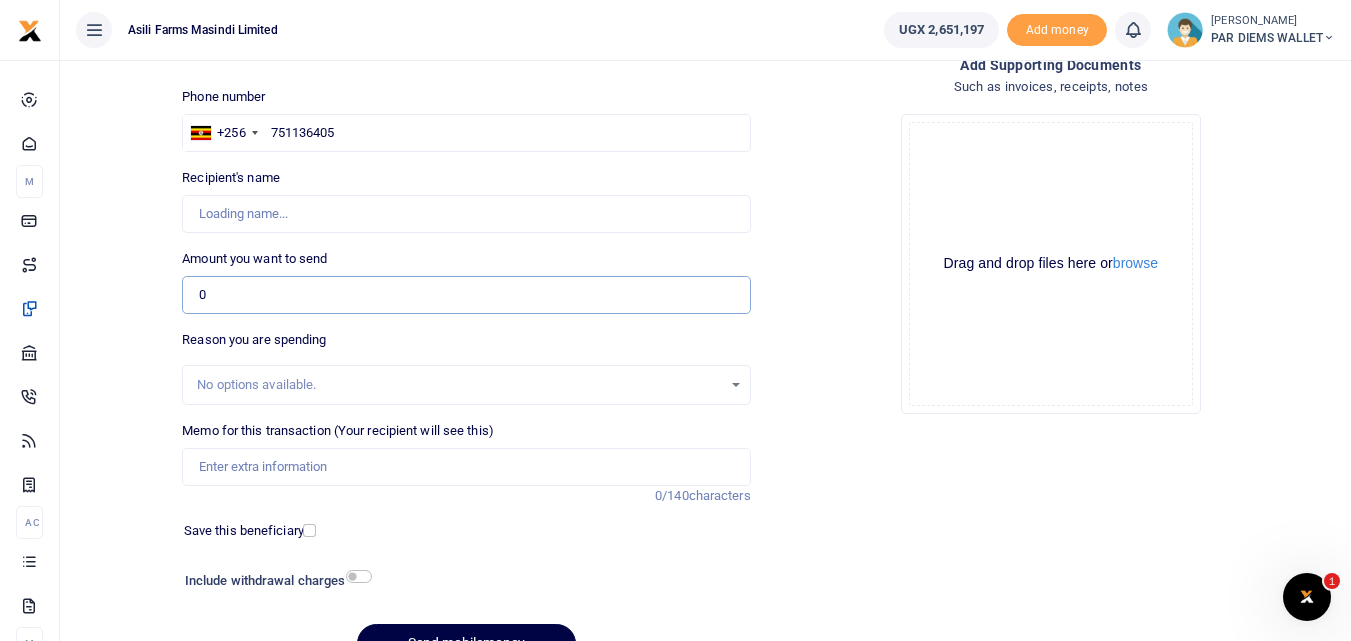 type on "Johnwashington Esejat" 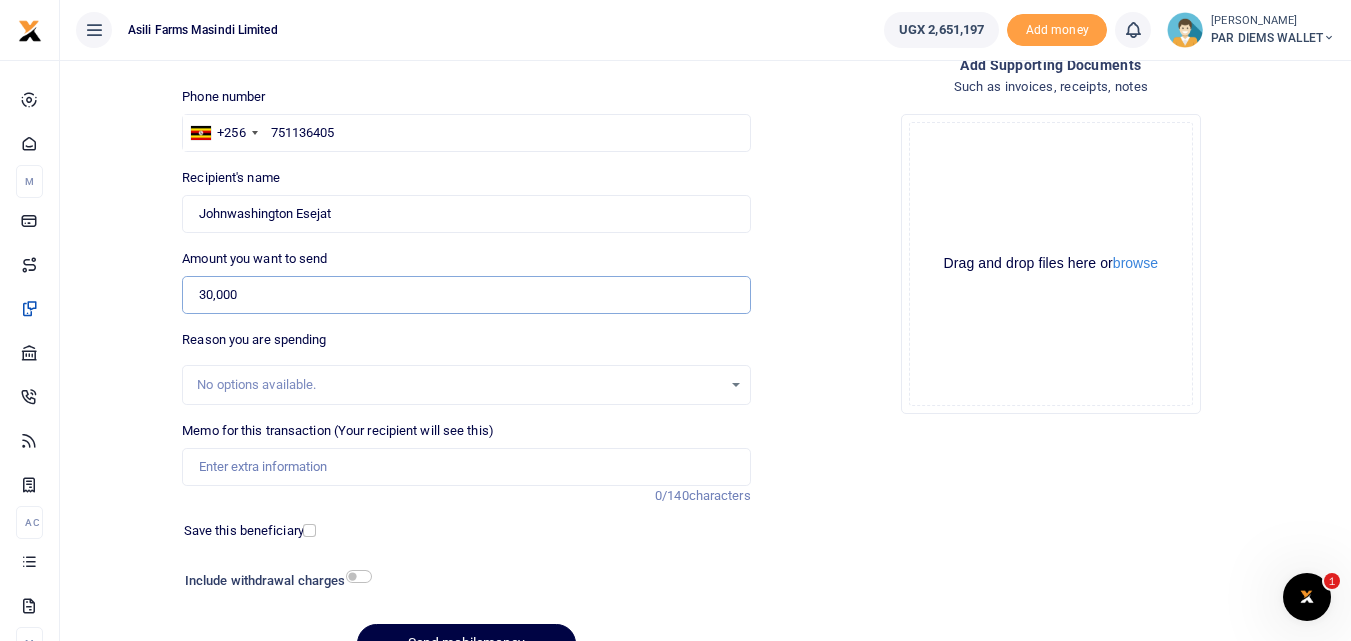 type on "30,000" 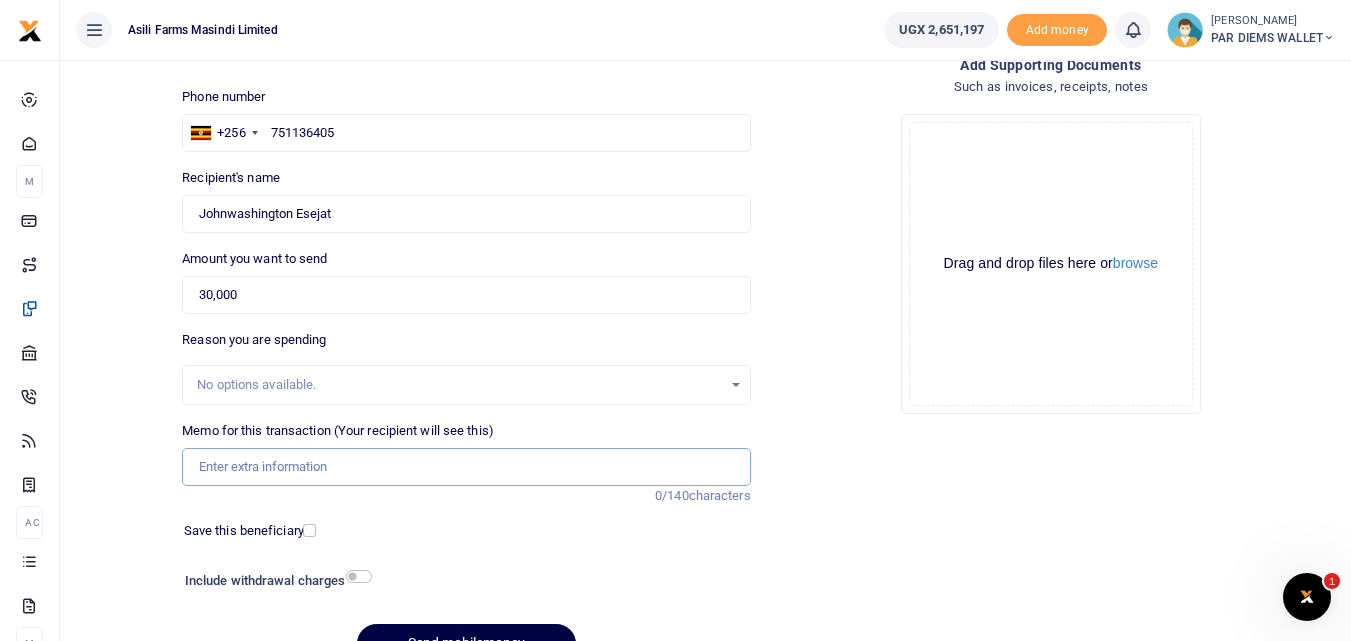 click on "Memo for this transaction (Your recipient will see this)" at bounding box center (466, 467) 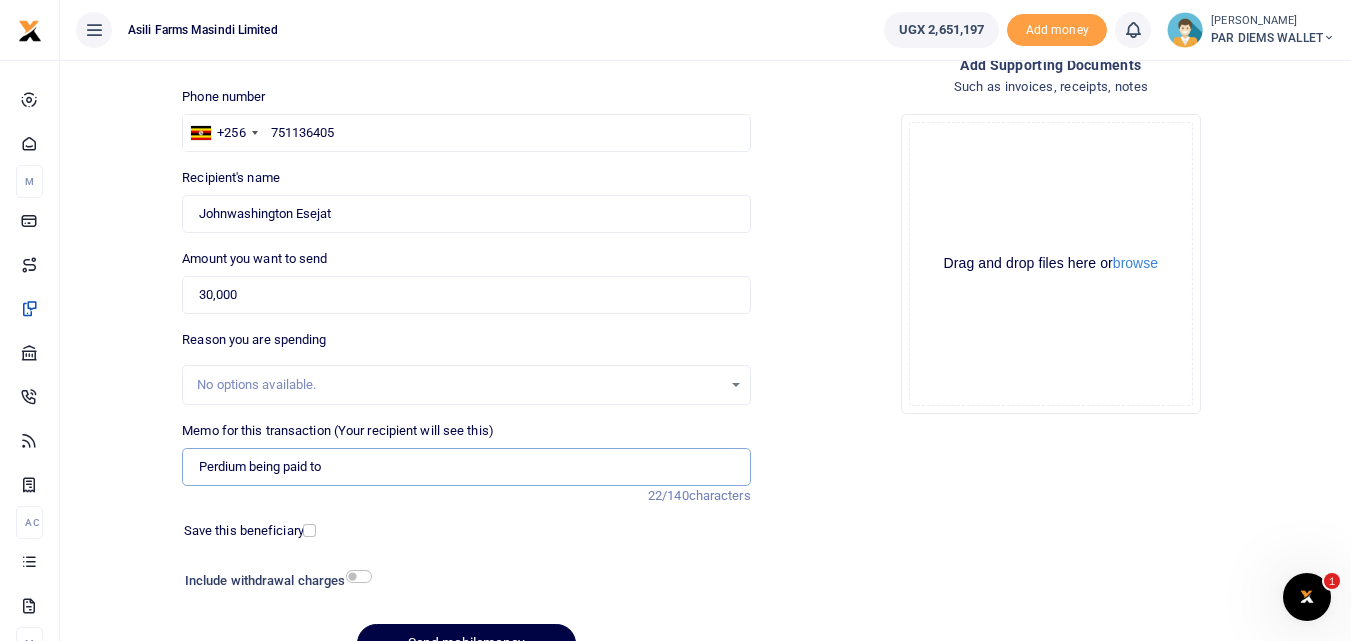 paste on "0751136405" 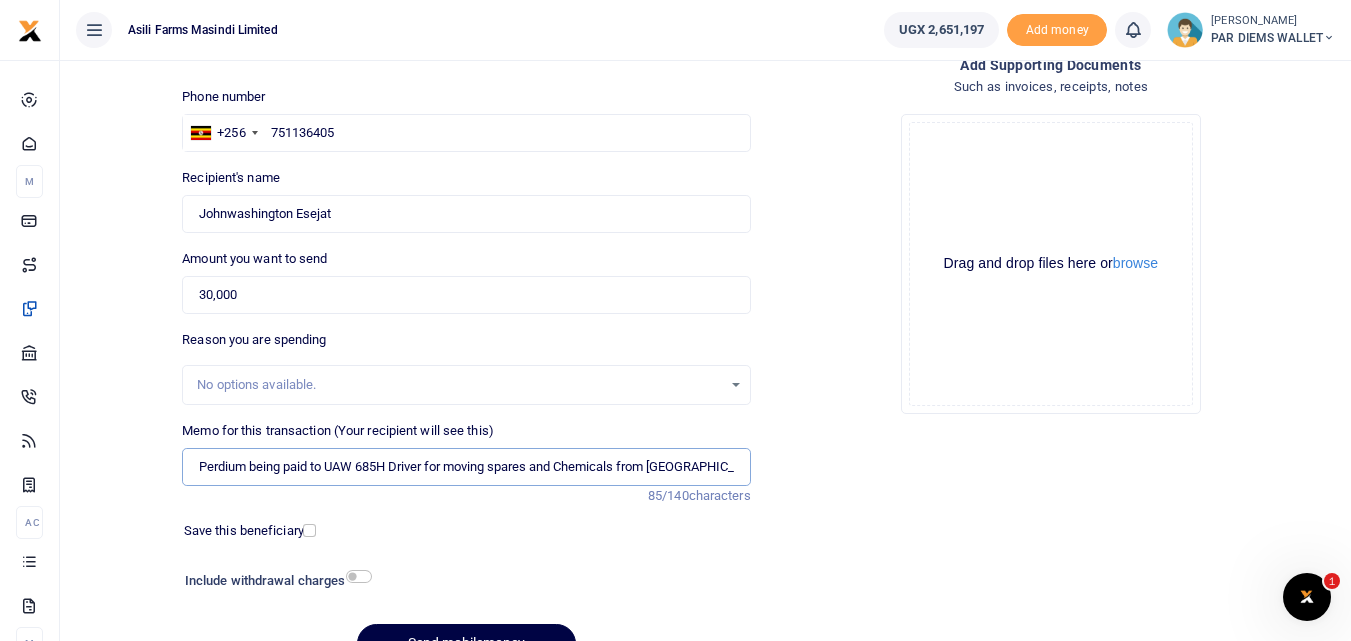 type on "Perdium being paid to UAW 685H Driver for moving spares and Chemicals from Kilak to M" 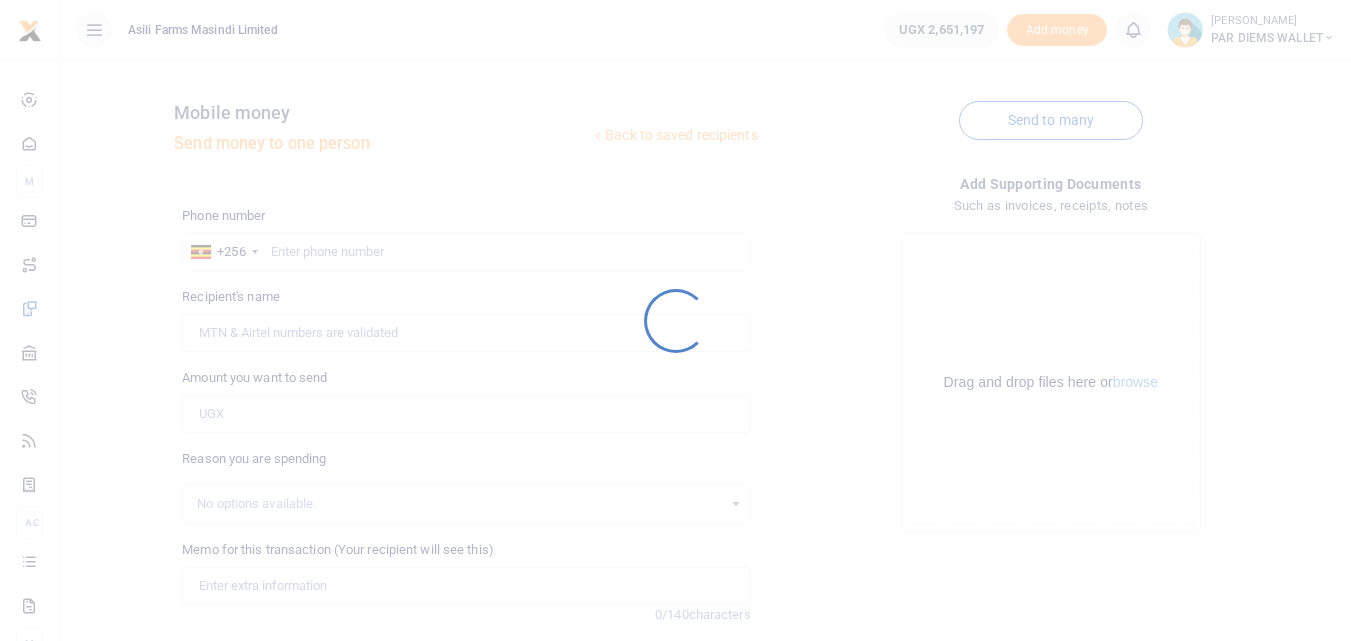scroll, scrollTop: 0, scrollLeft: 0, axis: both 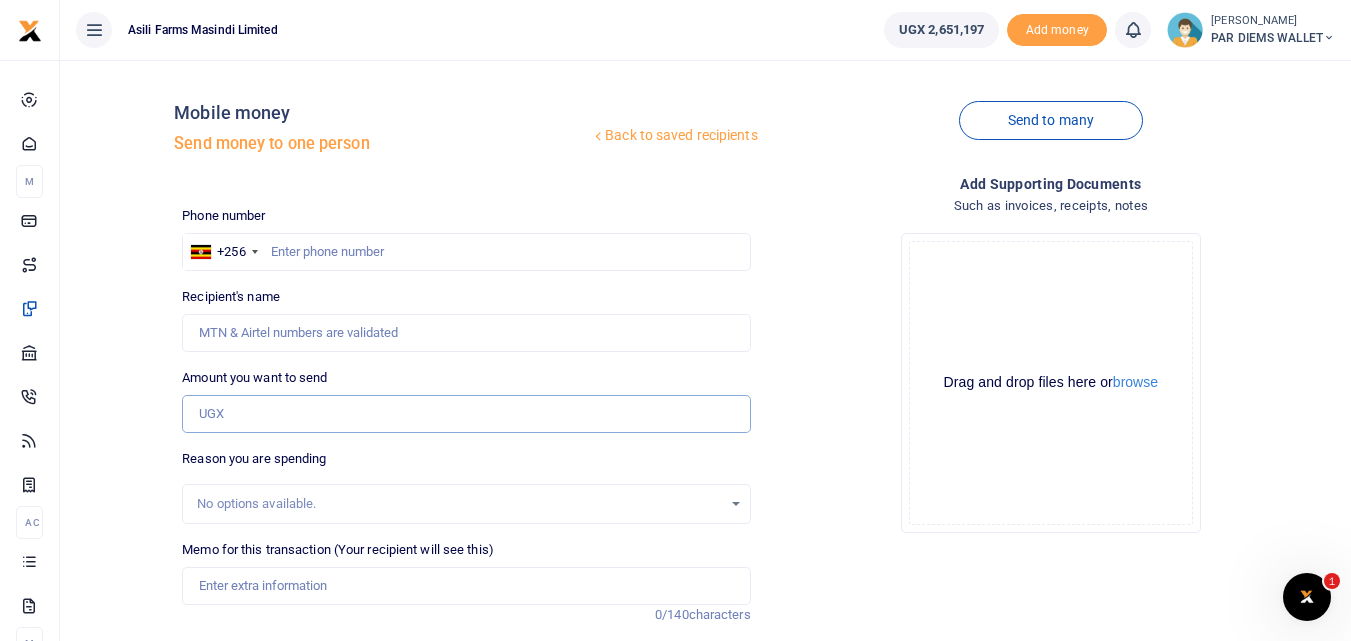 click on "Amount you want to send" at bounding box center [466, 414] 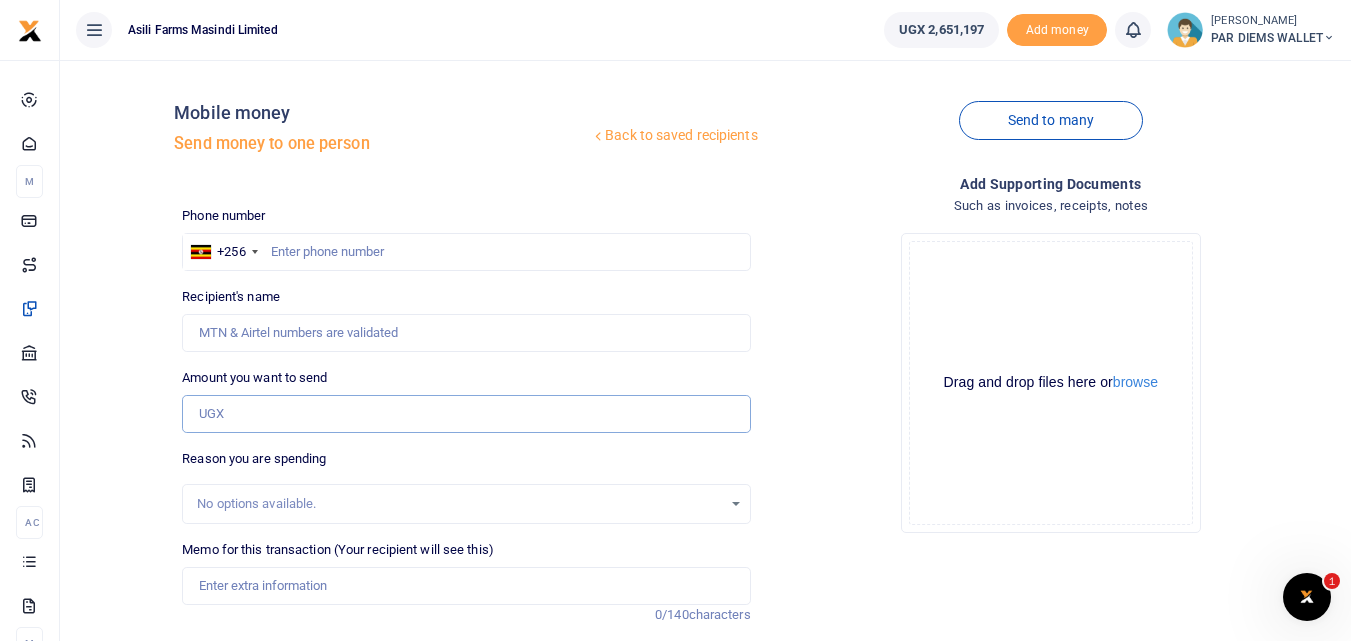 paste on "0751136405" 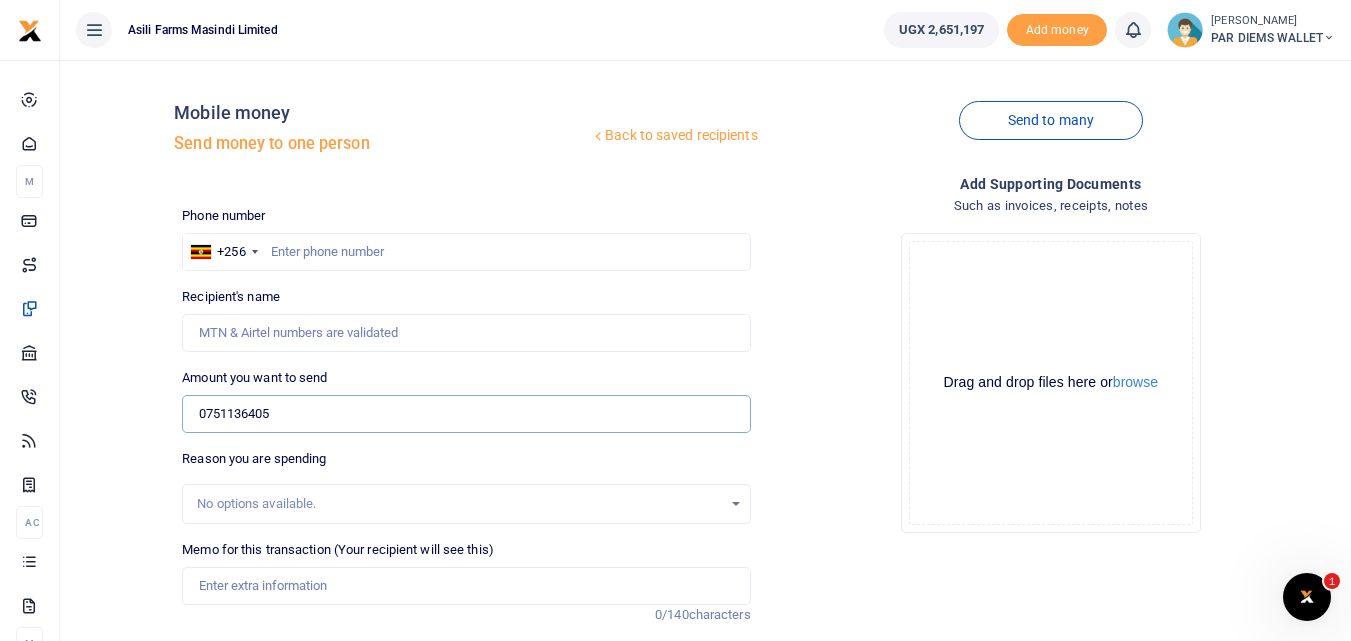 type on "0751136405" 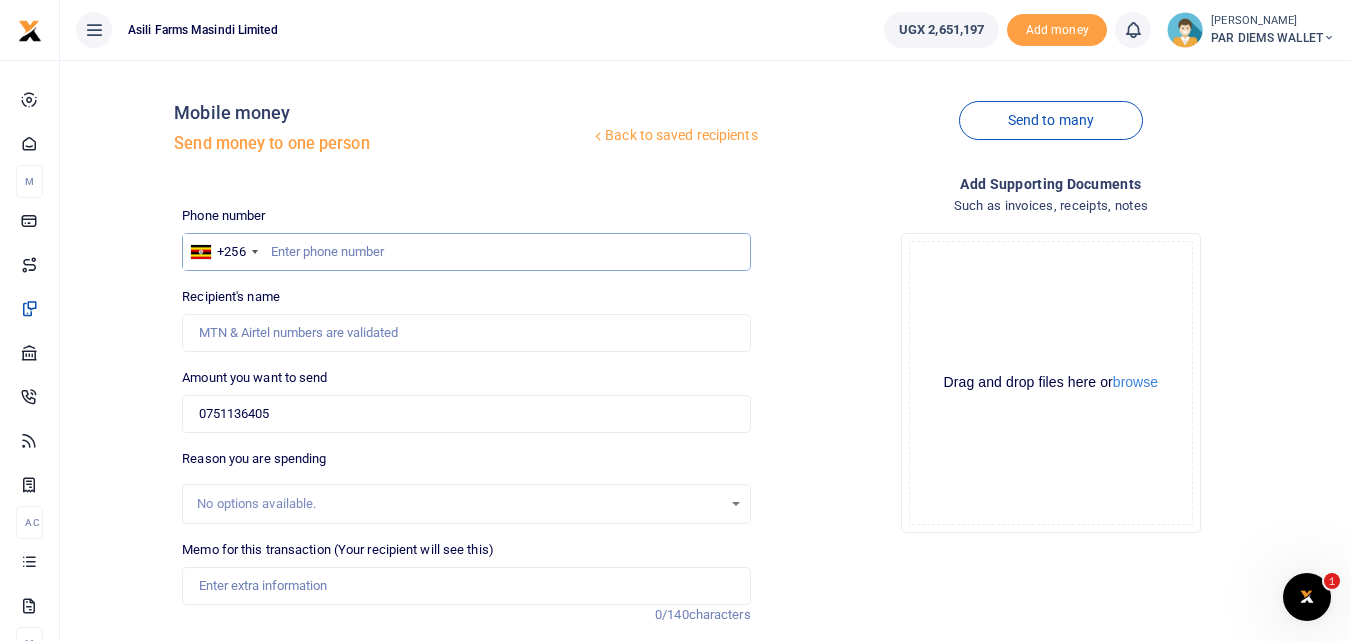 click at bounding box center [466, 252] 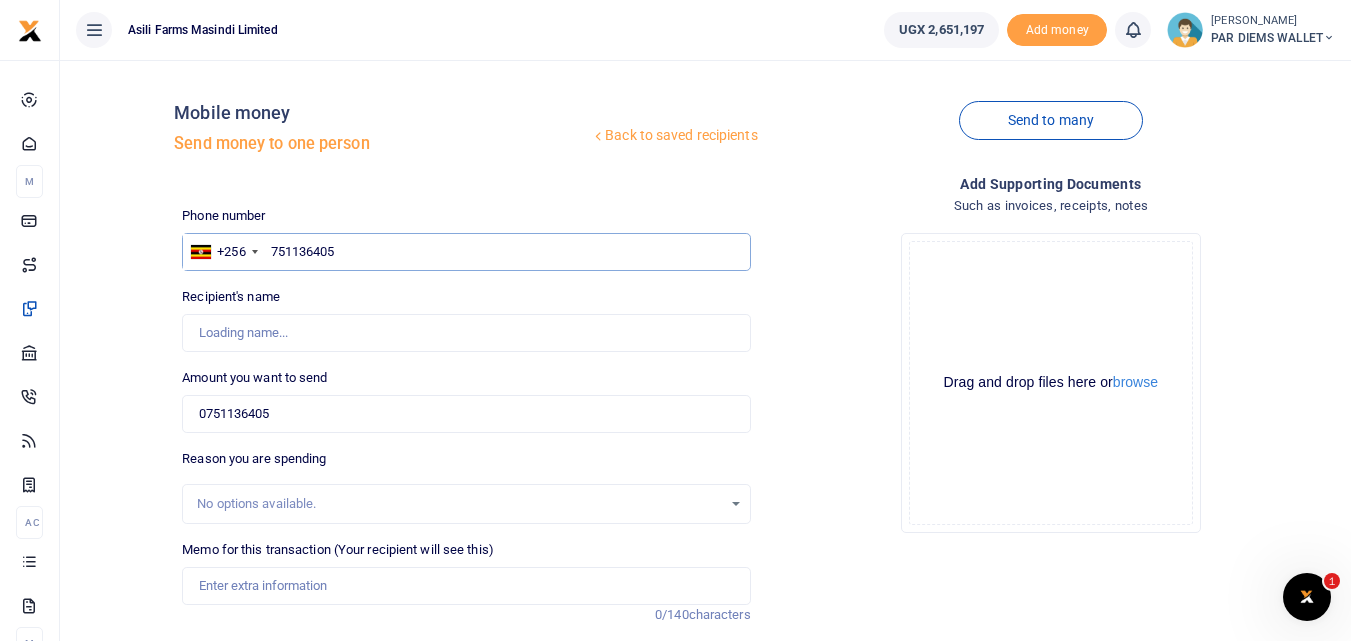 type on "751136405" 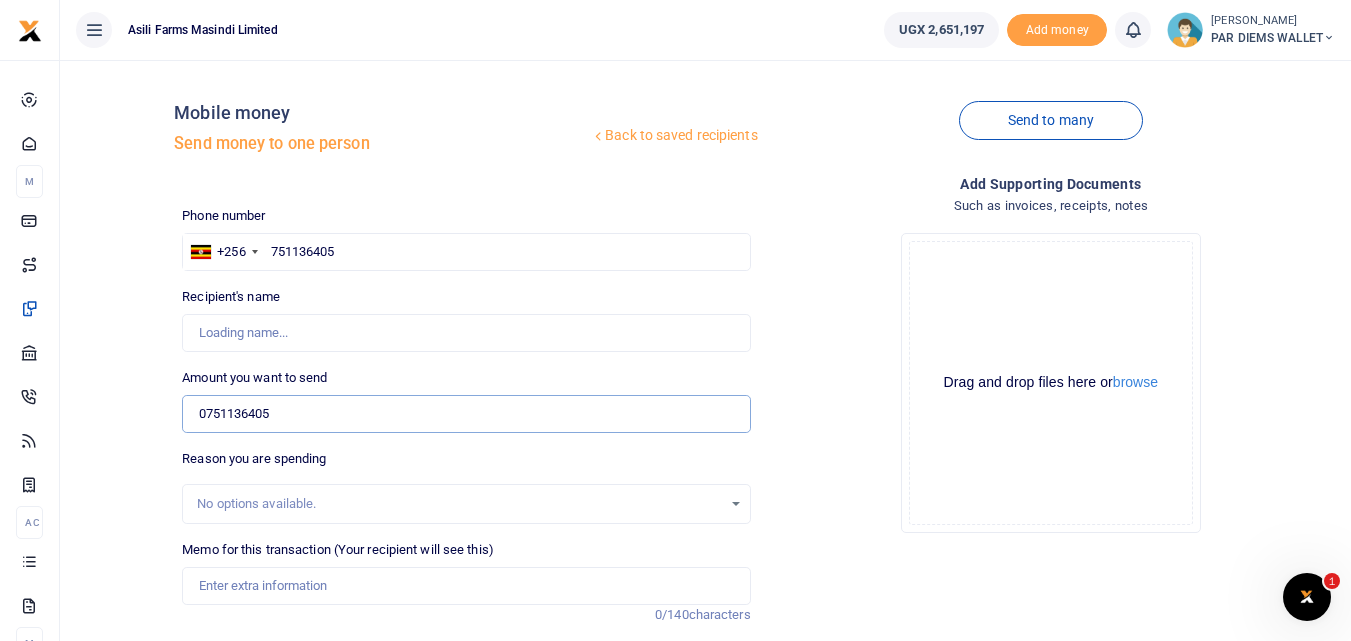 click on "0751136405" at bounding box center [466, 414] 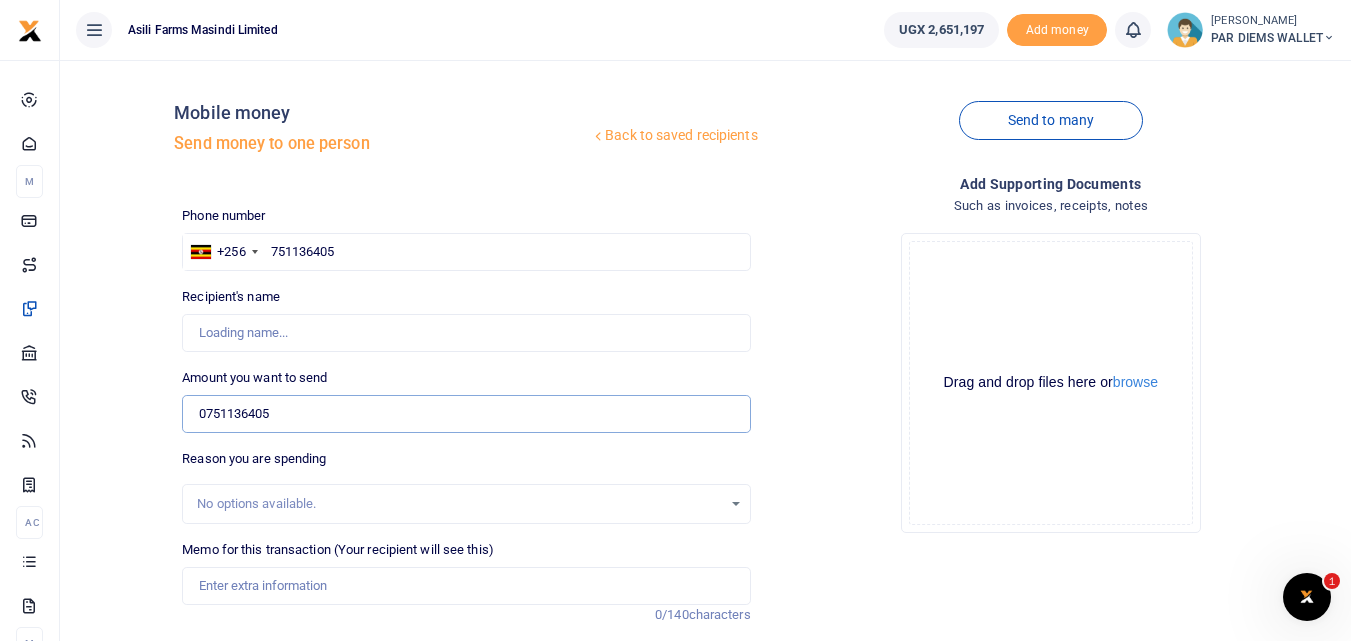 type on "Johnwashington Esejat" 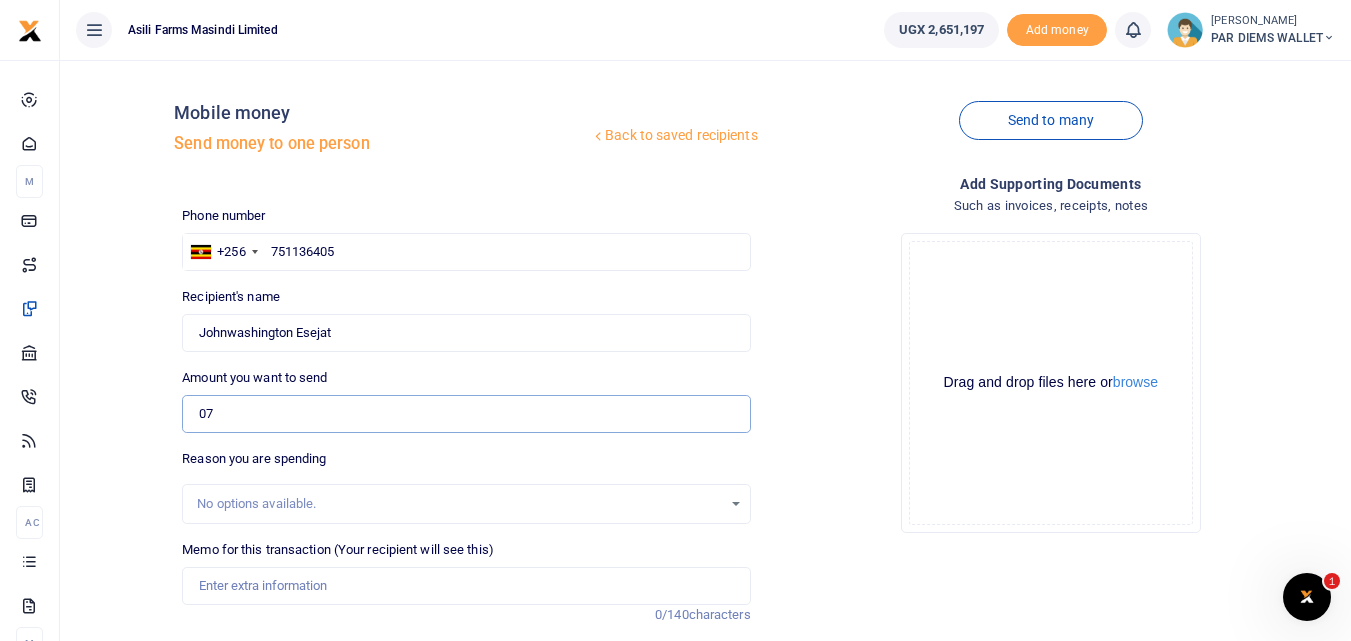 type on "0" 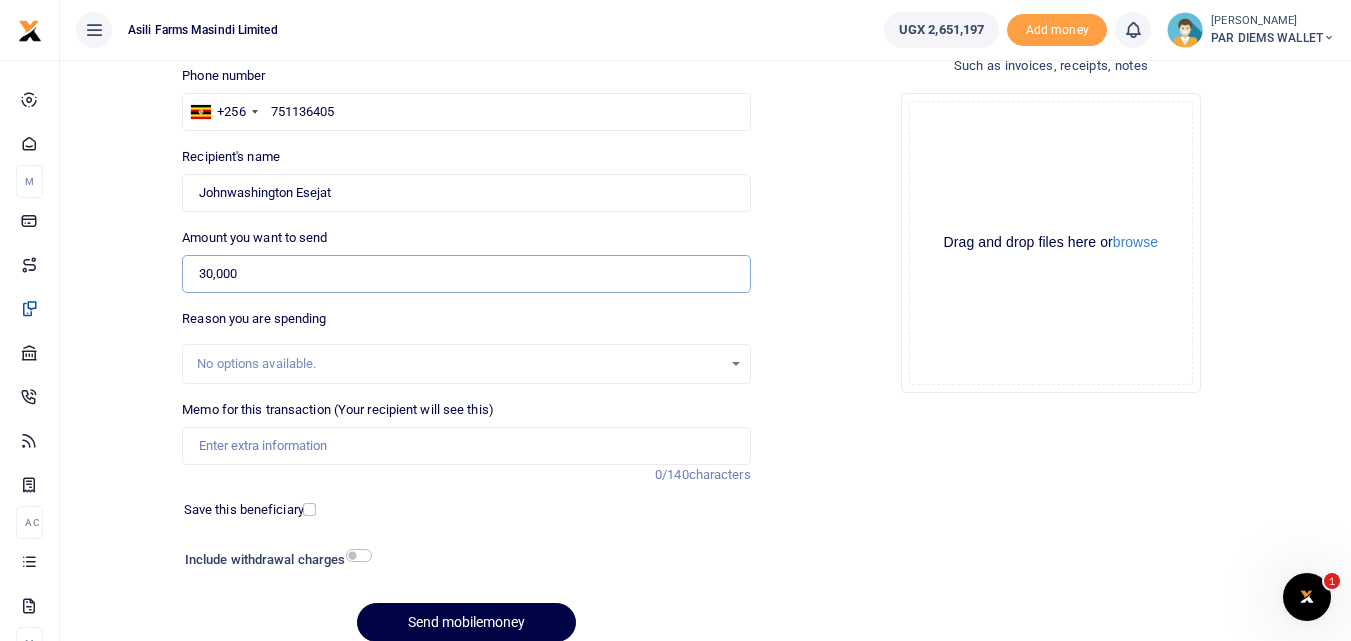 scroll, scrollTop: 145, scrollLeft: 0, axis: vertical 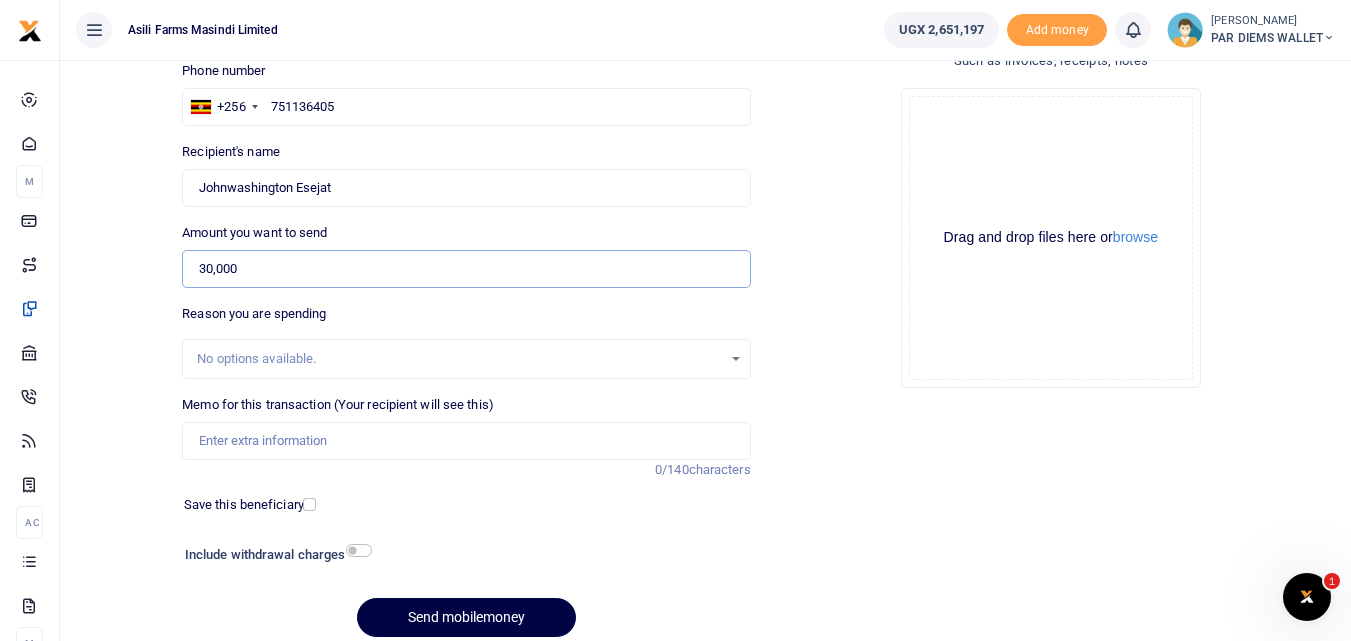 type on "30,000" 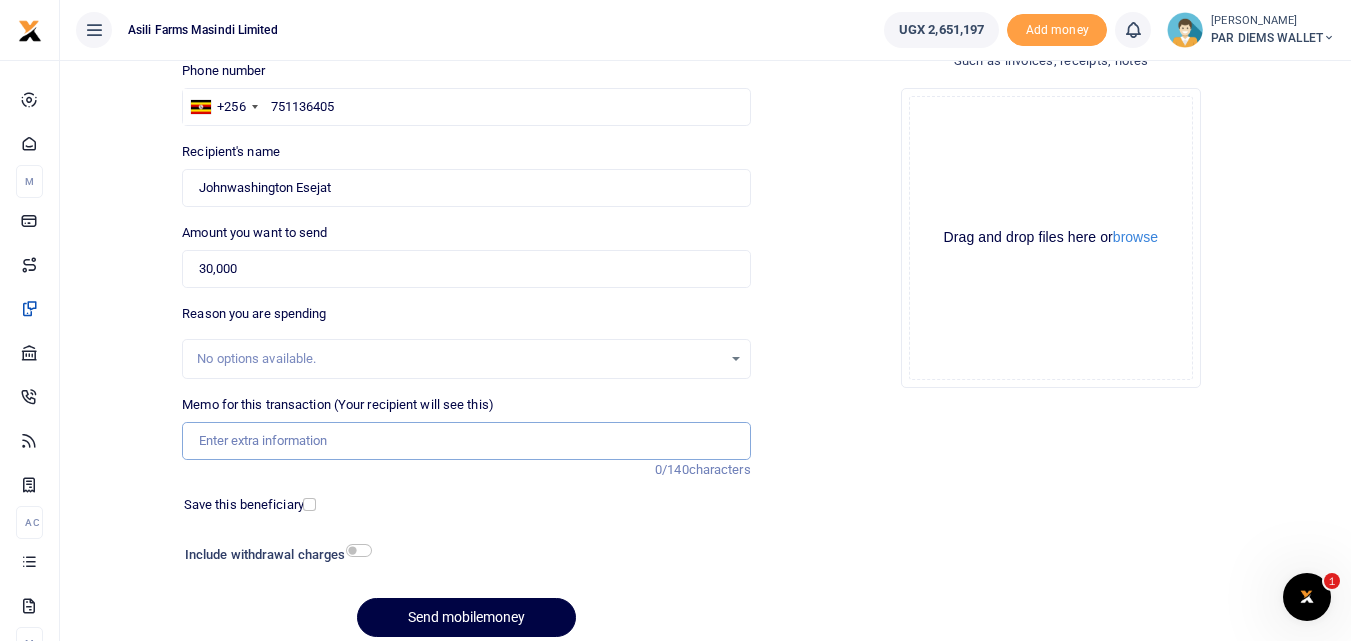 click on "Memo for this transaction (Your recipient will see this)" at bounding box center [466, 441] 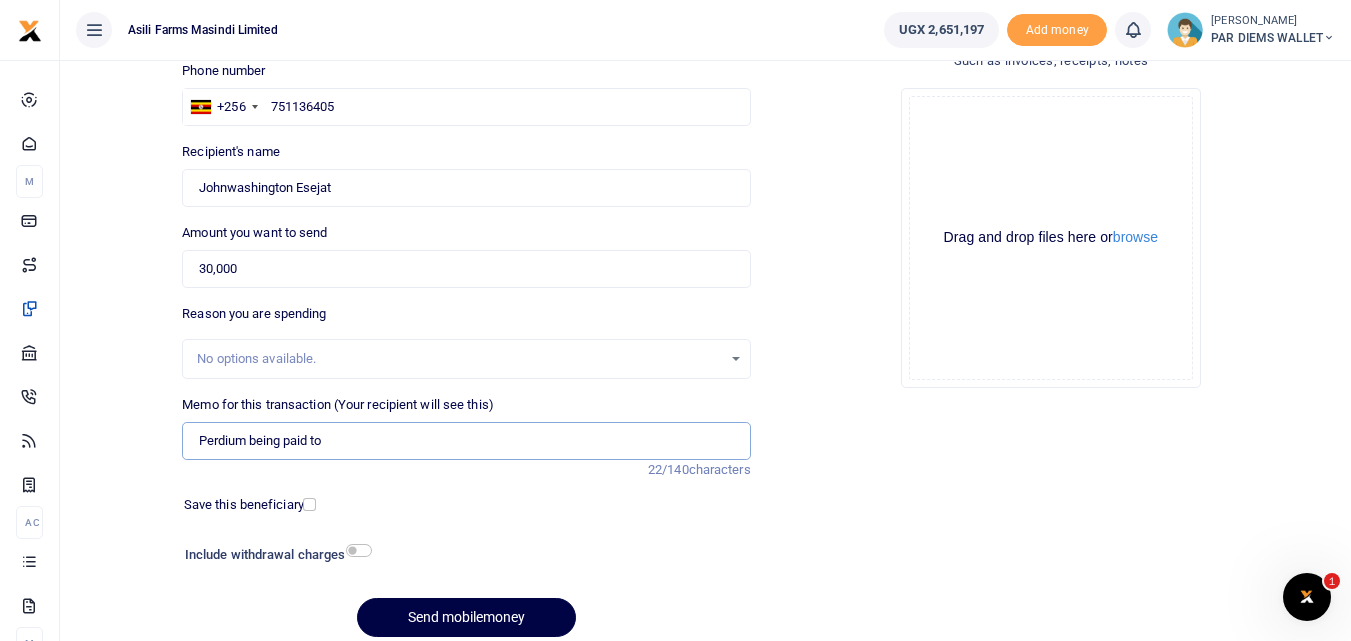 paste on "UAW 685H" 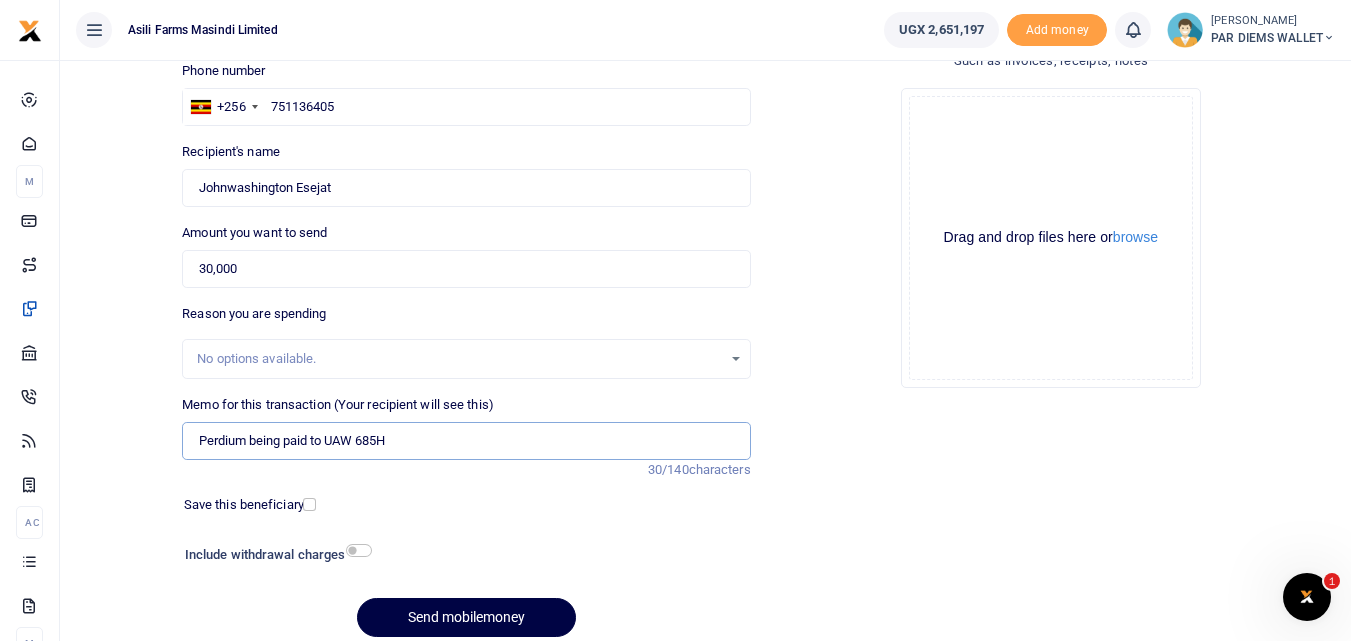 click on "Perdium being paid to UAW 685H" at bounding box center (466, 441) 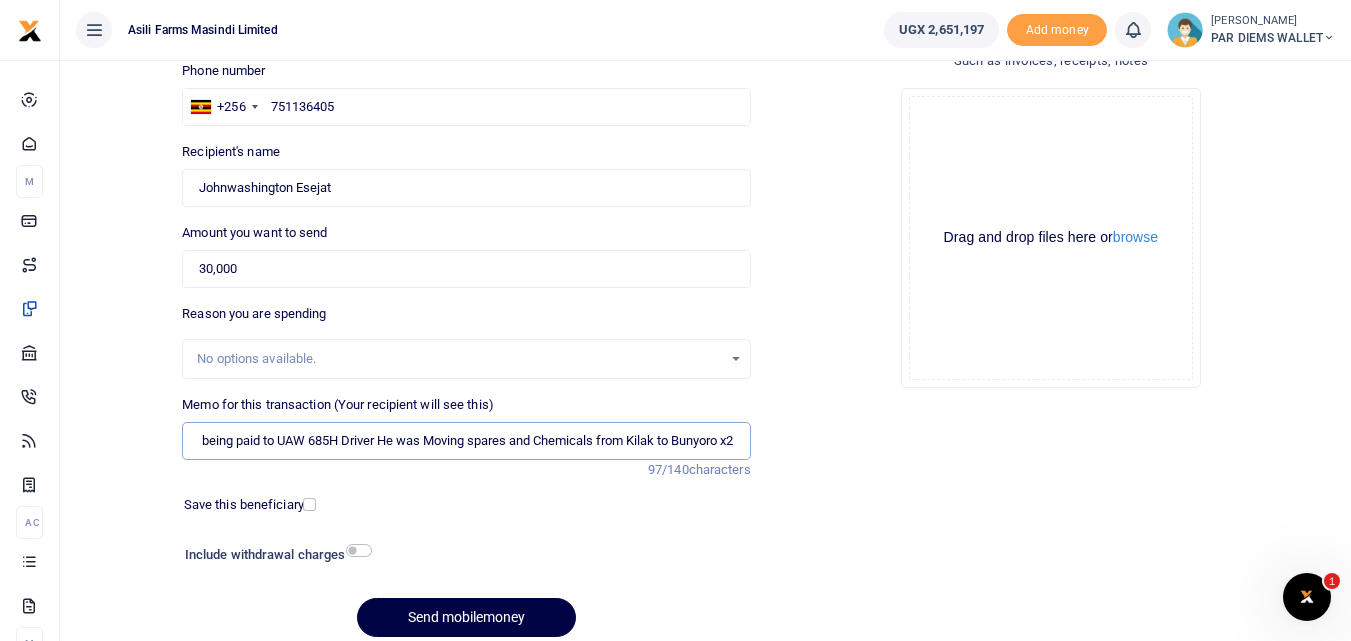 scroll, scrollTop: 0, scrollLeft: 62, axis: horizontal 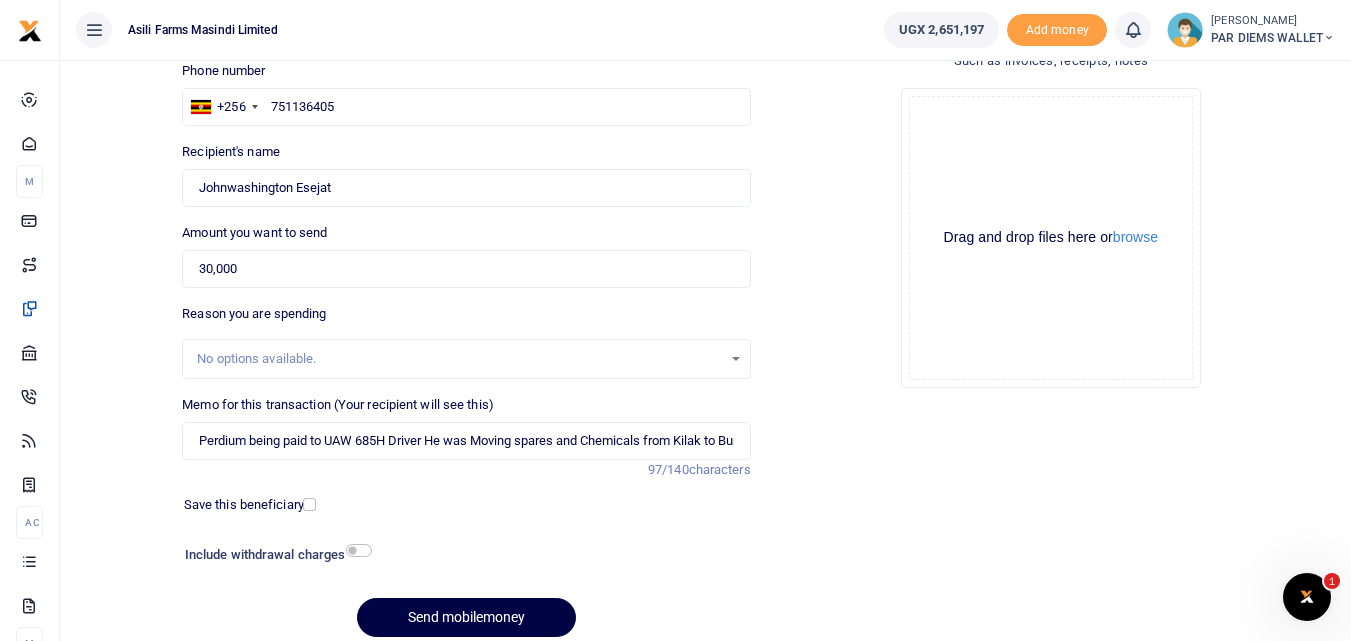 click on "Drag and drop files here or  browse Powered by  Uppy" 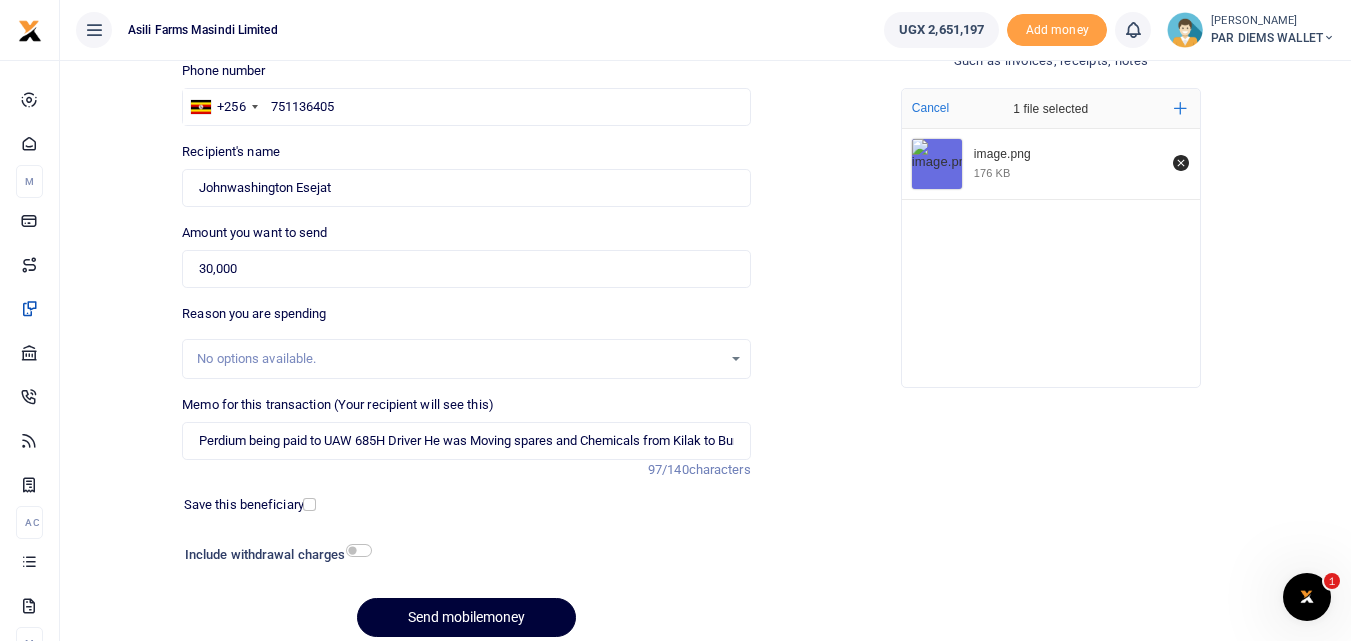 click on "Send mobilemoney" at bounding box center (466, 617) 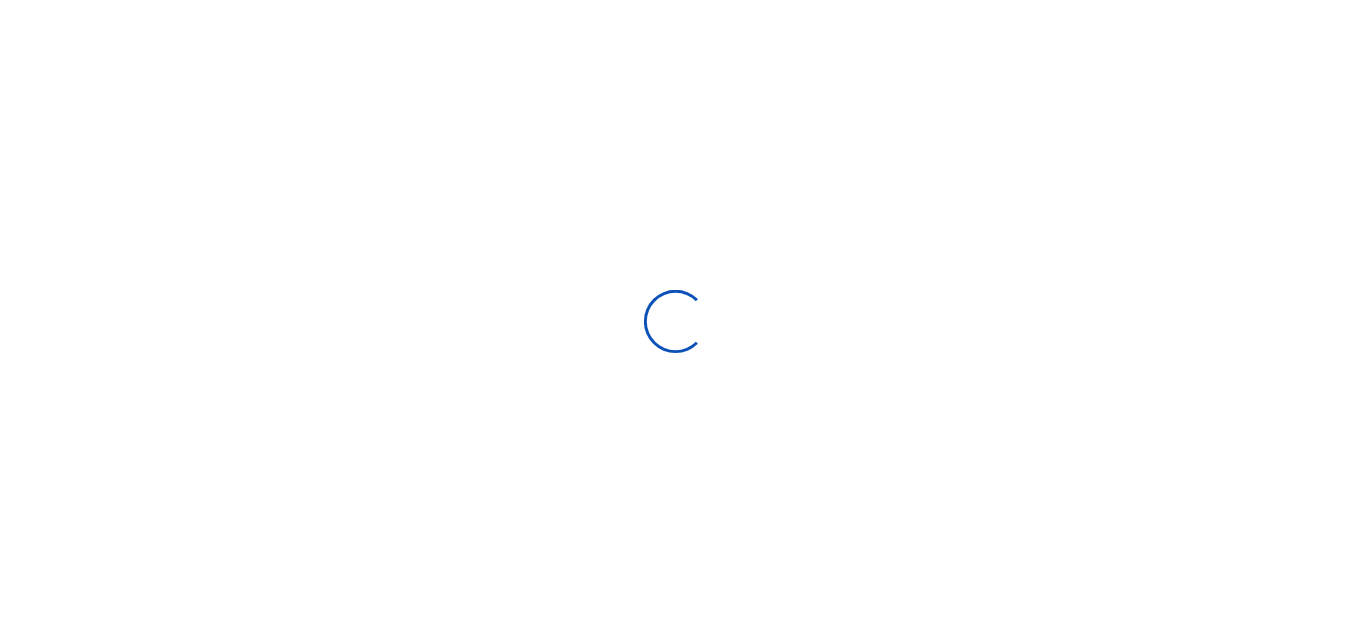 scroll, scrollTop: 145, scrollLeft: 0, axis: vertical 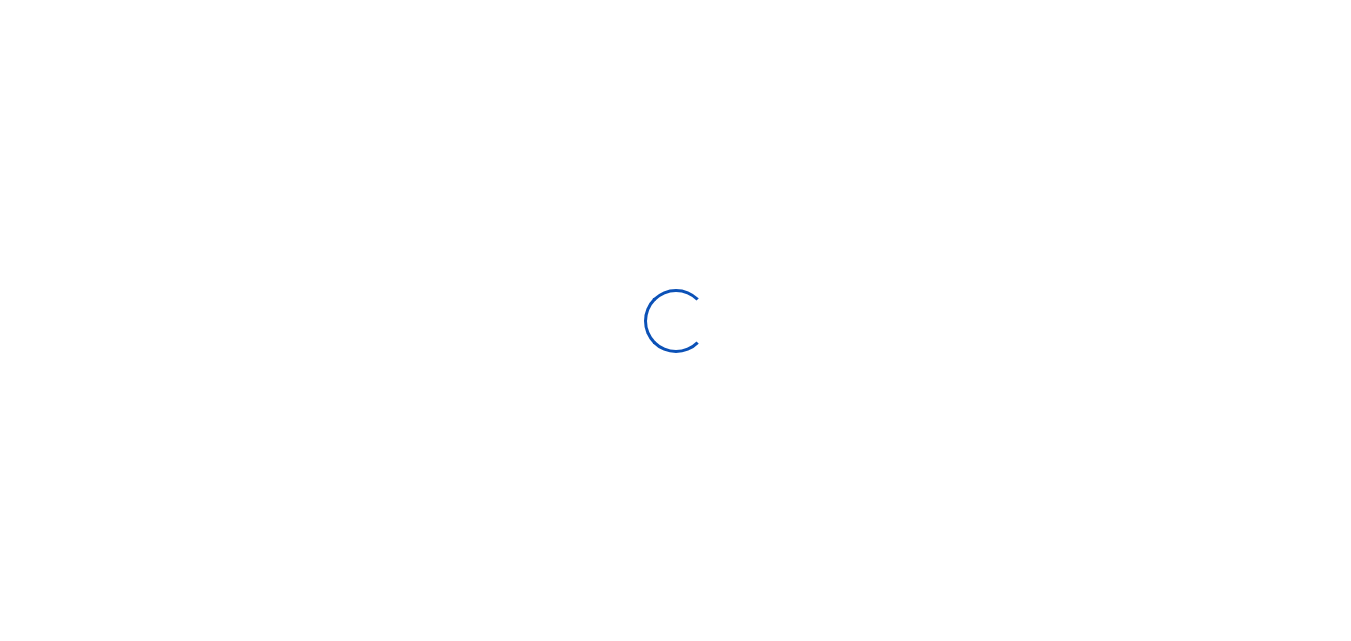 select on "Loading bundles" 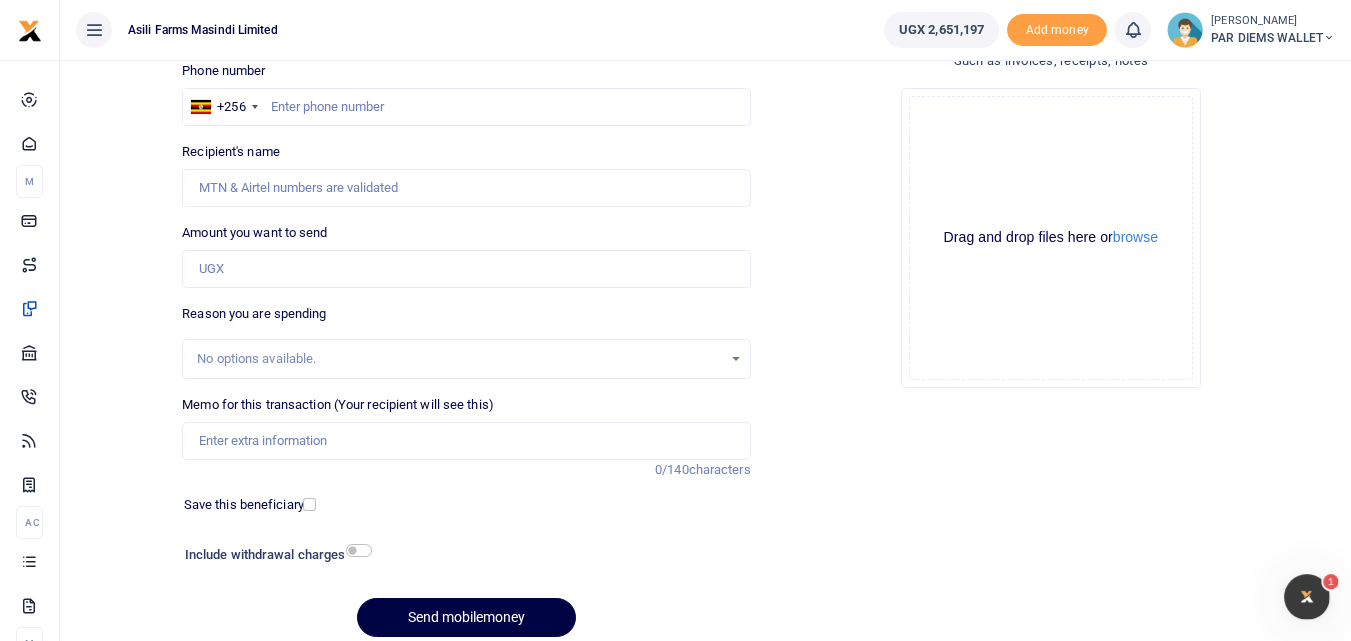 scroll, scrollTop: 0, scrollLeft: 0, axis: both 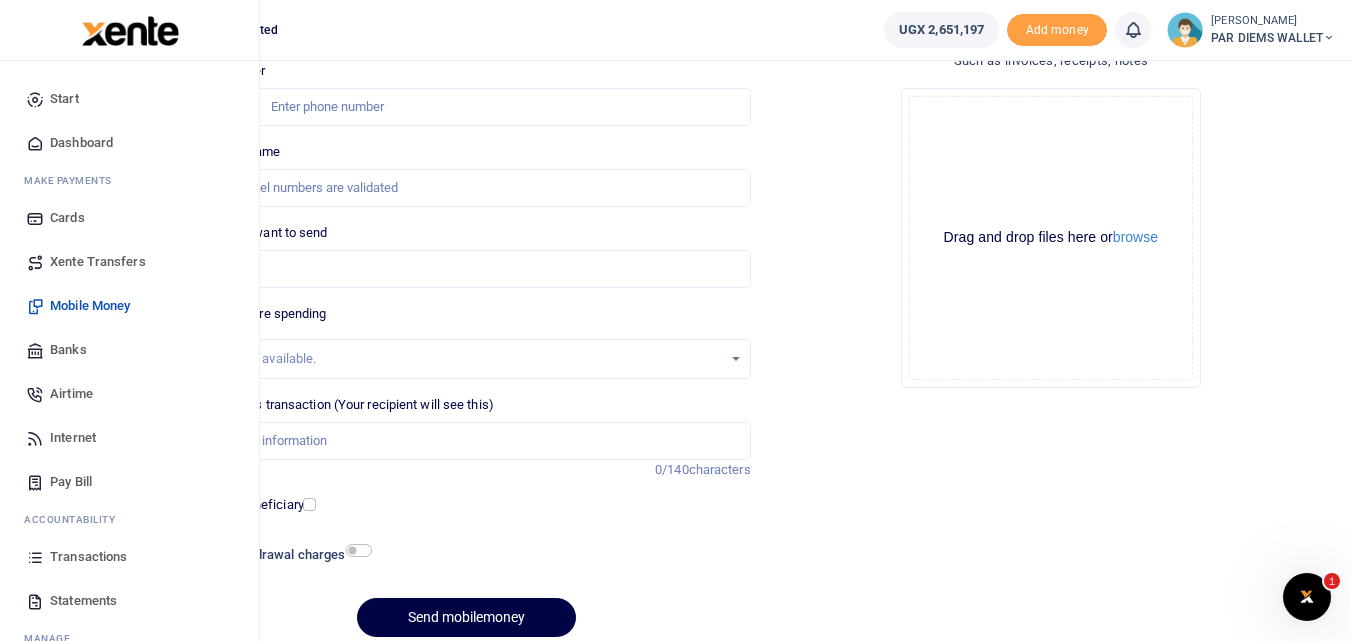 click at bounding box center [35, 557] 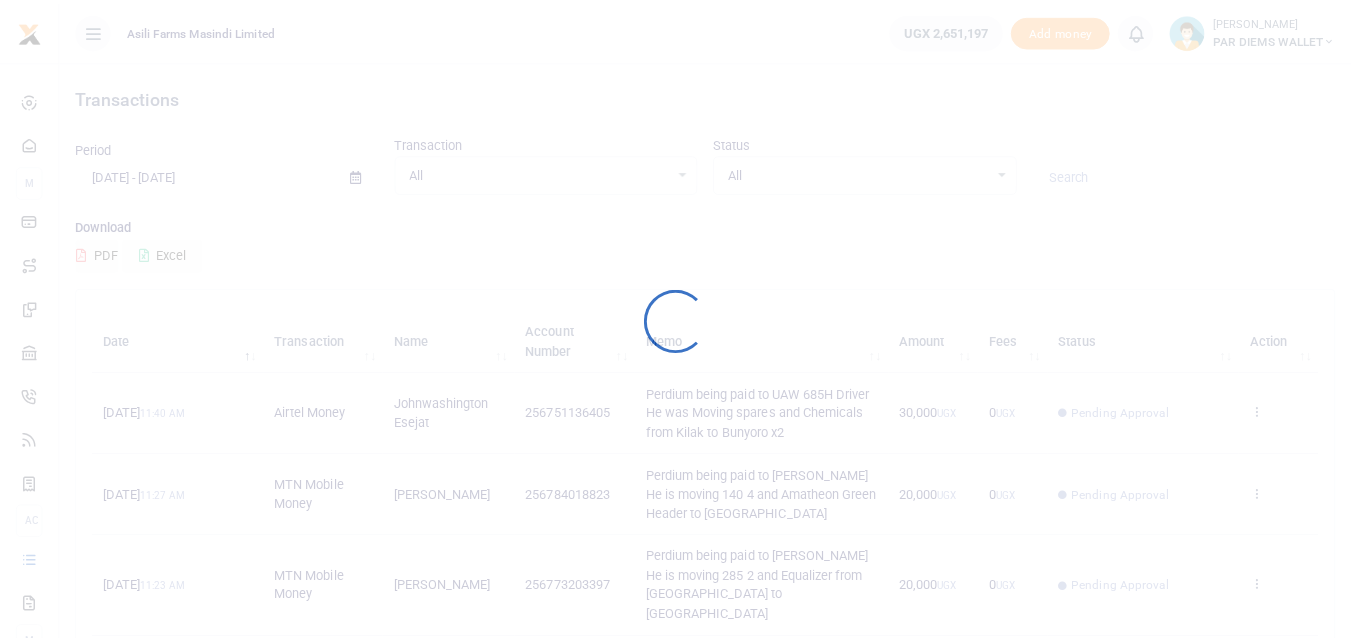 scroll, scrollTop: 0, scrollLeft: 0, axis: both 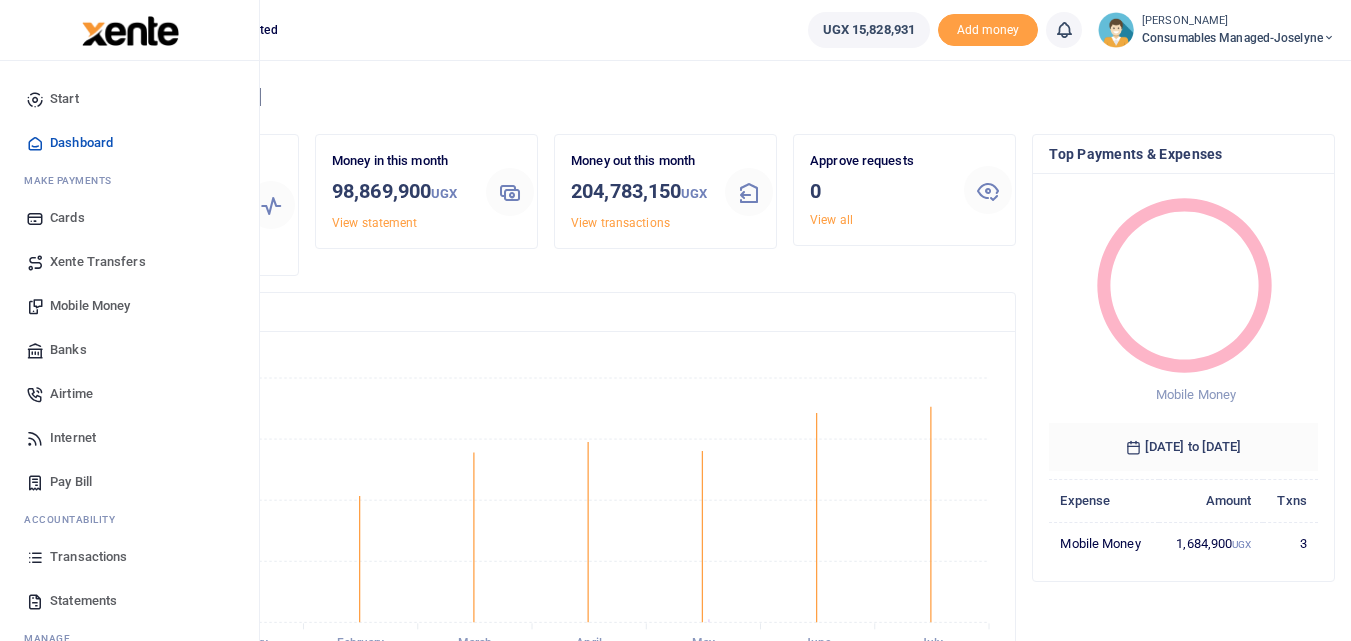 click on "Mobile Money" at bounding box center (90, 306) 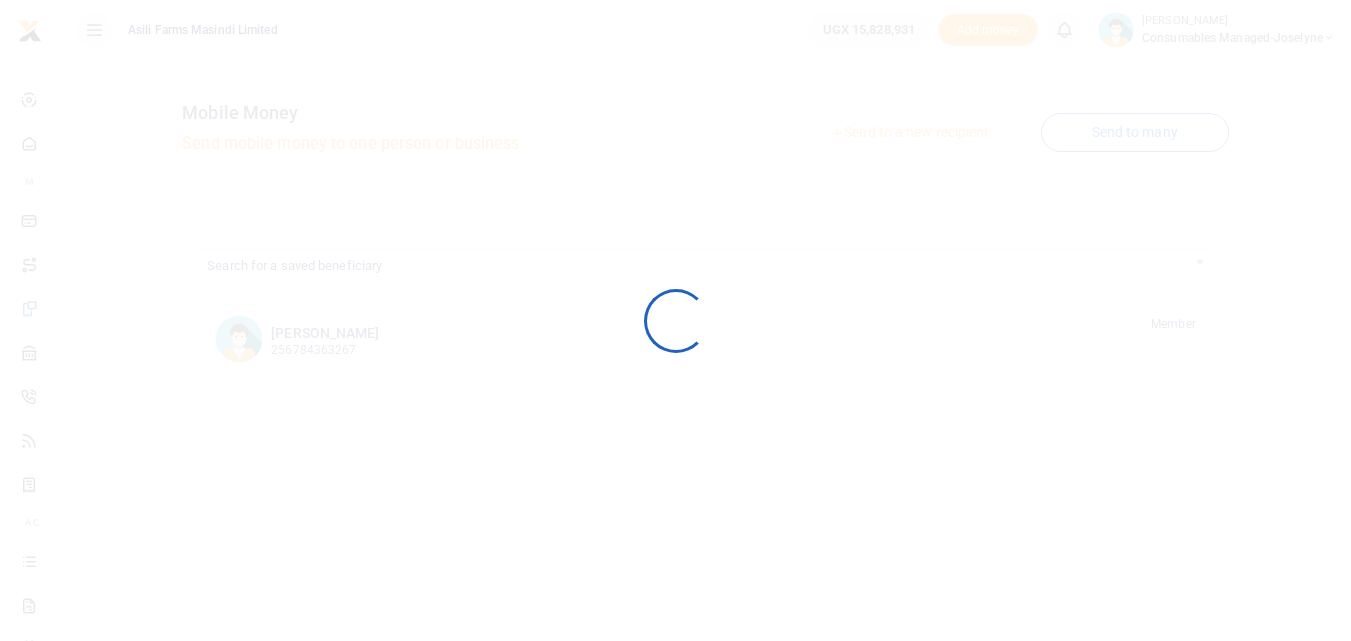 scroll, scrollTop: 0, scrollLeft: 0, axis: both 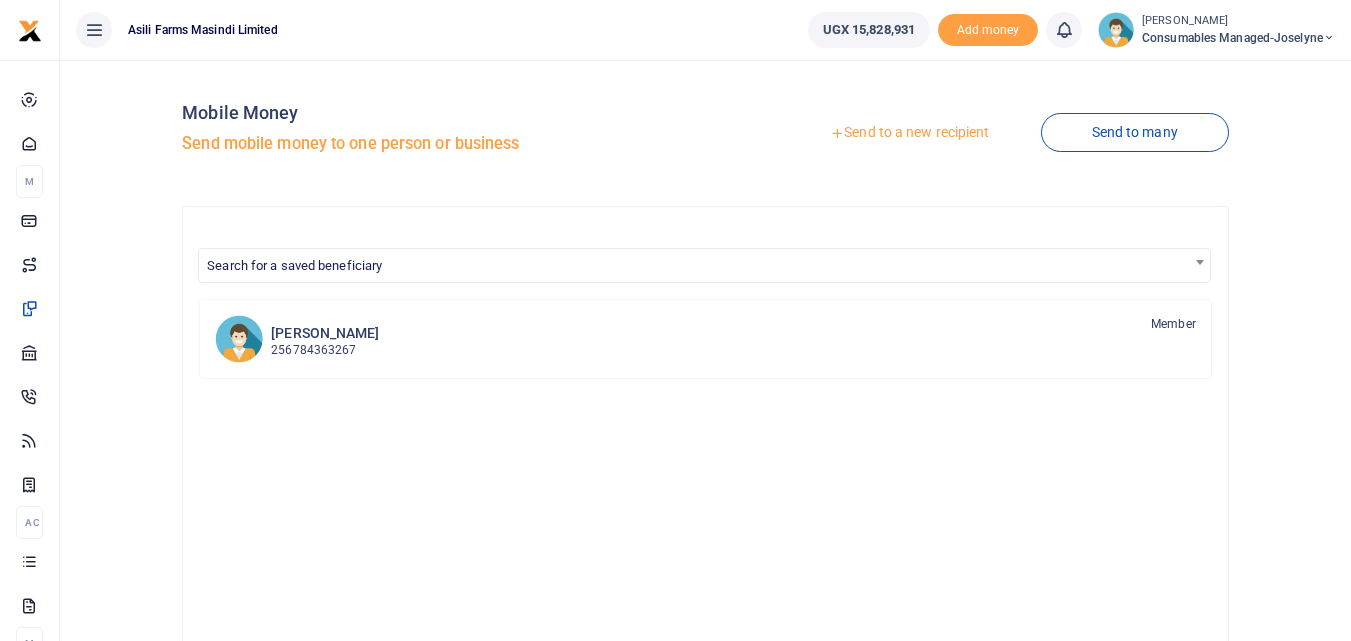 click on "Send to a new recipient" at bounding box center (909, 133) 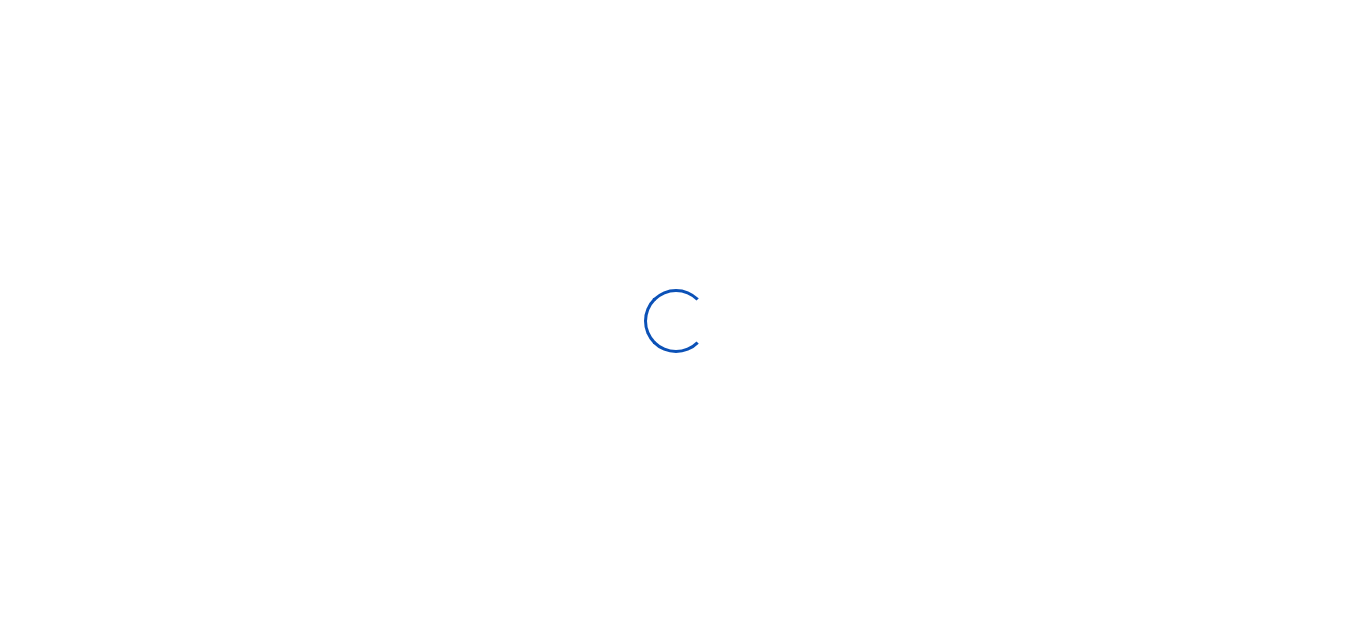 scroll, scrollTop: 0, scrollLeft: 0, axis: both 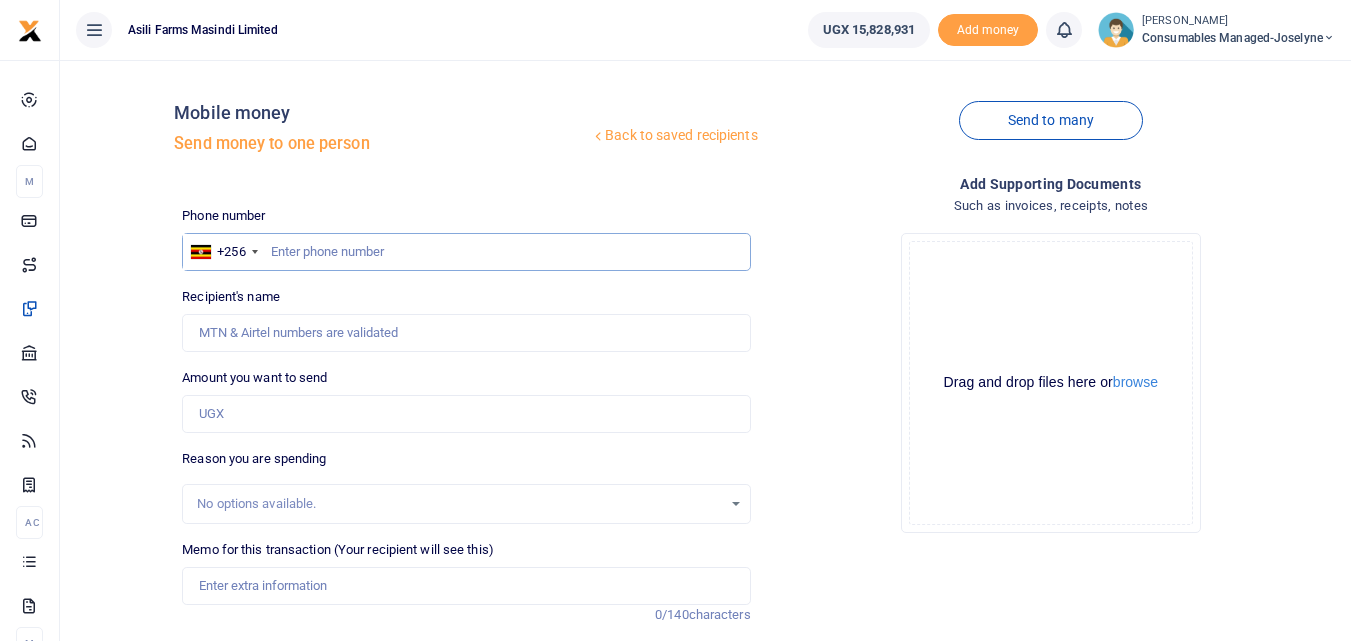 click at bounding box center [466, 252] 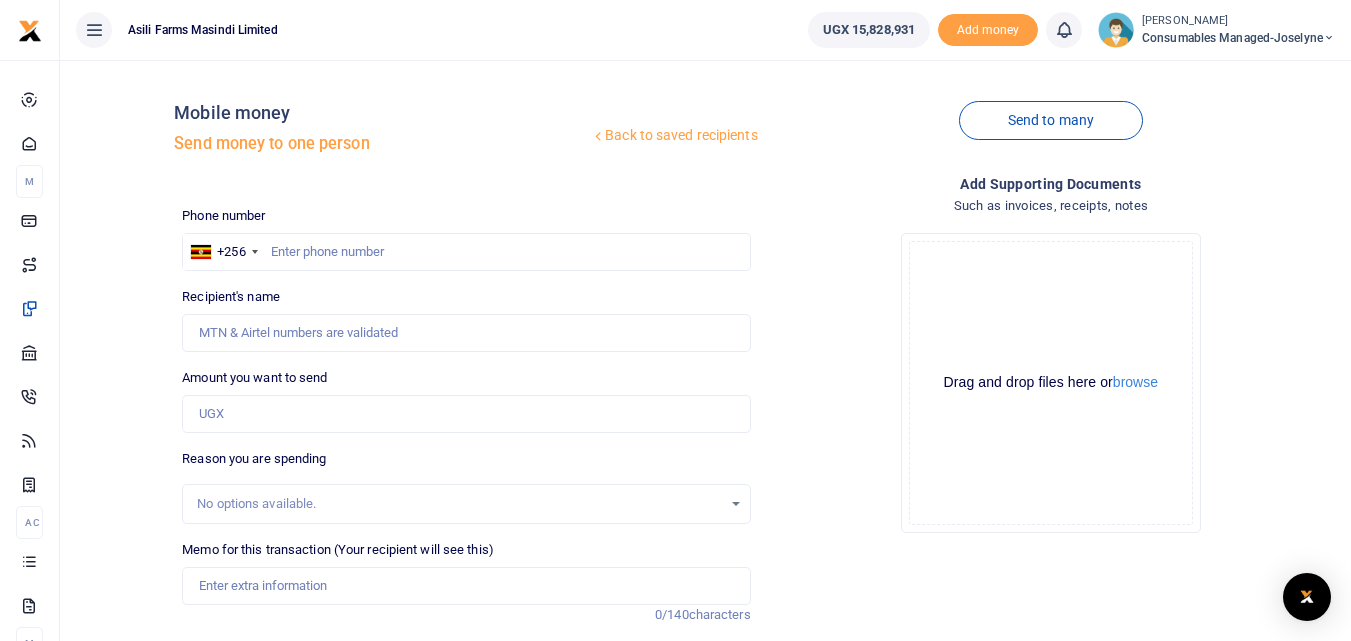 click on "Phone number
+256 Uganda +256
Phone is required.
Recipient's name
Name is required.
Amount you want to send
Amount is required." at bounding box center [466, 502] 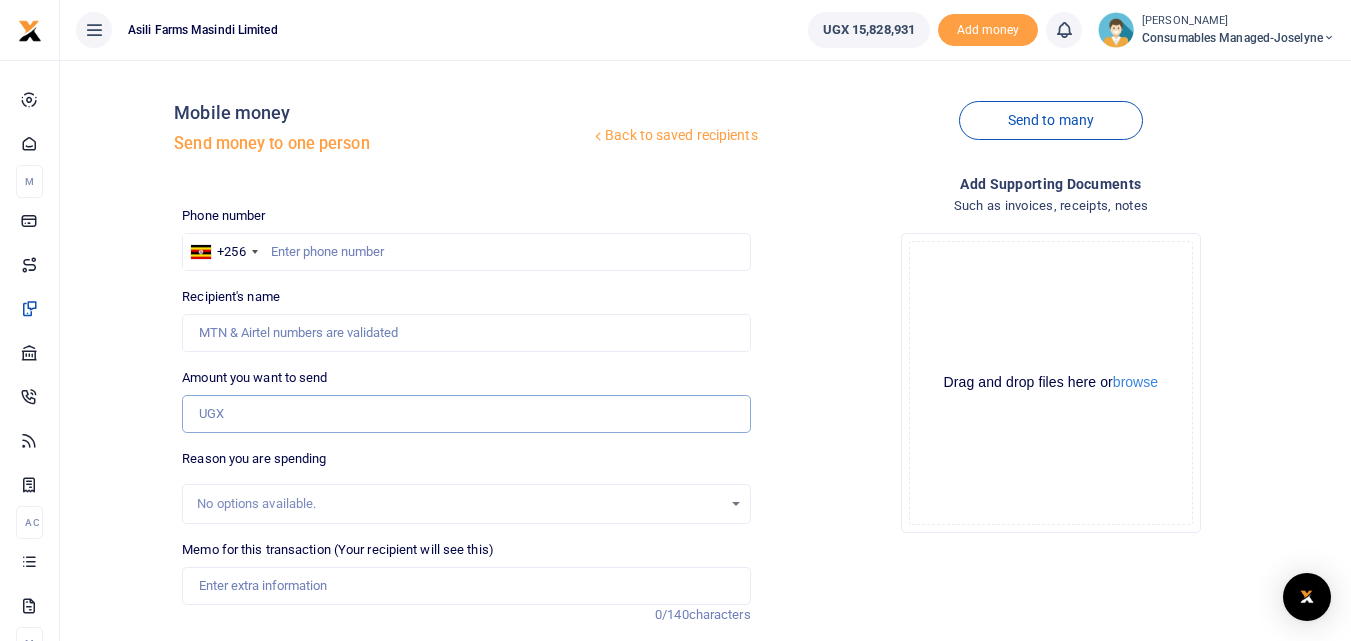 click on "Amount you want to send" at bounding box center [466, 414] 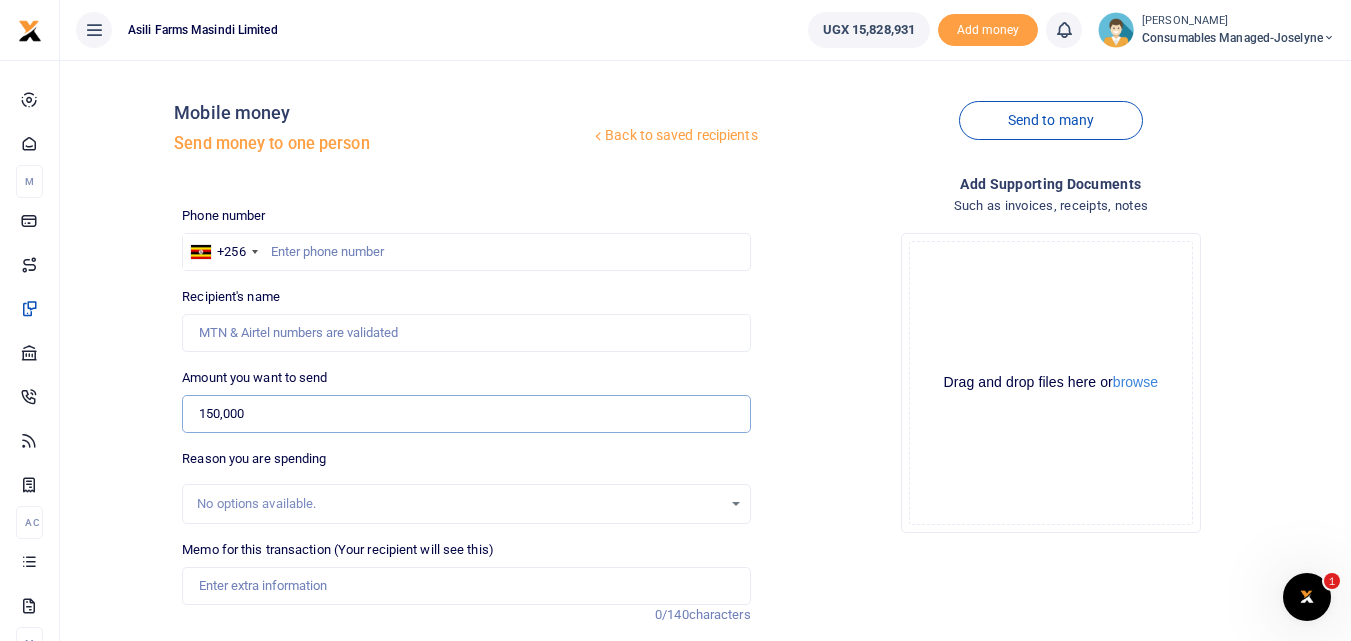 scroll, scrollTop: 0, scrollLeft: 0, axis: both 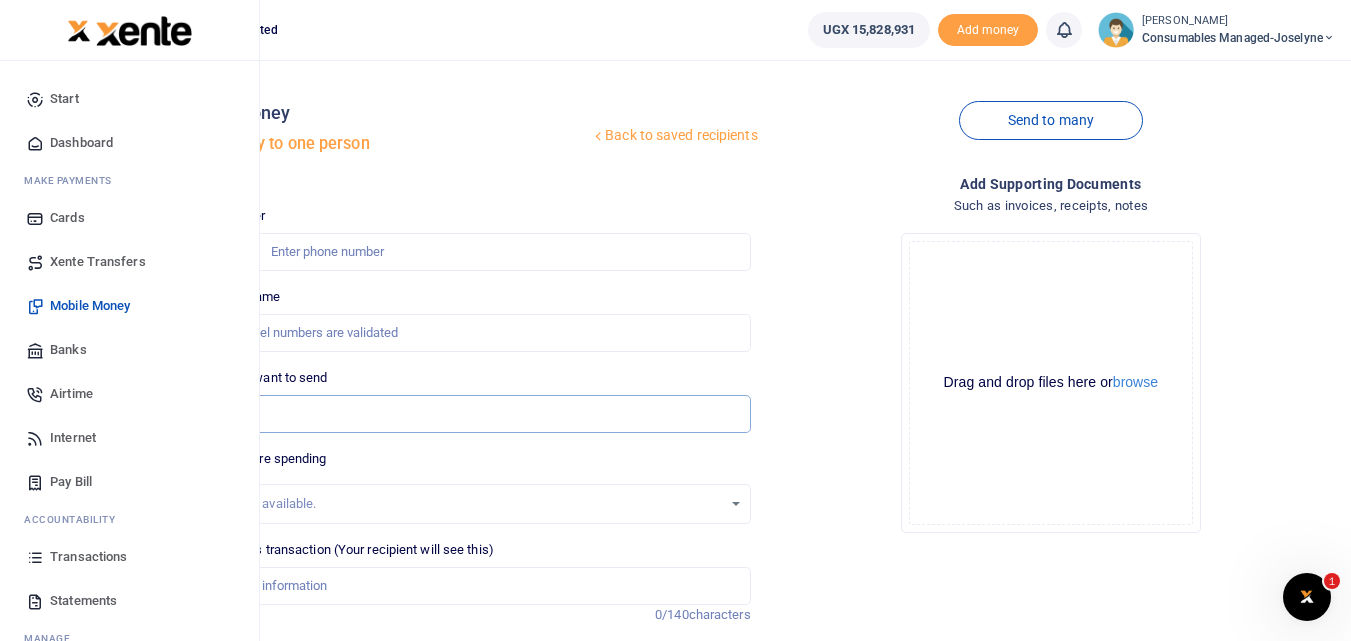 type on "150,000" 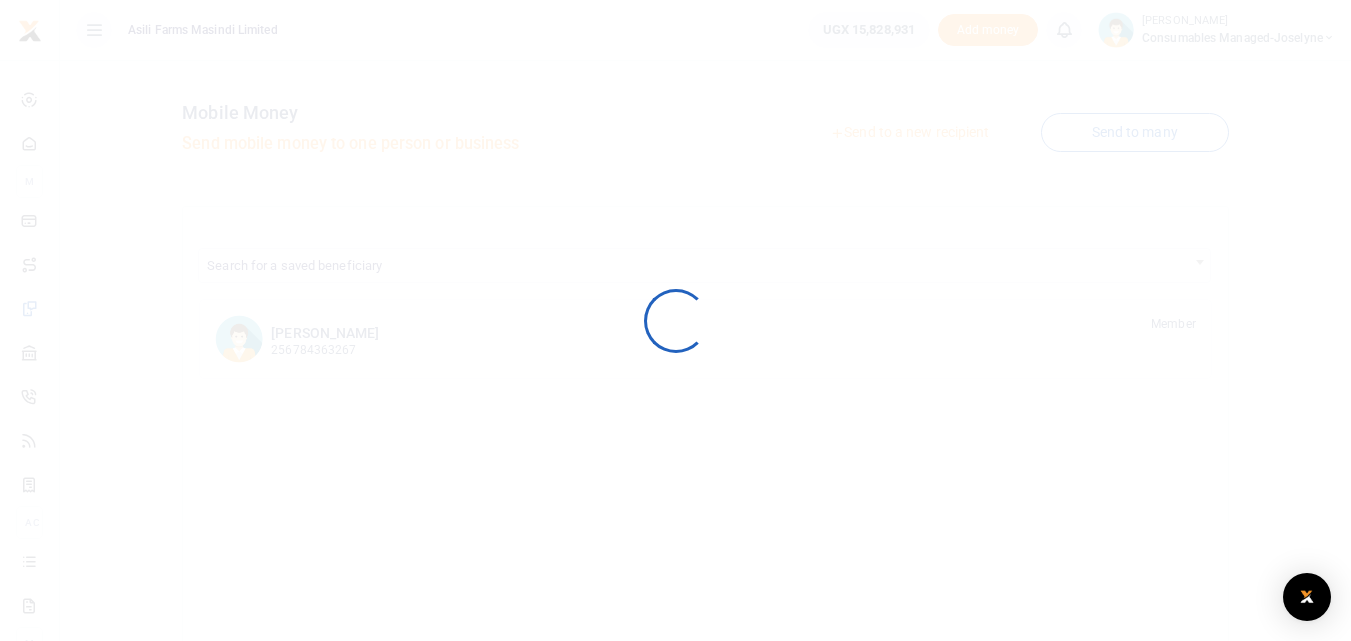 scroll, scrollTop: 0, scrollLeft: 0, axis: both 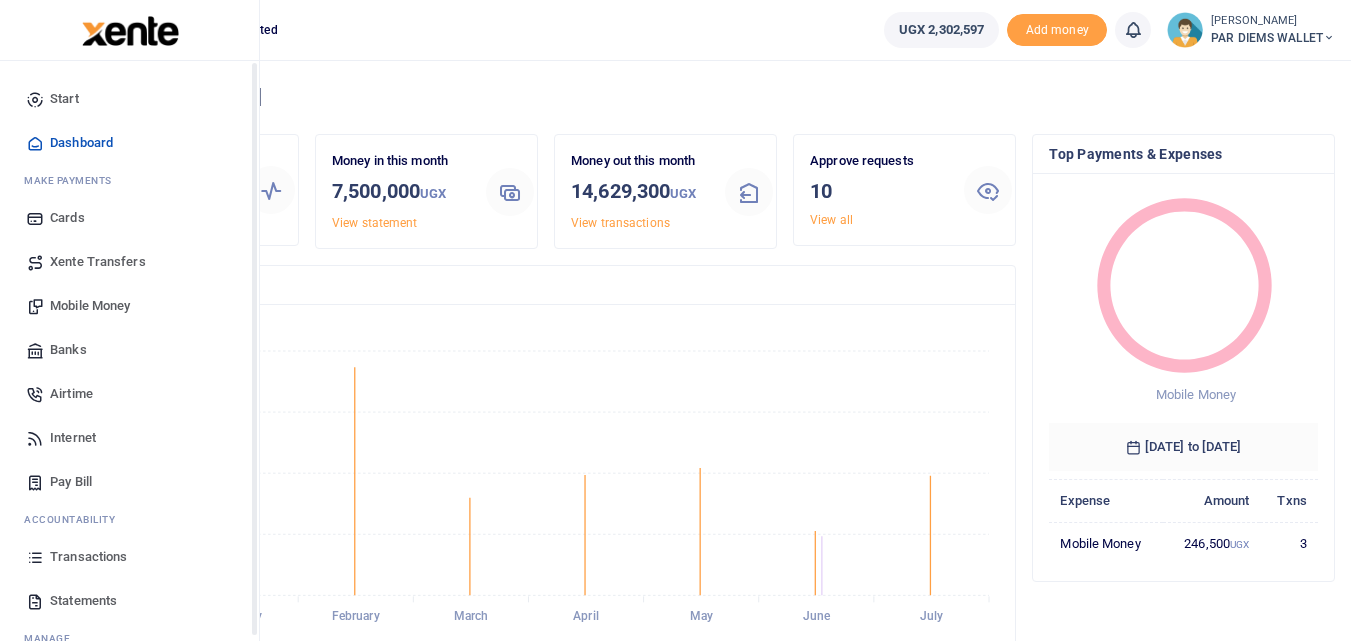 click on "Transactions" at bounding box center [129, 557] 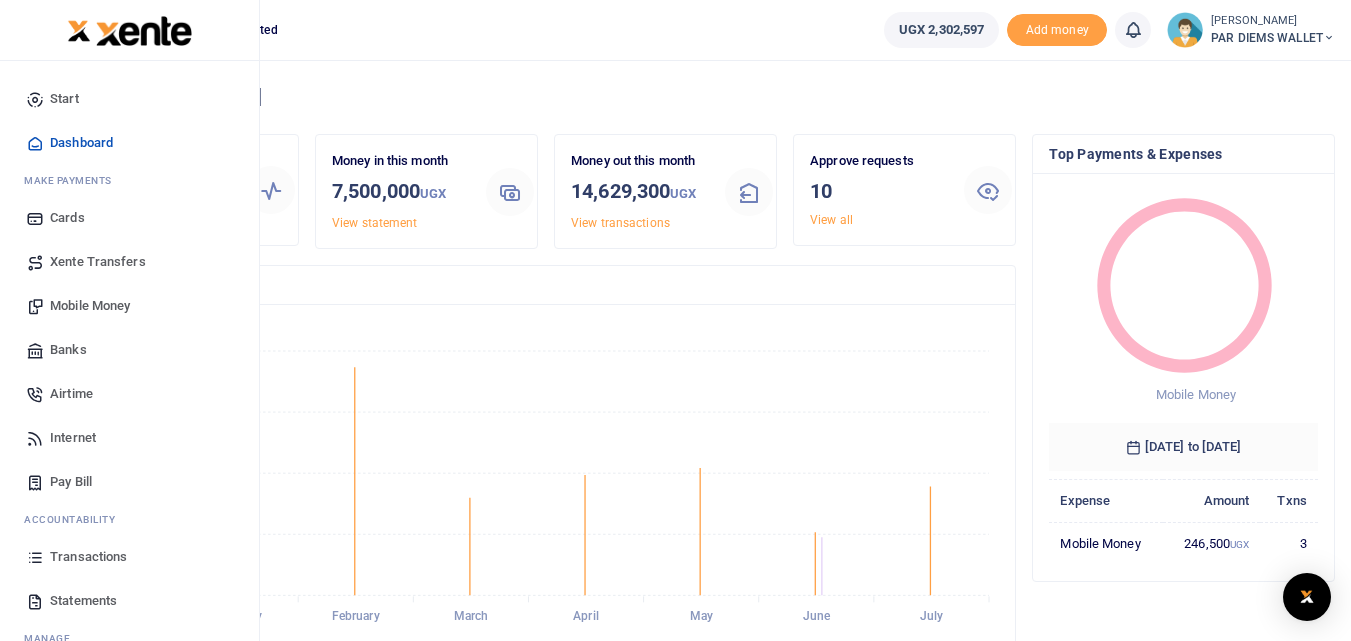 scroll, scrollTop: 16, scrollLeft: 16, axis: both 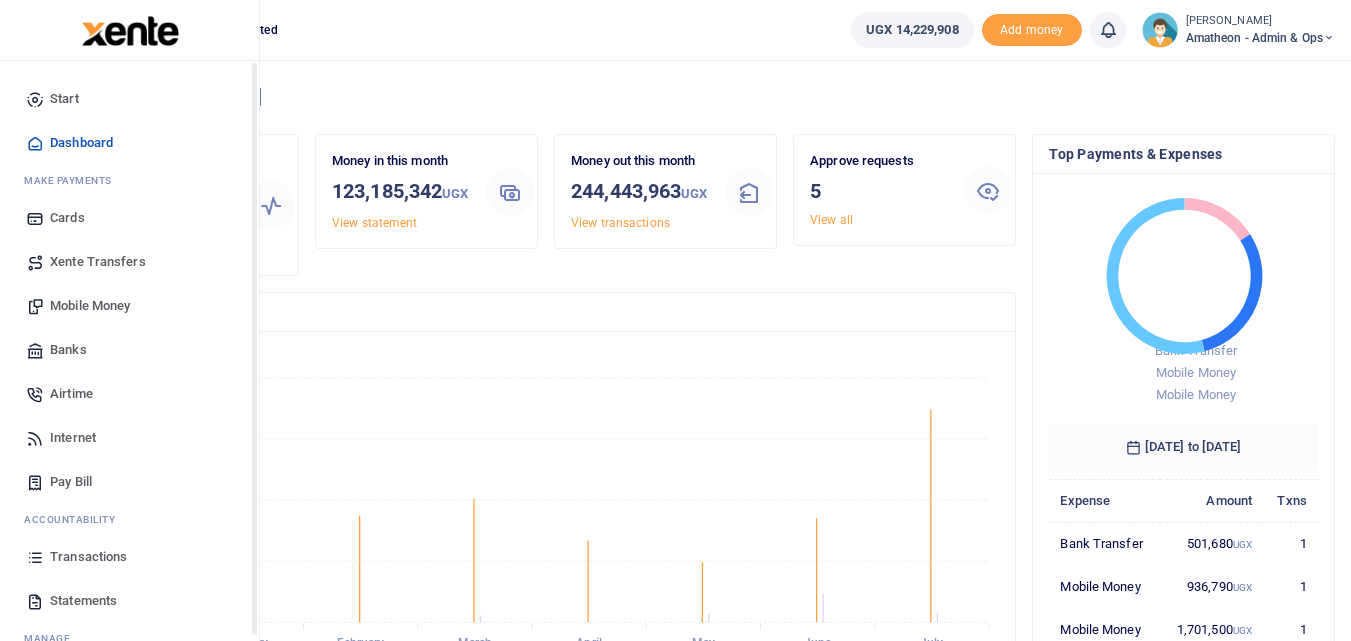 click at bounding box center [35, 557] 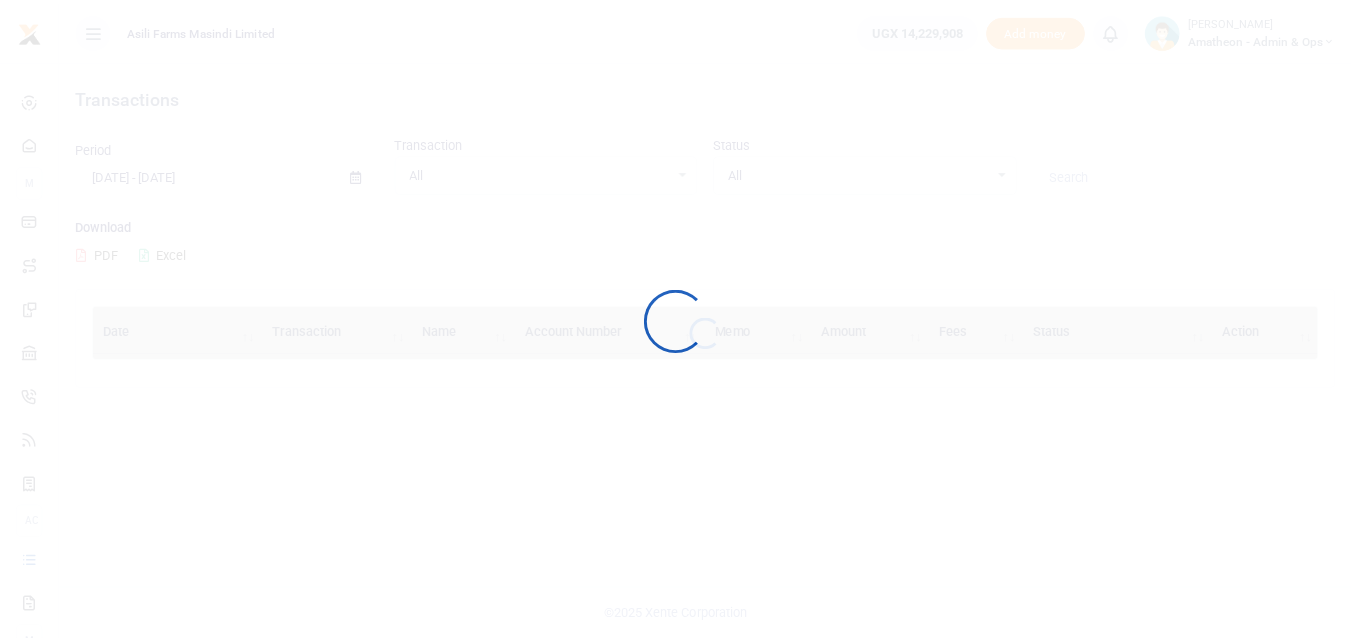 scroll, scrollTop: 0, scrollLeft: 0, axis: both 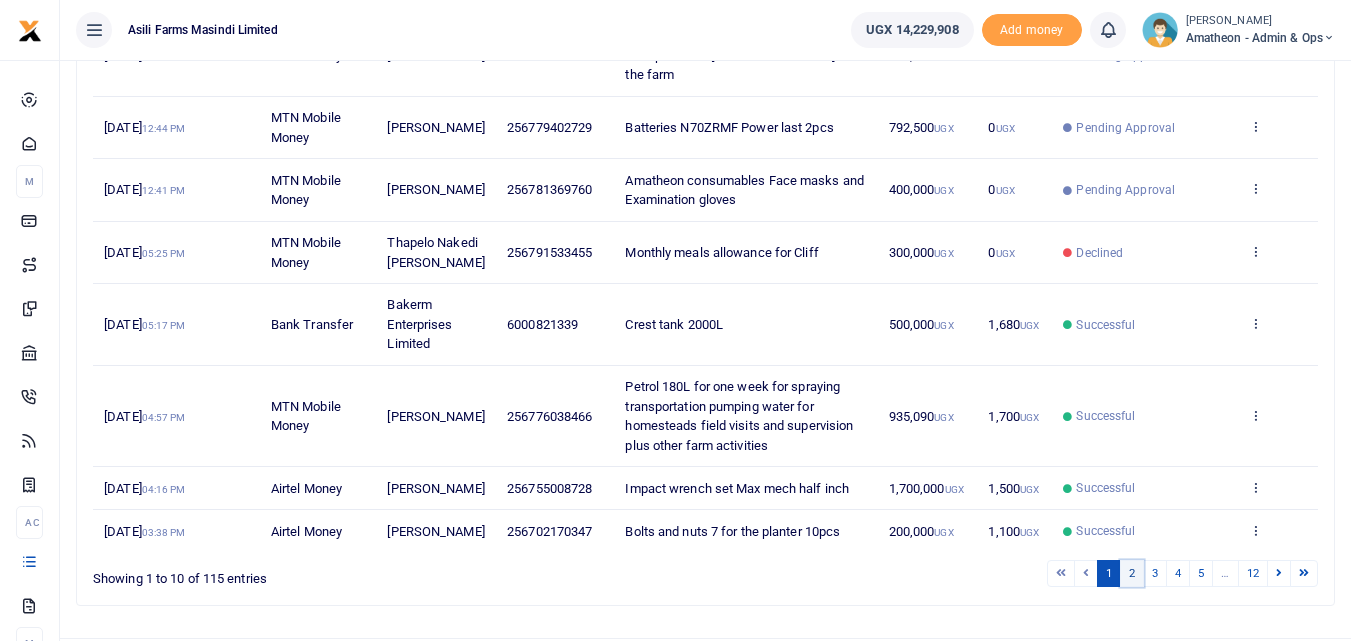 click on "2" at bounding box center [1132, 573] 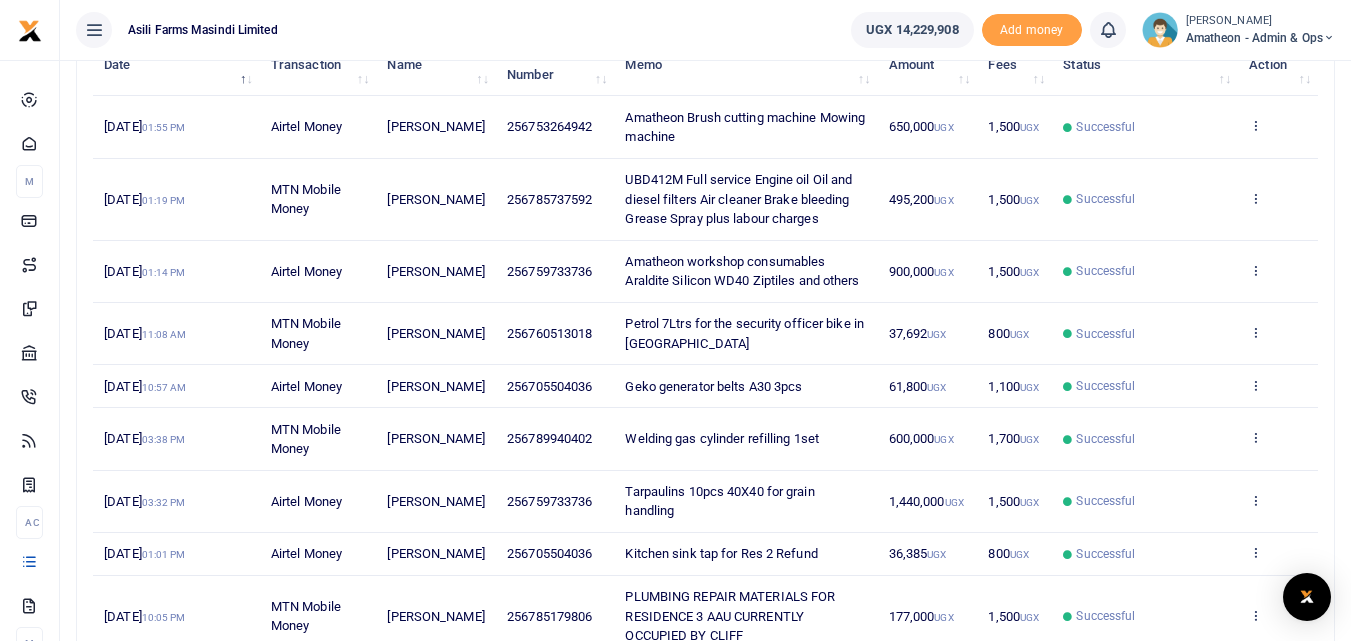 scroll, scrollTop: 279, scrollLeft: 0, axis: vertical 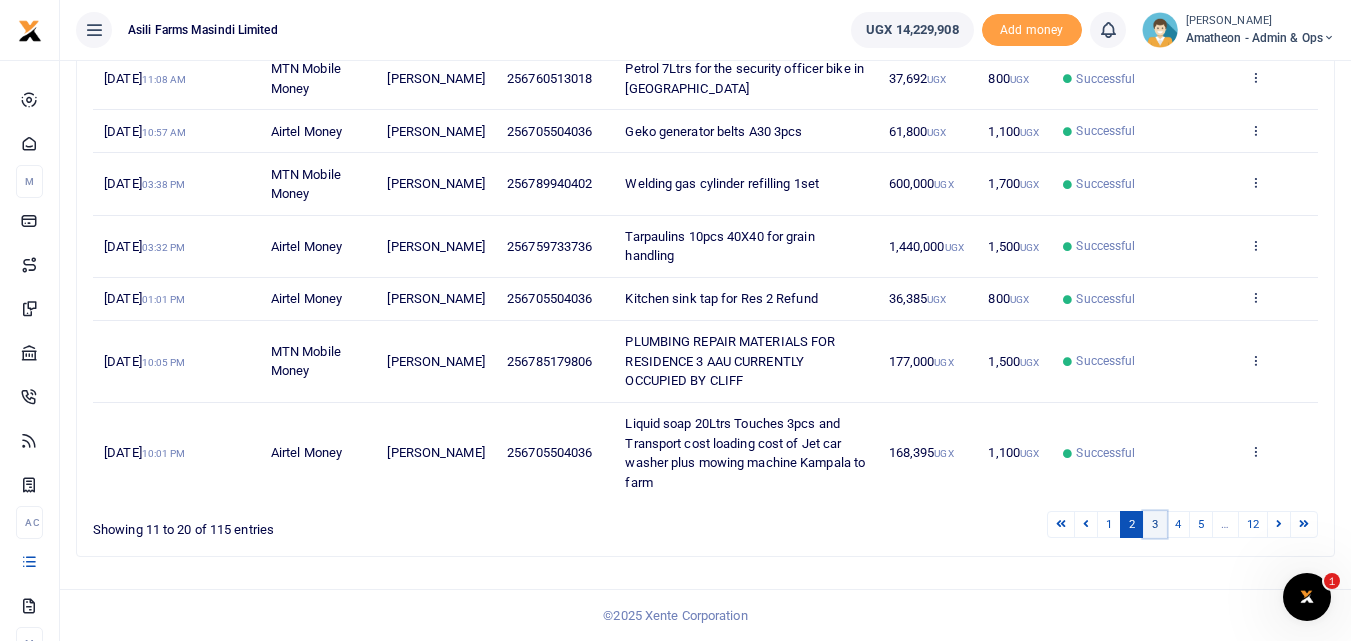 click on "3" at bounding box center [1155, 524] 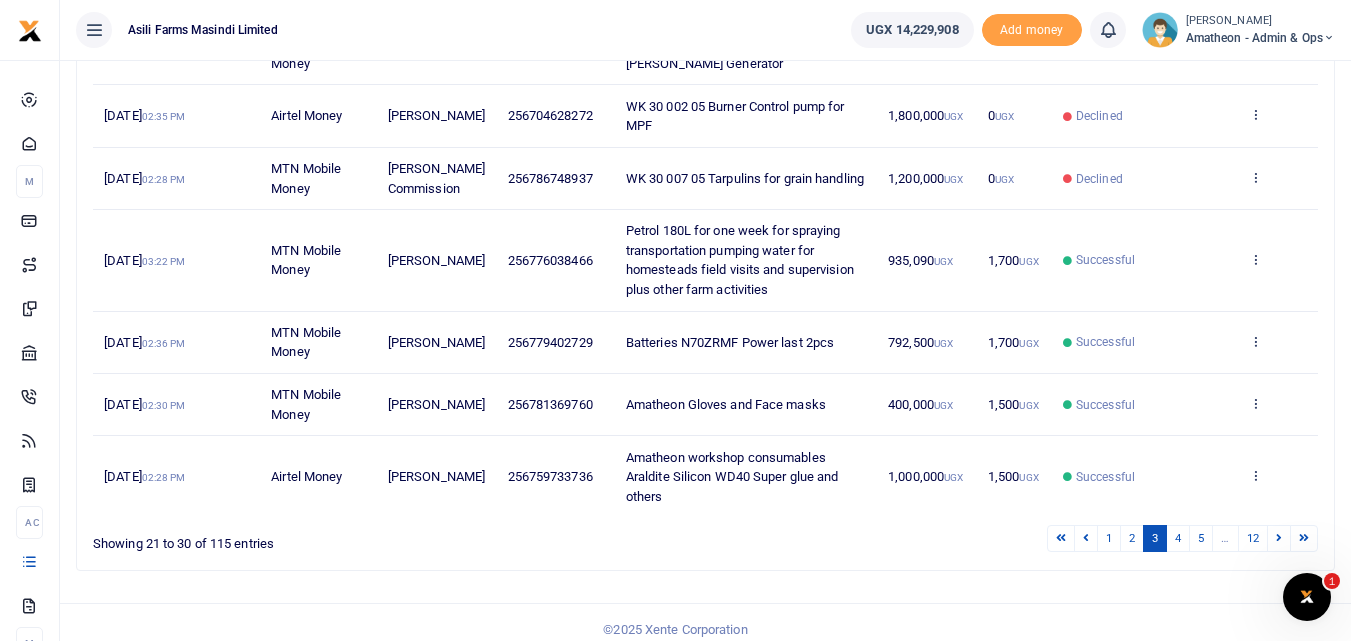 scroll, scrollTop: 555, scrollLeft: 0, axis: vertical 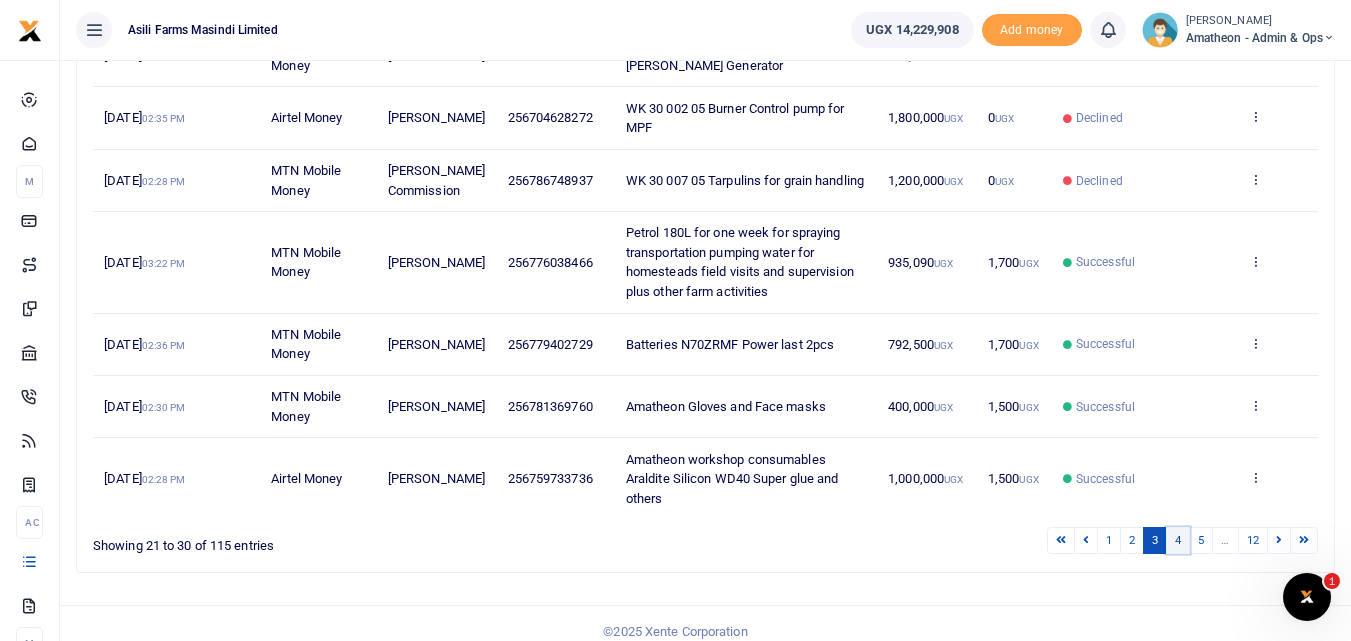 click on "4" at bounding box center (1178, 540) 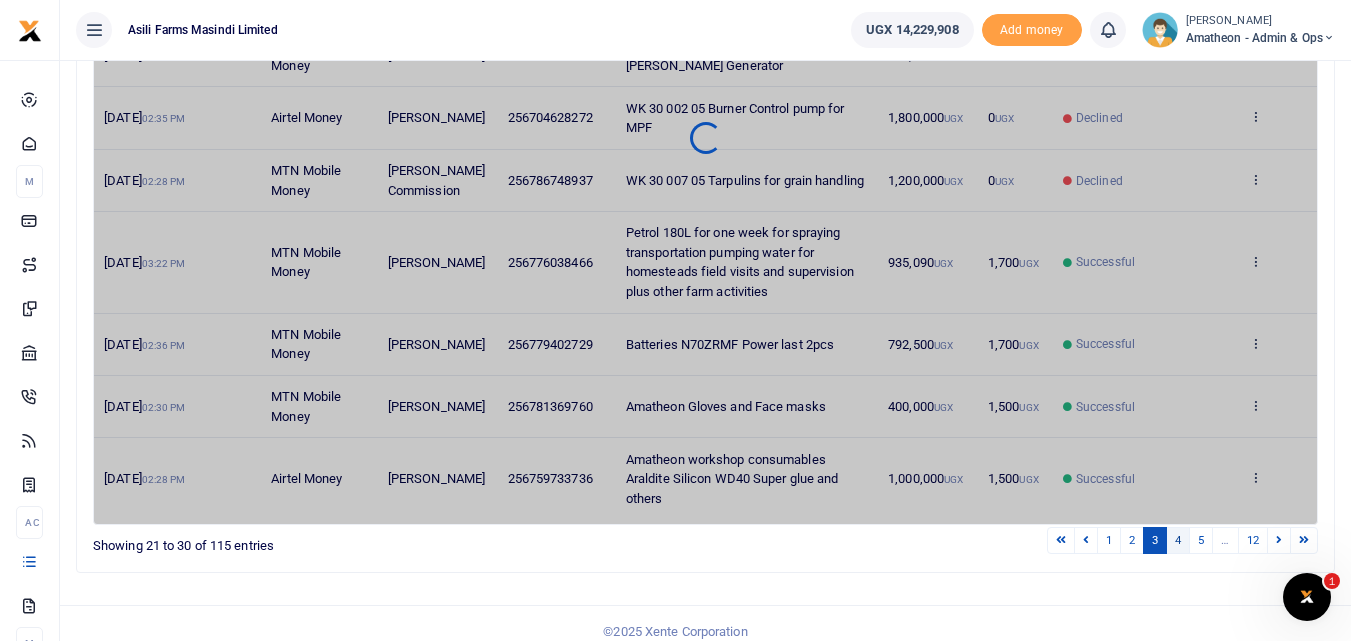 scroll, scrollTop: 513, scrollLeft: 0, axis: vertical 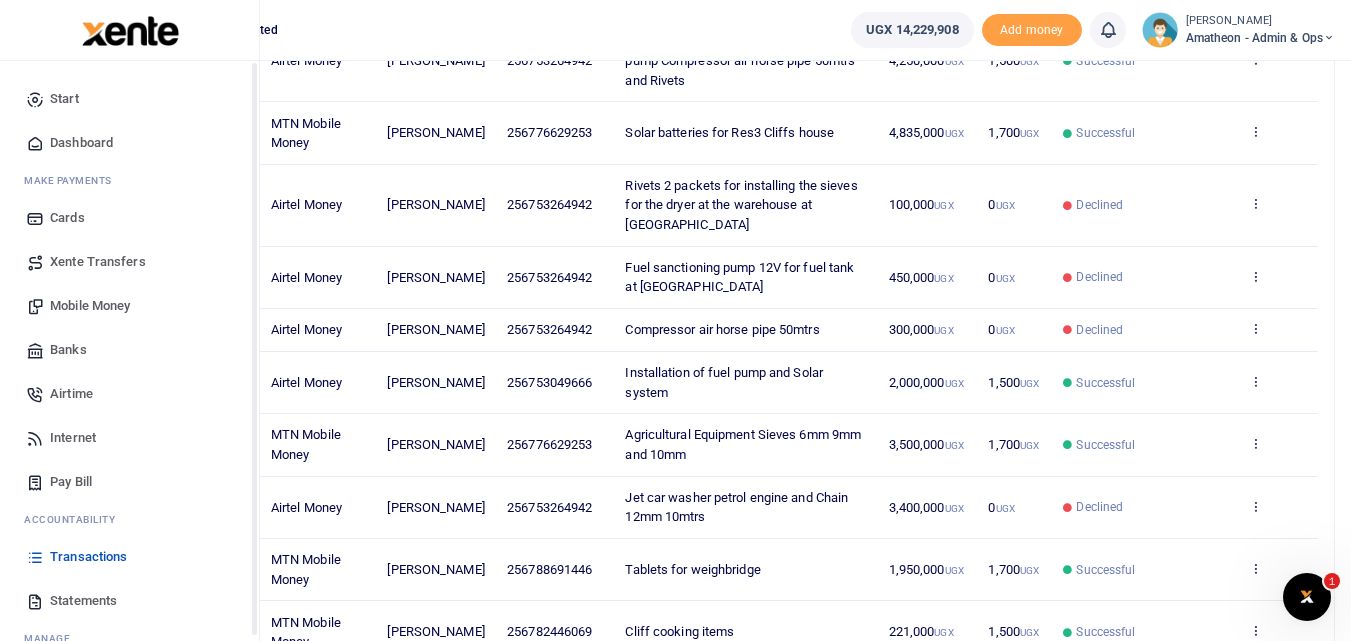 click at bounding box center (35, 557) 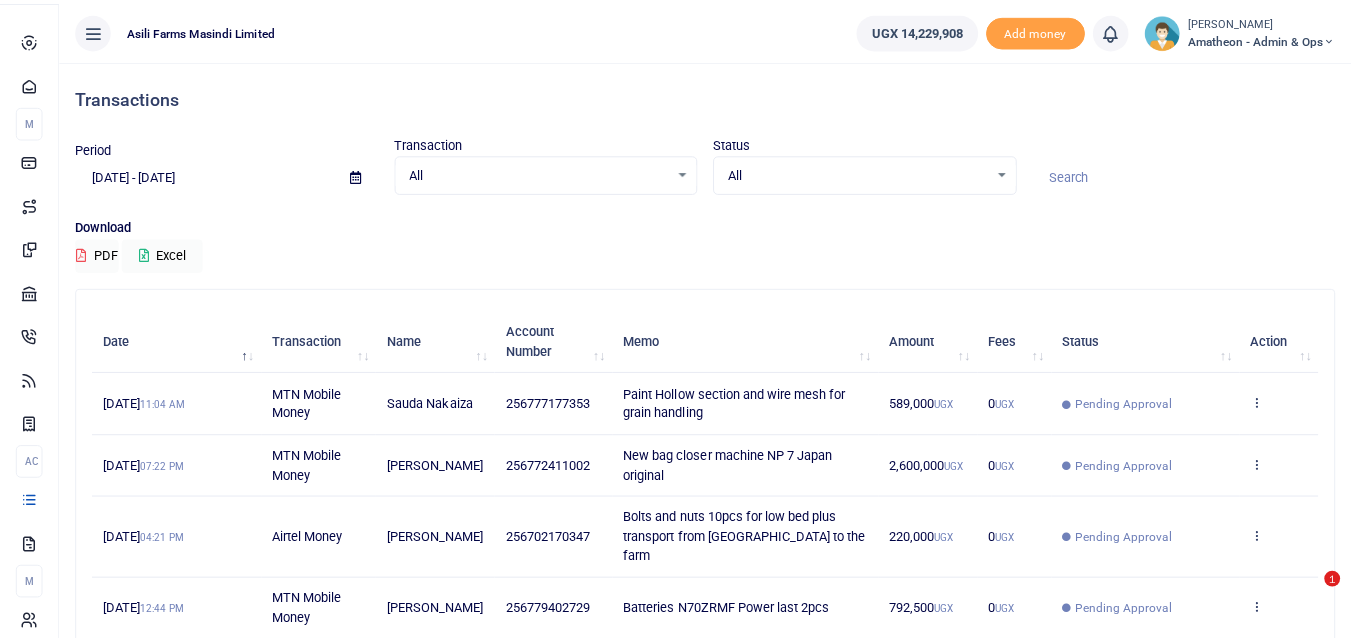 scroll, scrollTop: 0, scrollLeft: 0, axis: both 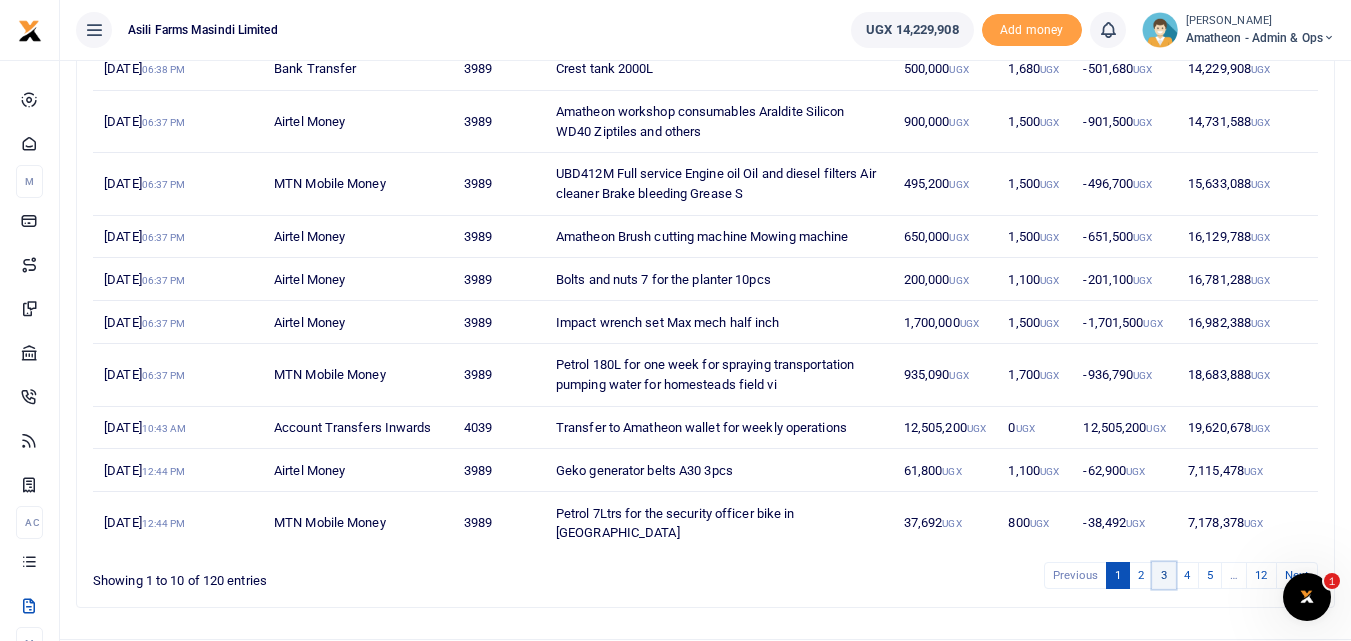 click on "3" at bounding box center [1164, 575] 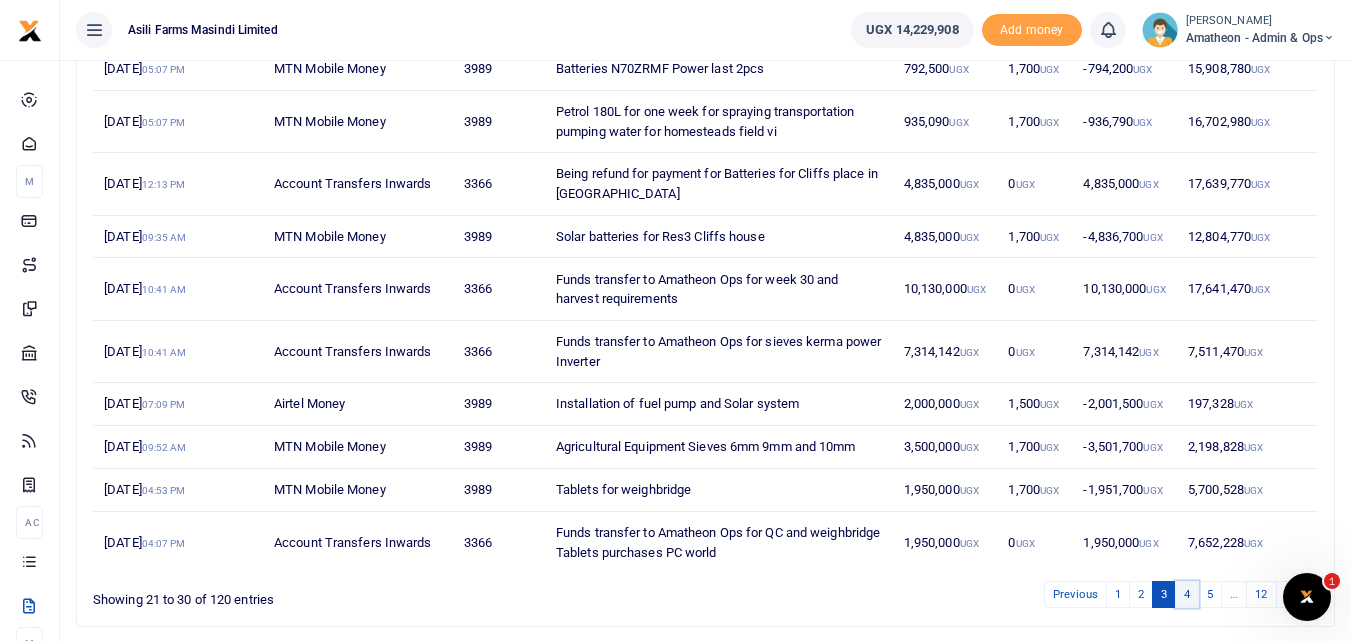 click on "4" at bounding box center (1187, 594) 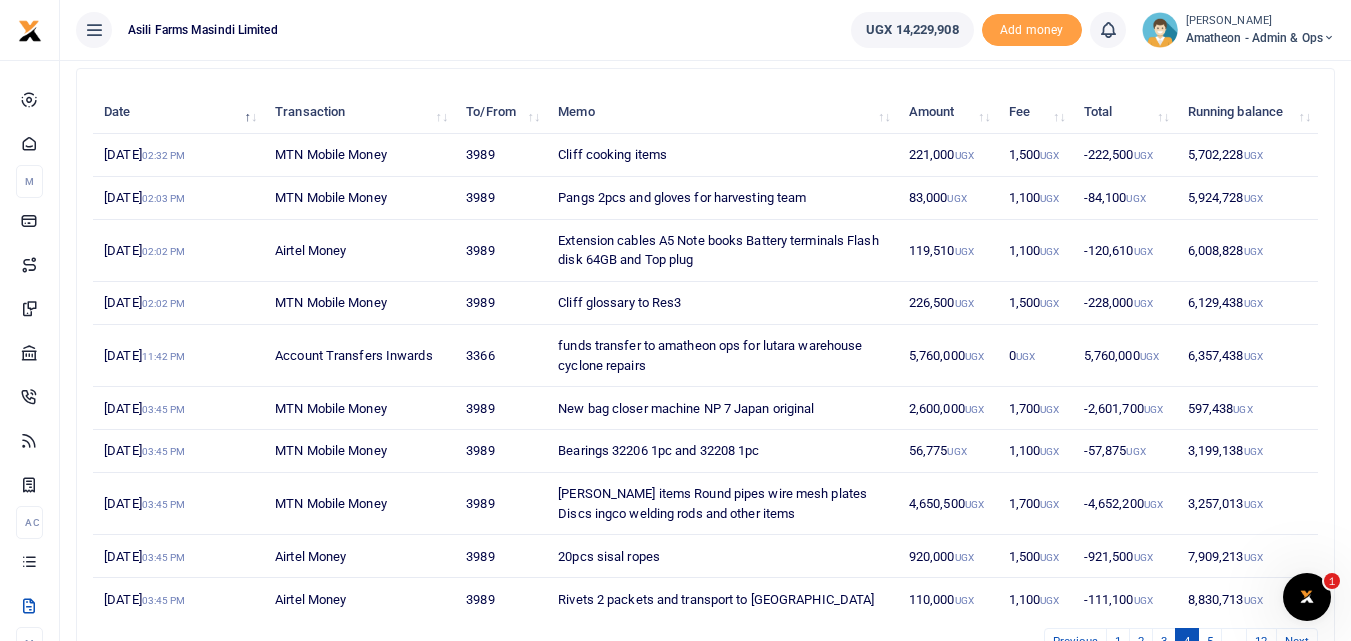 scroll, scrollTop: 224, scrollLeft: 0, axis: vertical 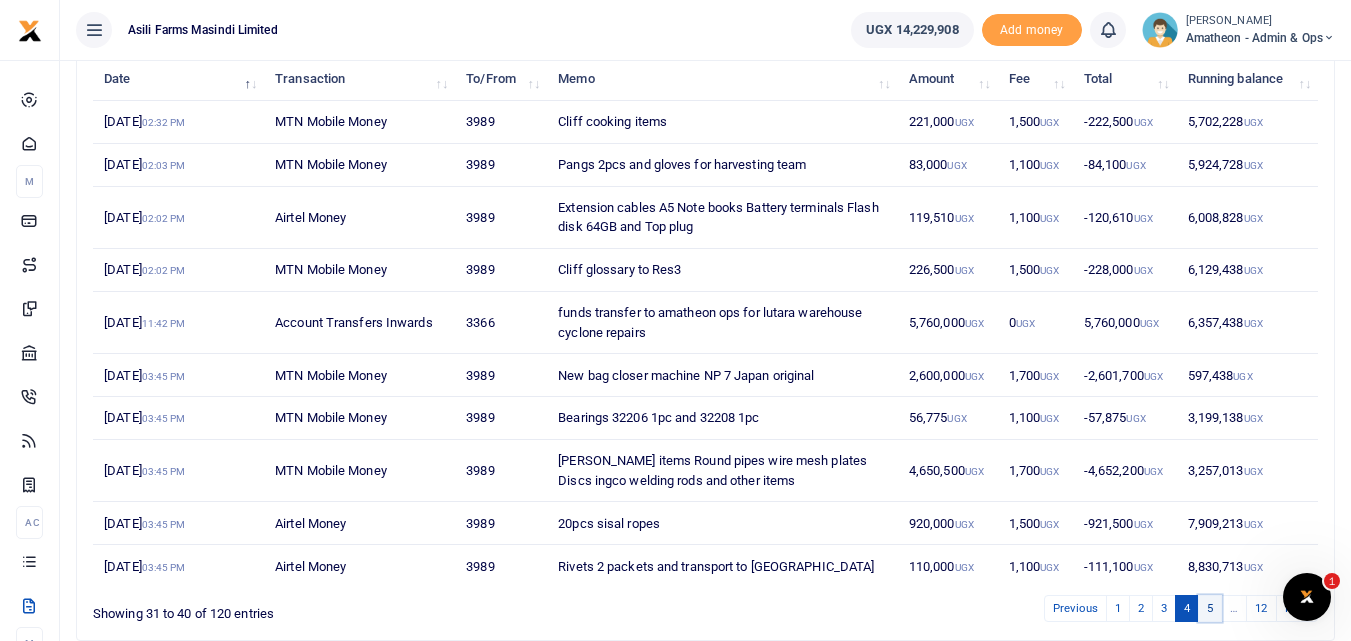 click on "5" at bounding box center (1210, 608) 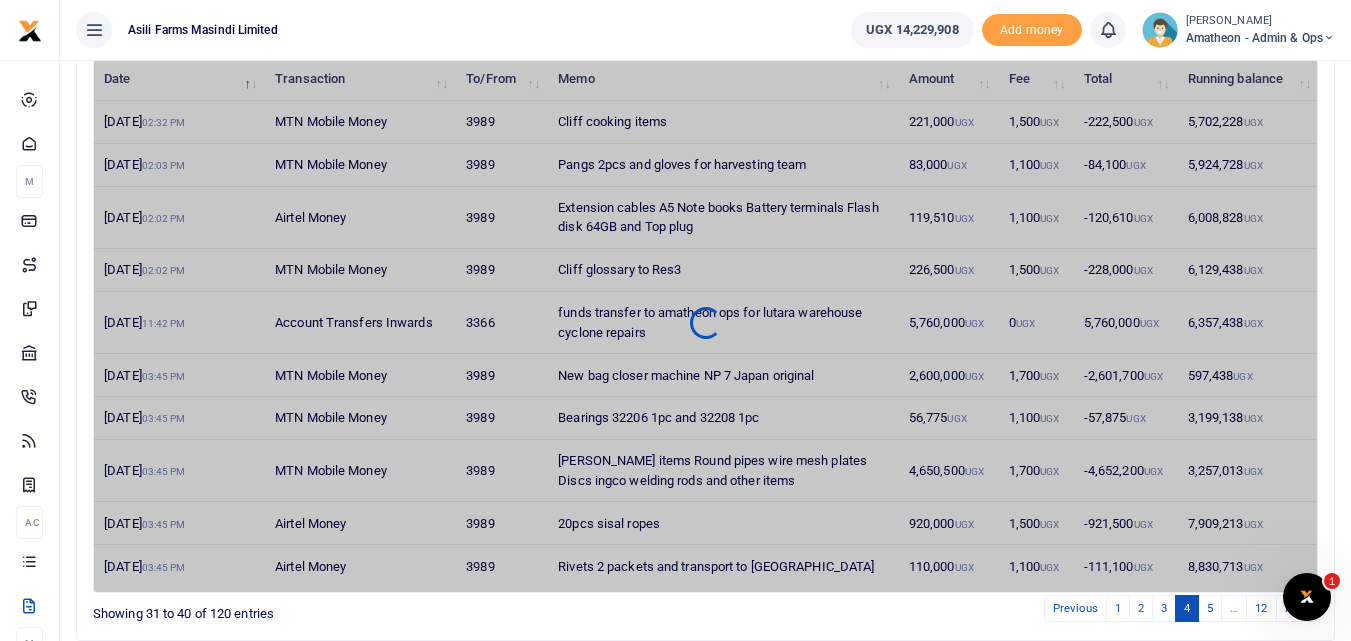 scroll, scrollTop: 273, scrollLeft: 0, axis: vertical 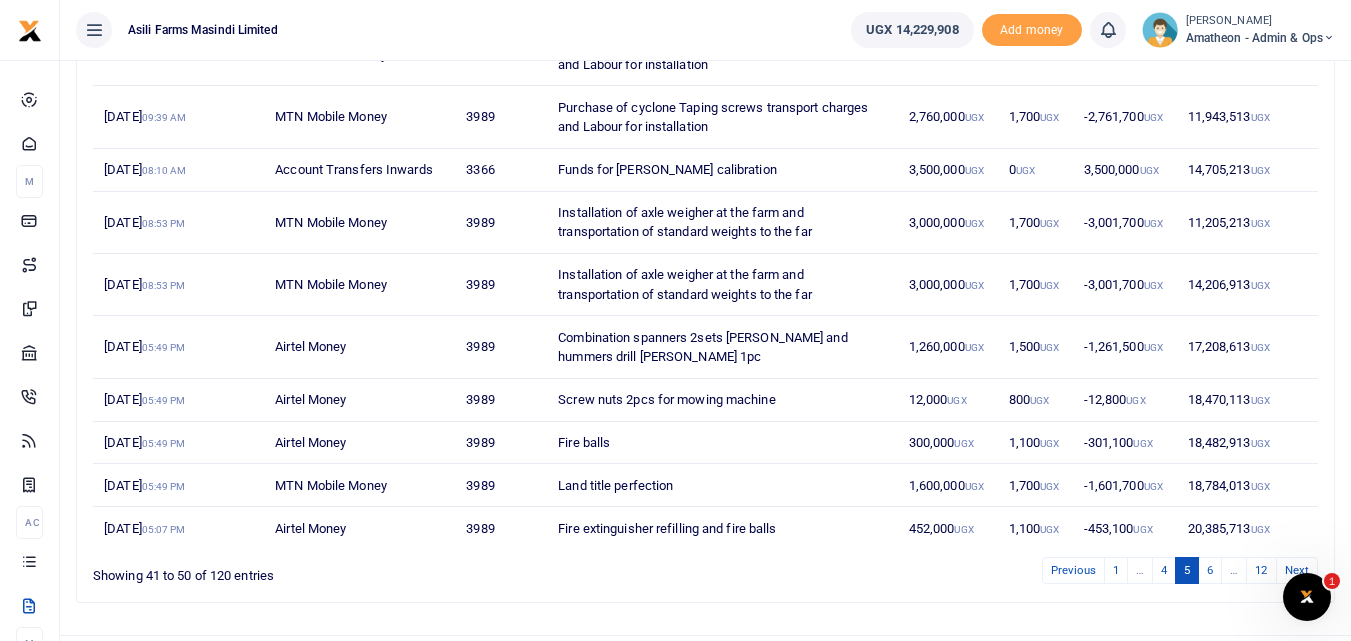 click on "…" at bounding box center [1234, 570] 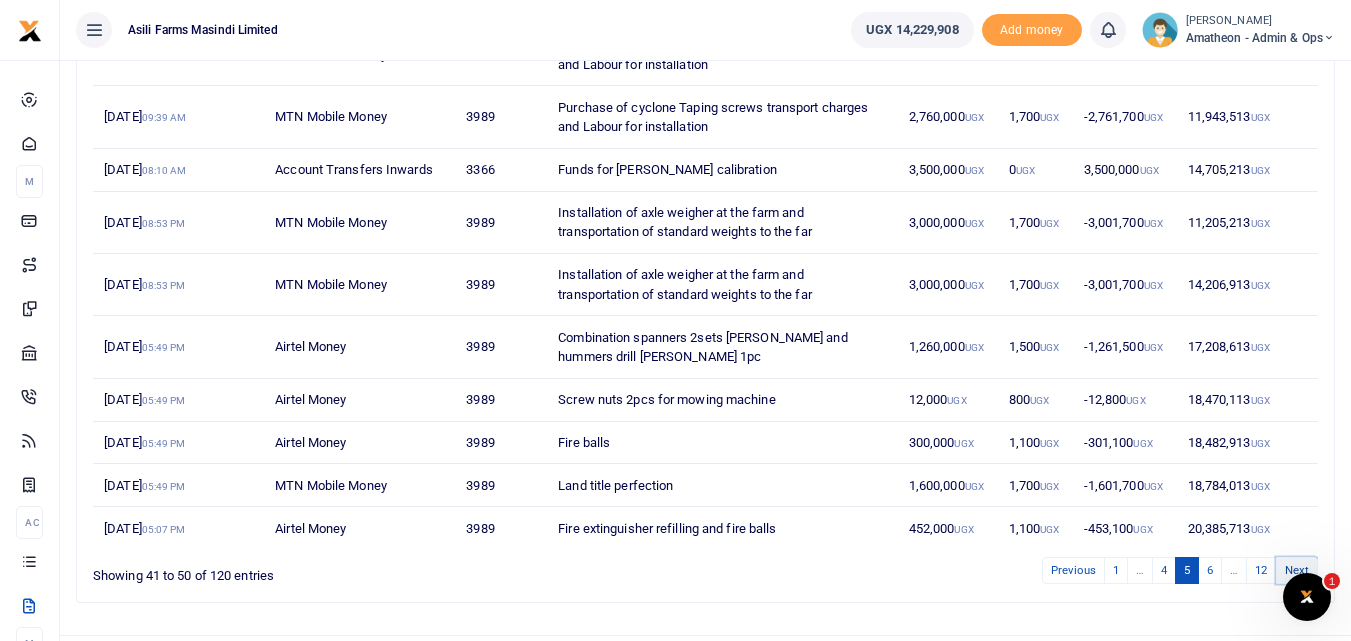 click on "Next" at bounding box center [1297, 570] 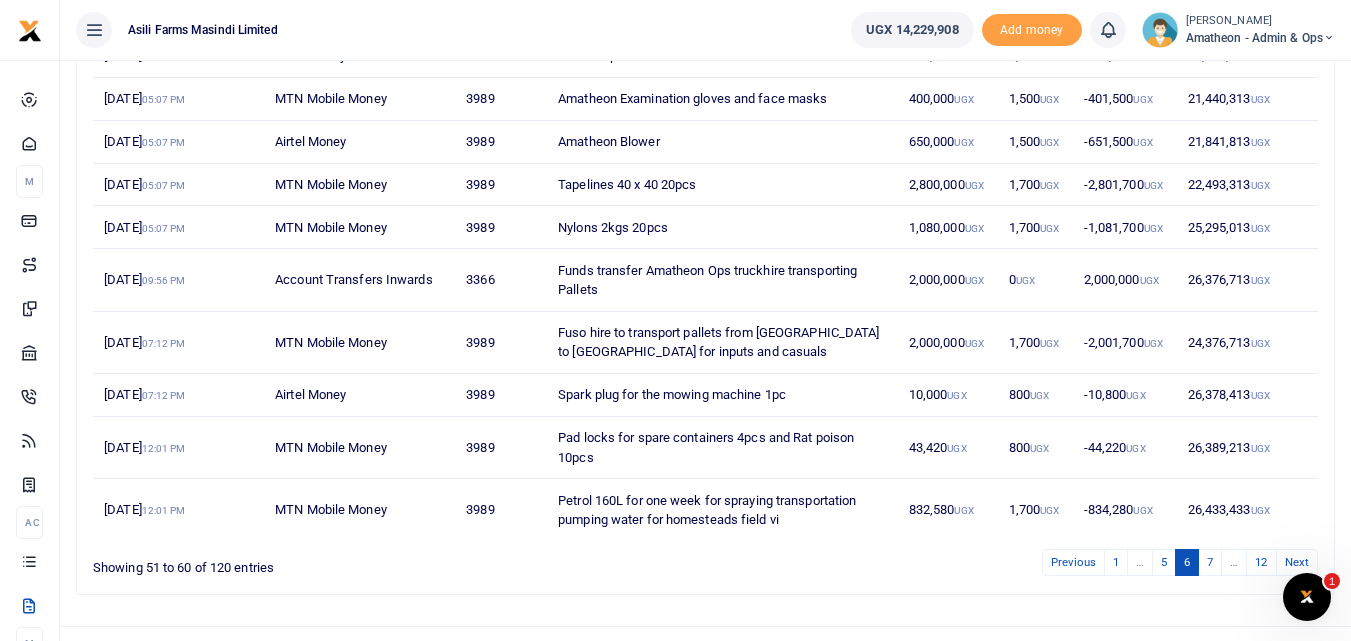 scroll, scrollTop: 322, scrollLeft: 0, axis: vertical 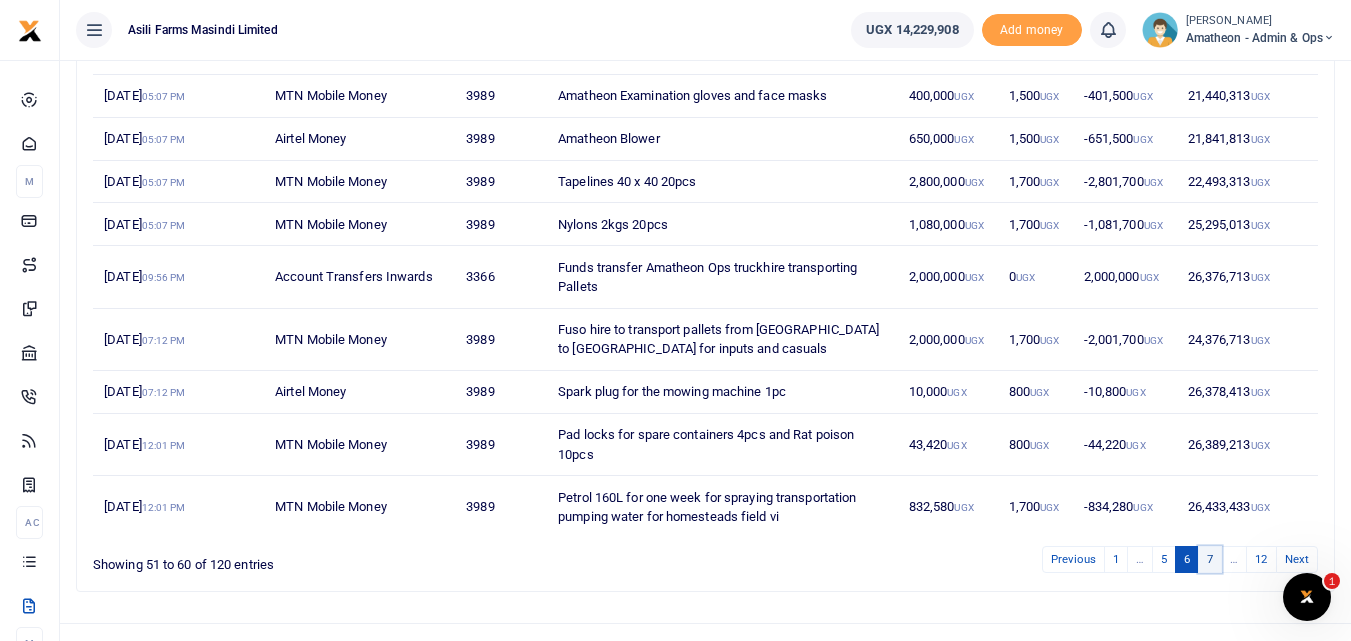 click on "7" at bounding box center [1210, 559] 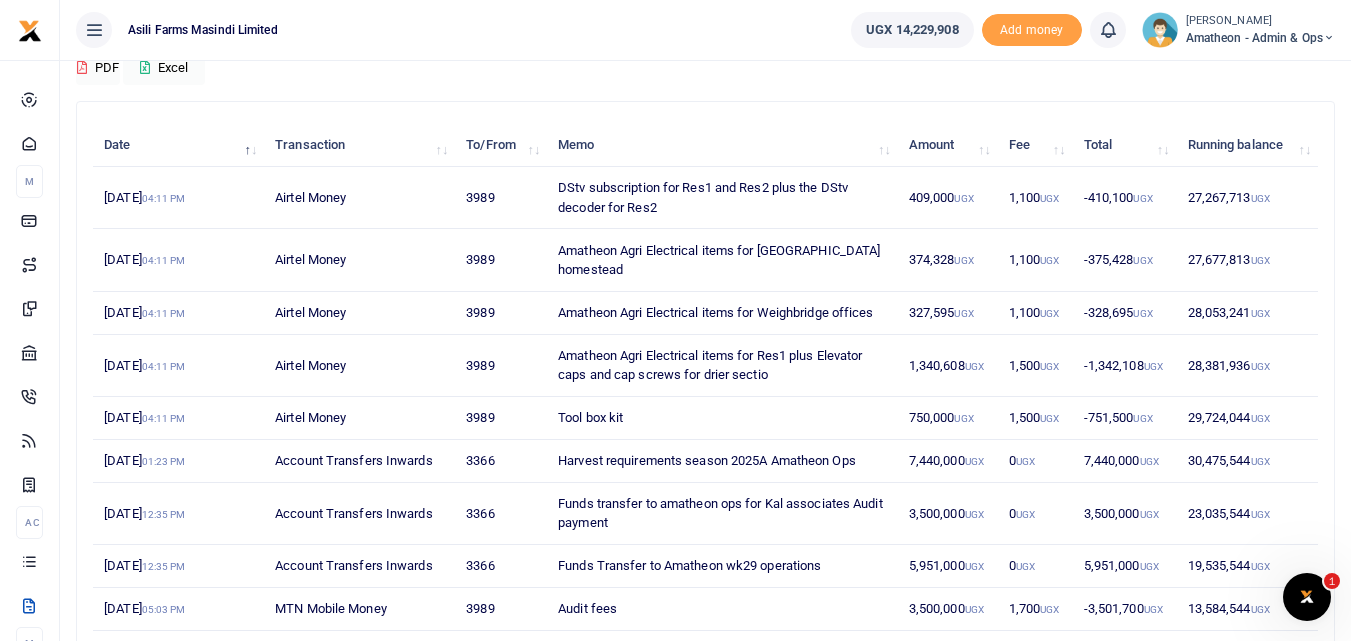 scroll, scrollTop: 188, scrollLeft: 0, axis: vertical 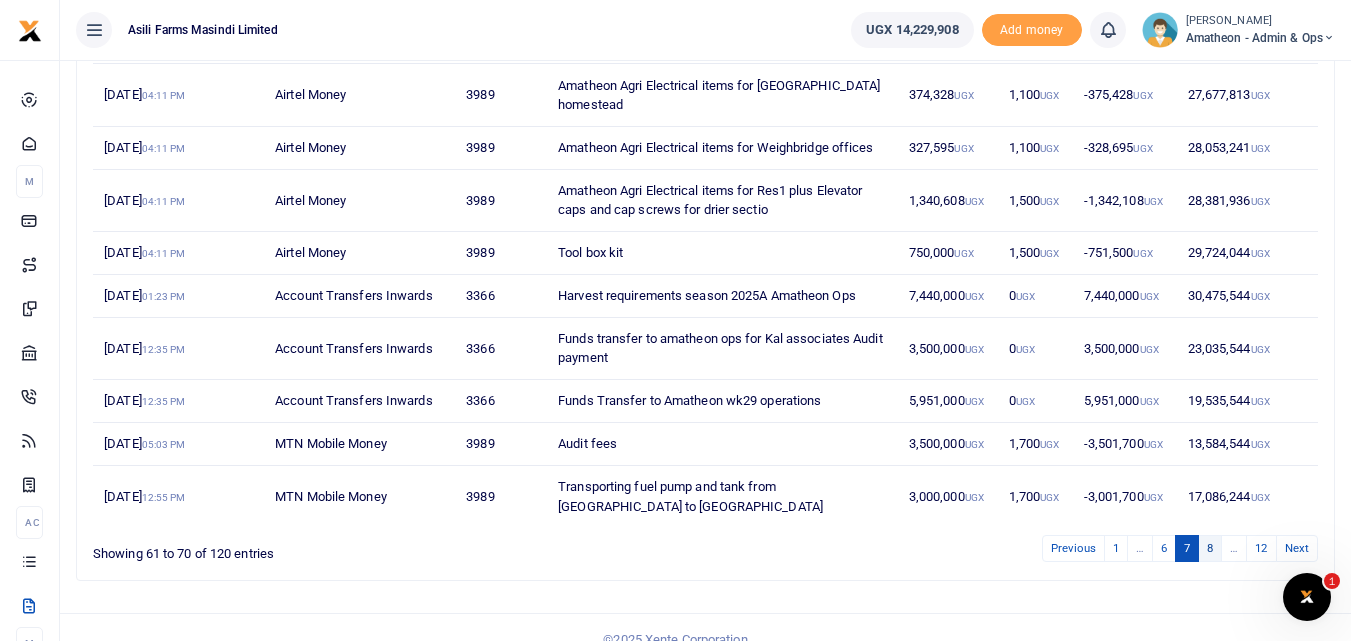 click on "8" at bounding box center [1210, 548] 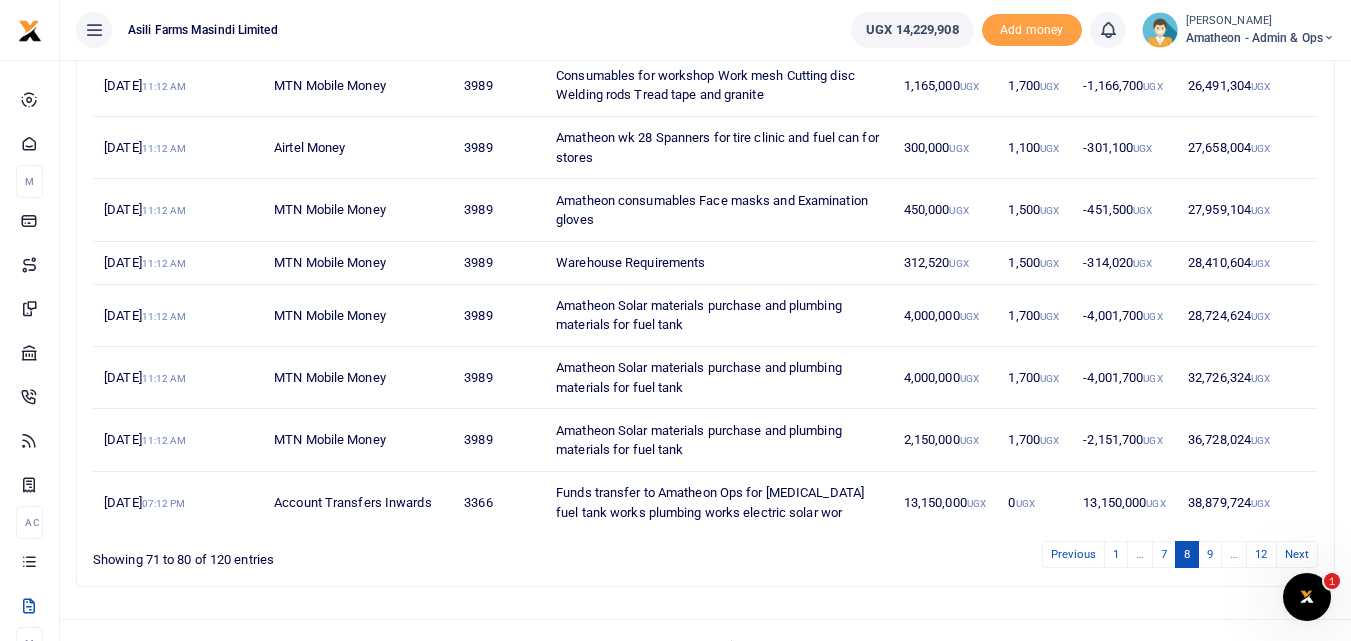 scroll, scrollTop: 428, scrollLeft: 0, axis: vertical 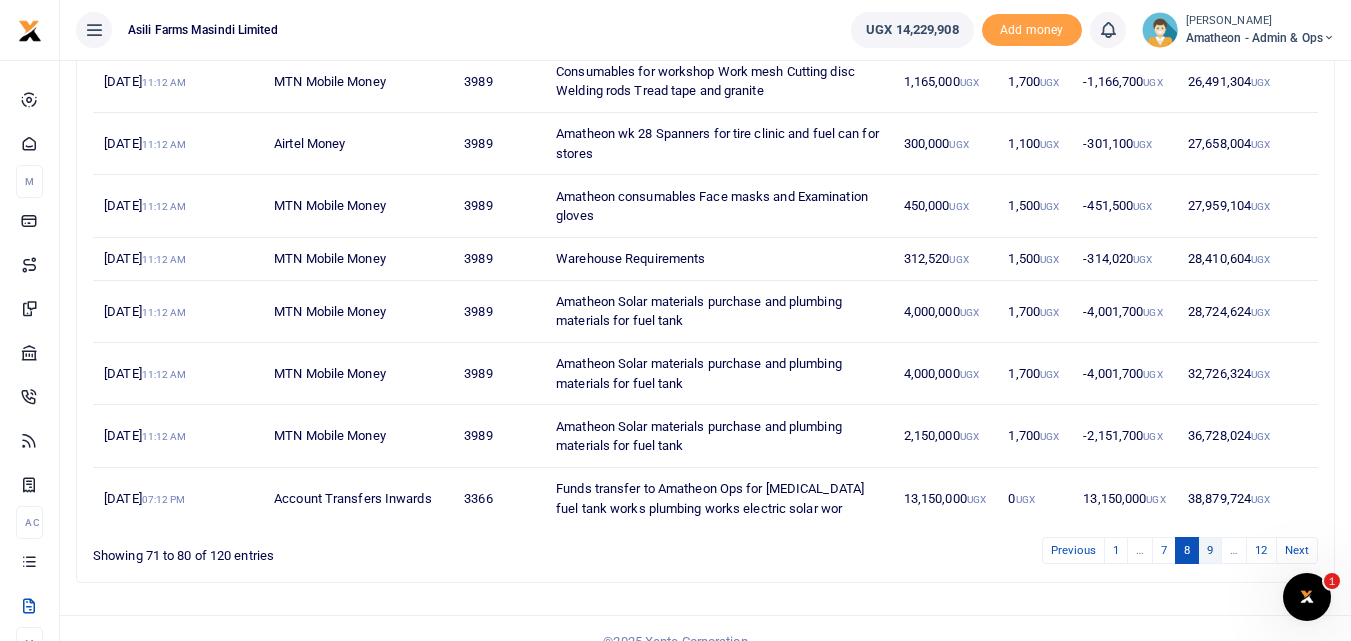 click on "9" at bounding box center [1210, 550] 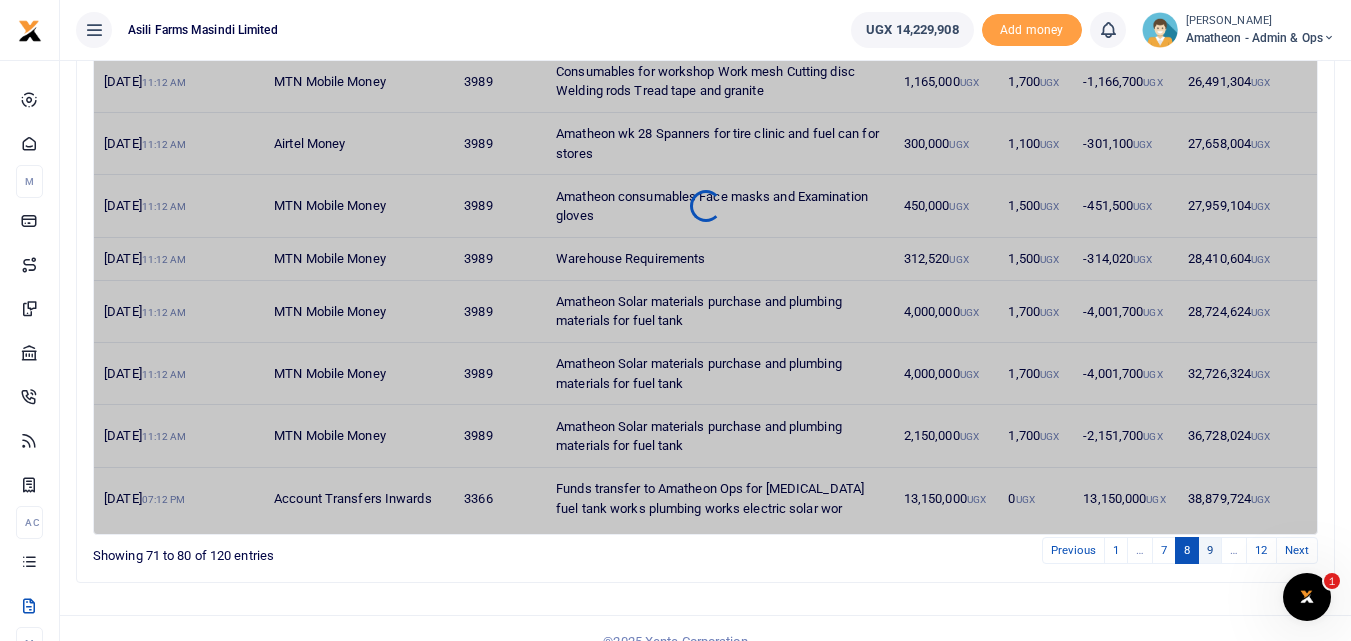 scroll, scrollTop: 396, scrollLeft: 0, axis: vertical 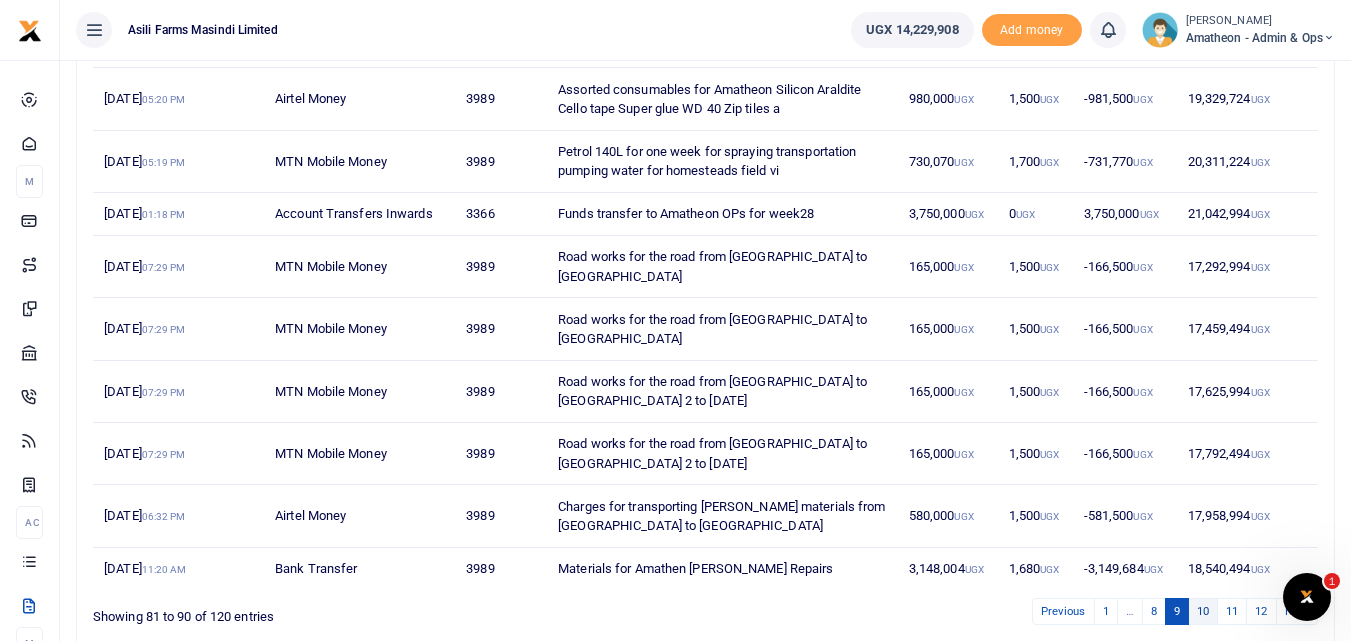 click on "10" at bounding box center (1203, 611) 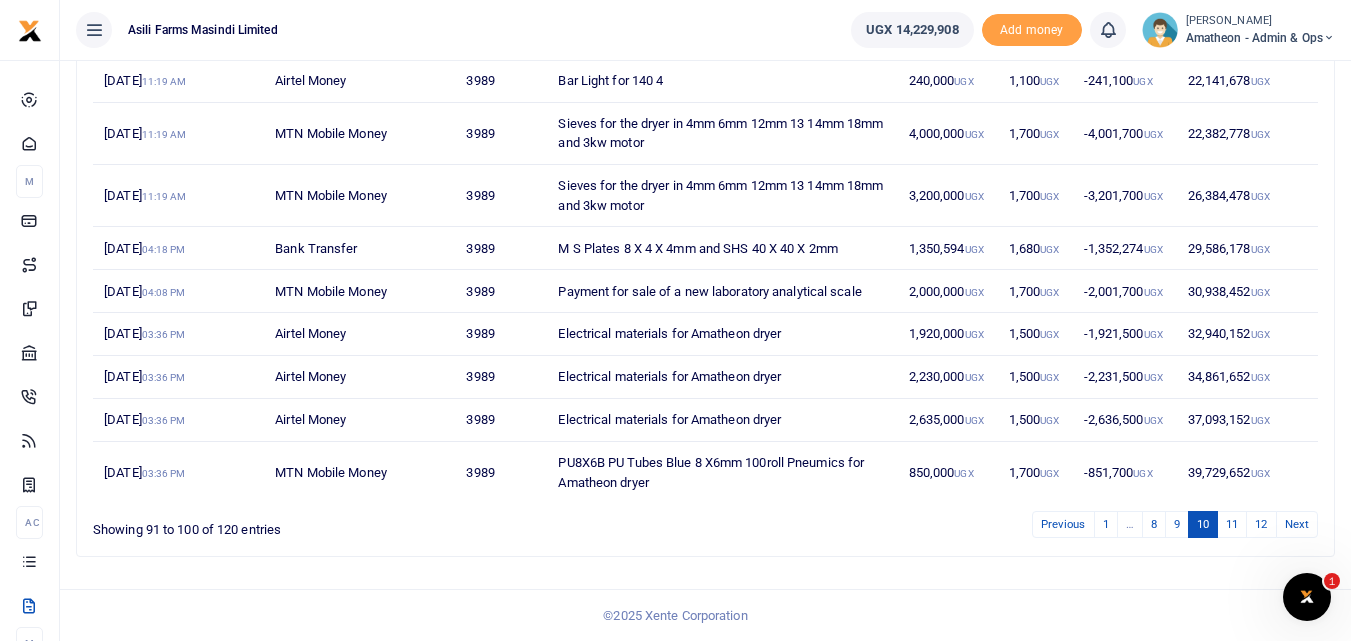 scroll, scrollTop: 337, scrollLeft: 0, axis: vertical 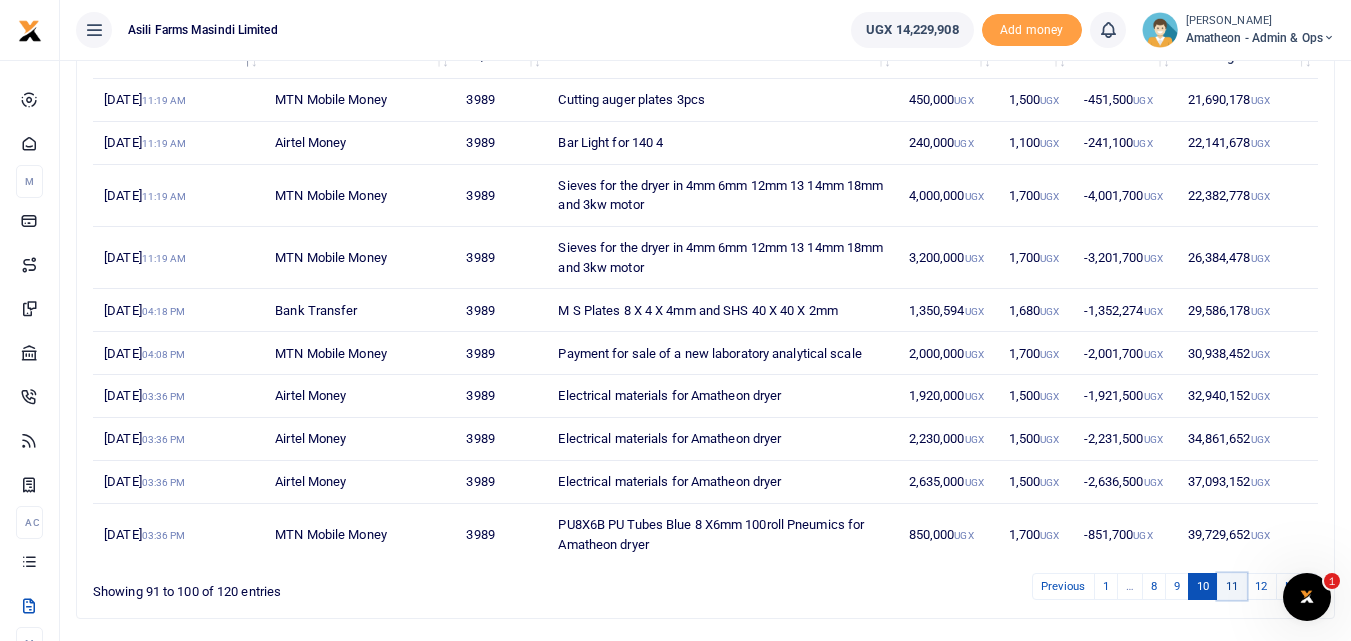 click on "11" at bounding box center [1232, 586] 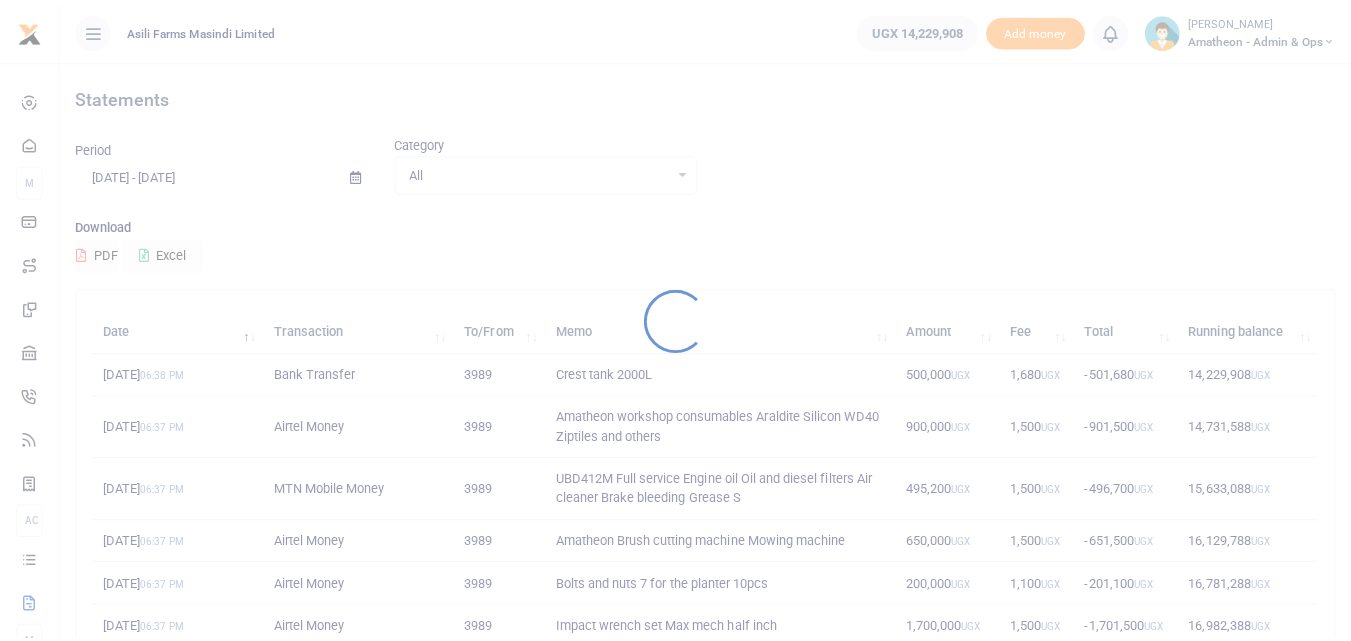 scroll, scrollTop: 0, scrollLeft: 0, axis: both 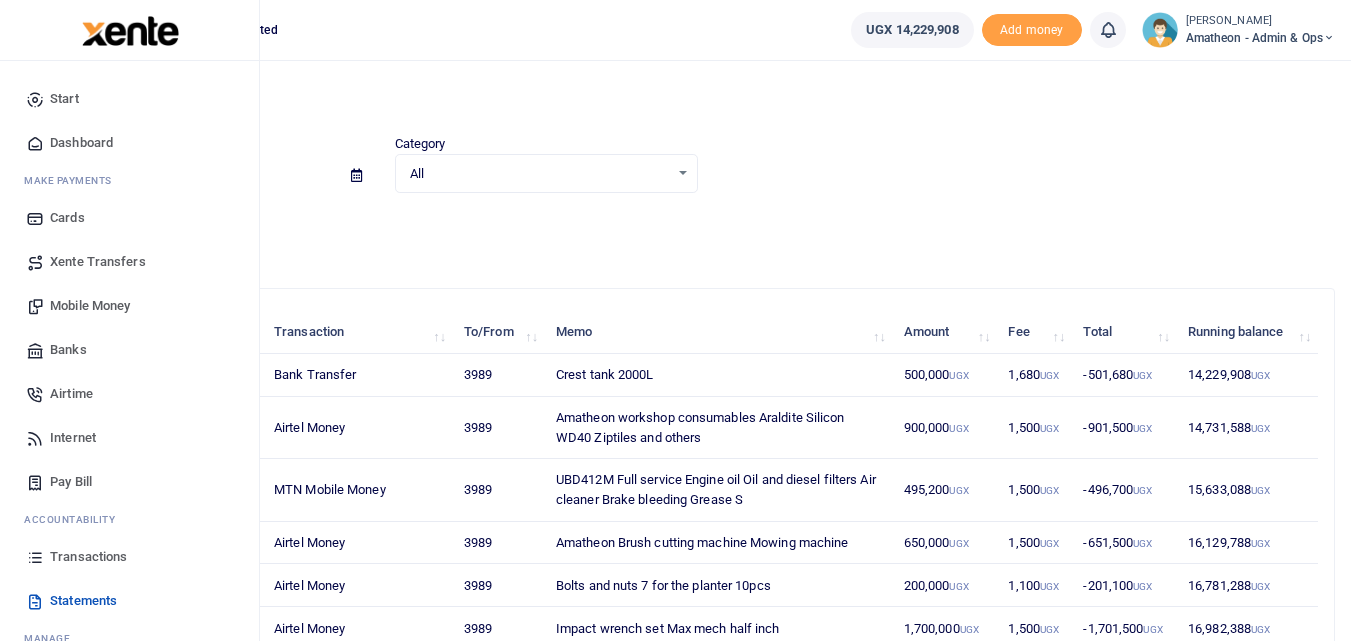 click on "Transactions" at bounding box center (129, 557) 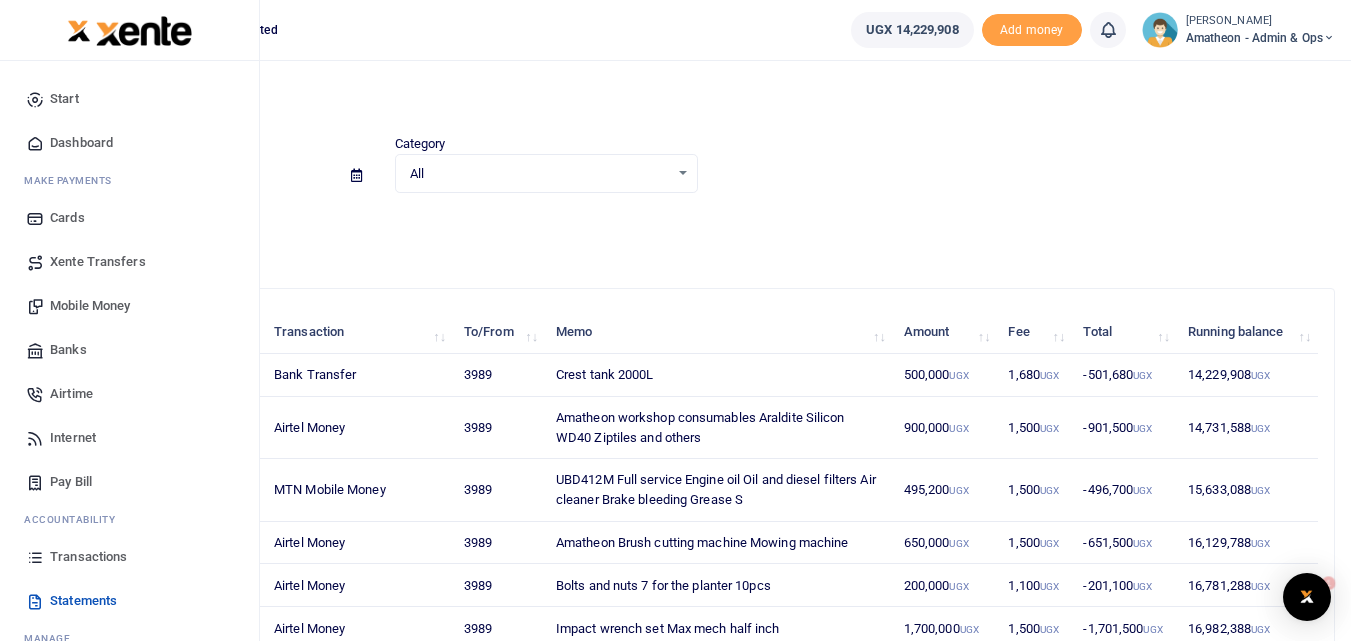 scroll, scrollTop: 0, scrollLeft: 0, axis: both 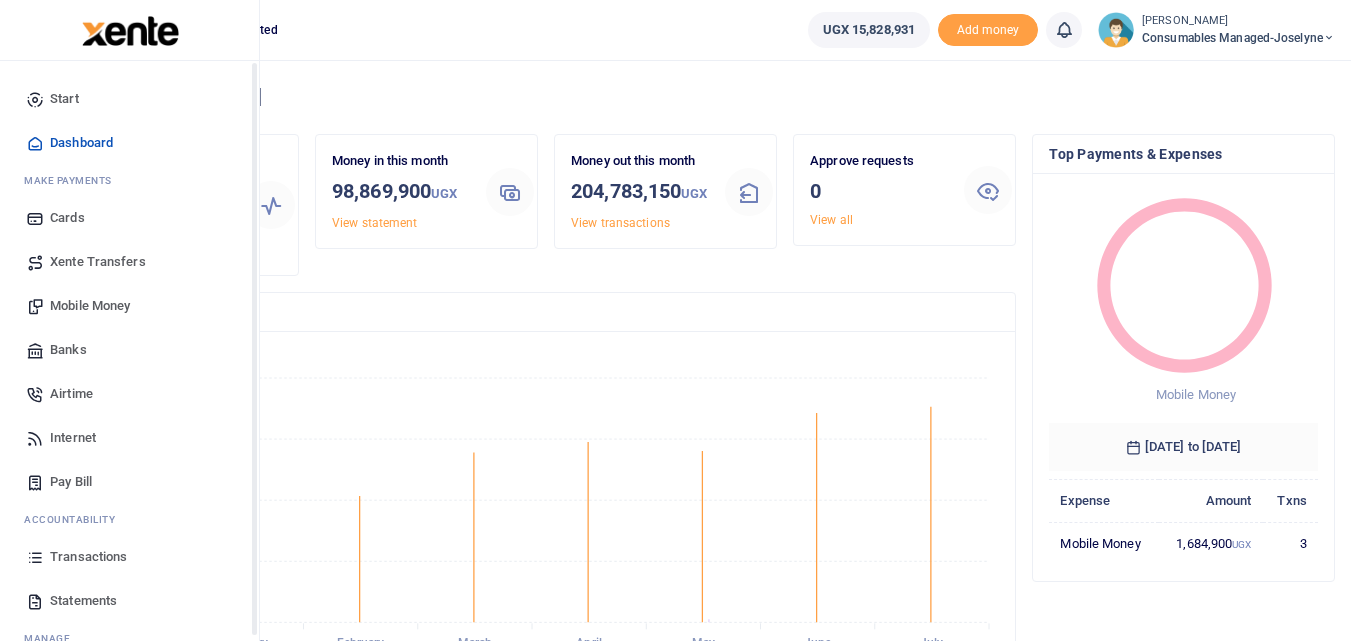 click on "Statements" at bounding box center (83, 601) 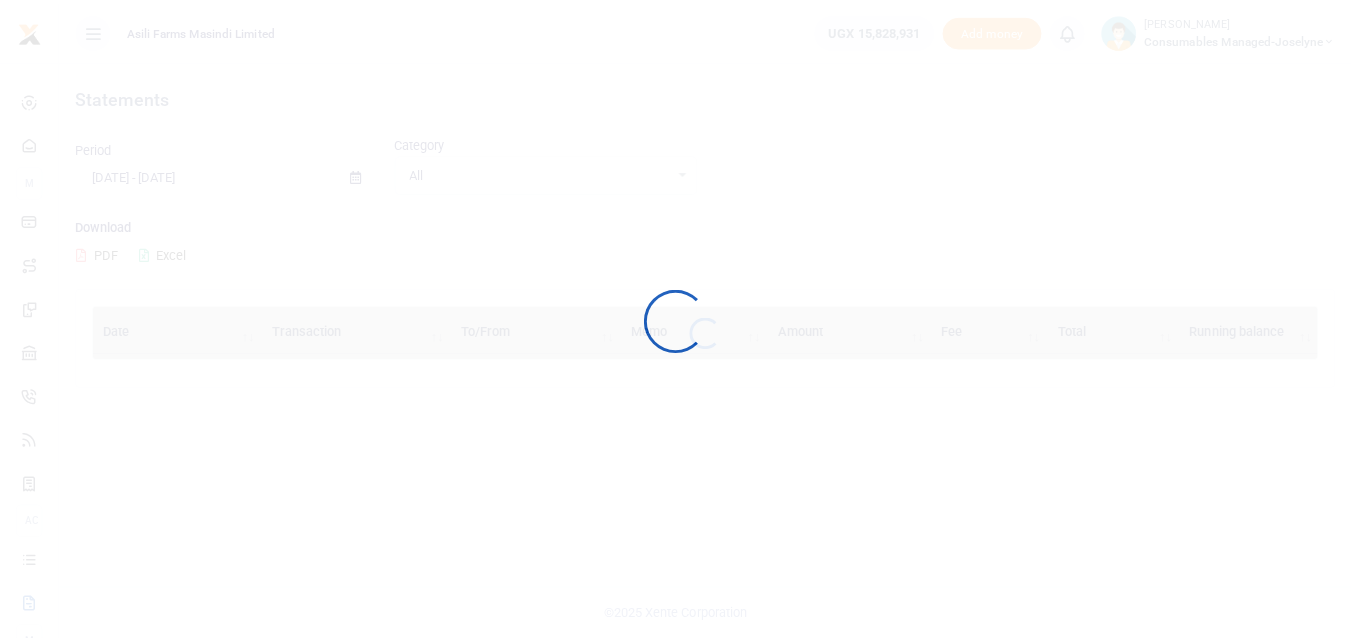 scroll, scrollTop: 0, scrollLeft: 0, axis: both 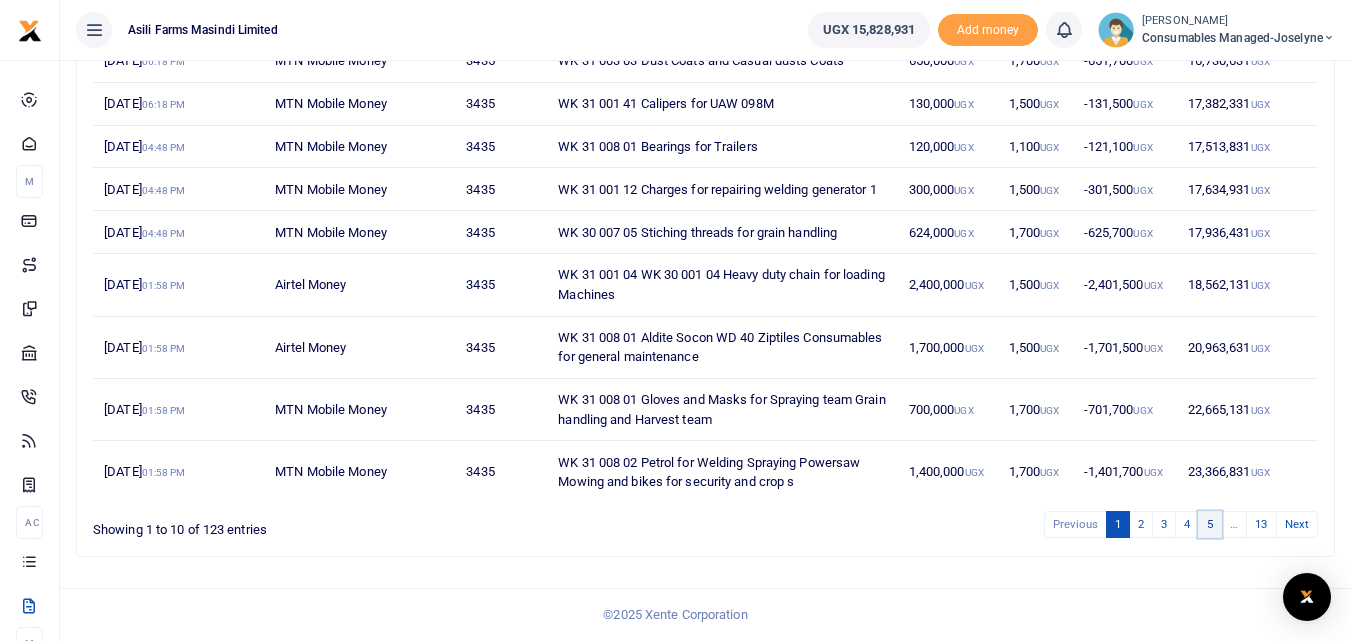 click on "5" at bounding box center [1210, 524] 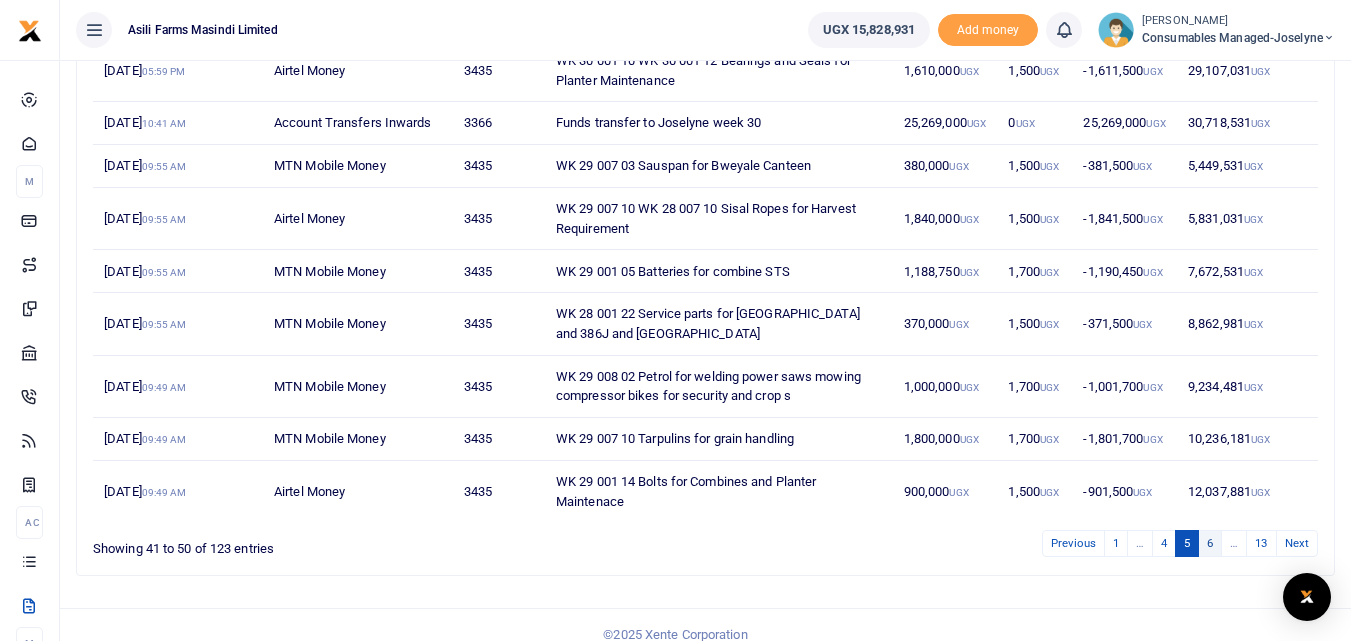 click on "6" at bounding box center [1210, 543] 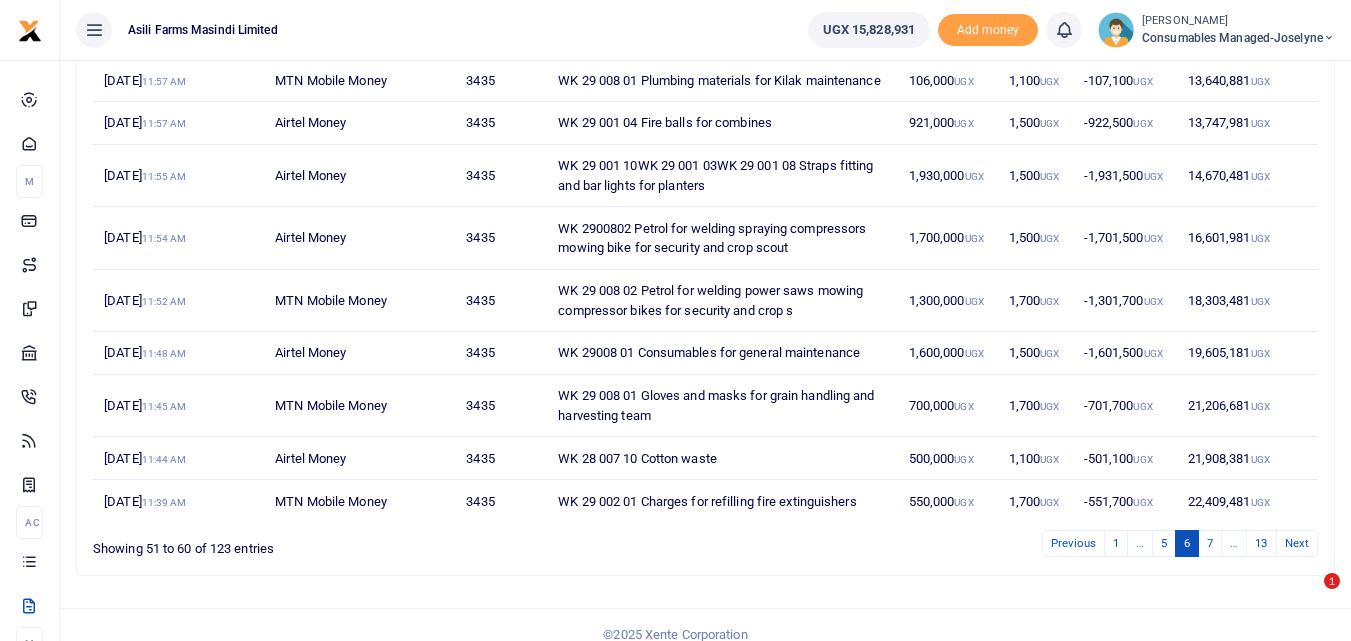 click on "Date Transaction To/From Memo Amount Fee Total Running balance 14th Jul 2025  12:00 PM Airtel Money 3435 WK 29 008 01 Oils Brake fluid Engine oil and 2T for servicing small equipments 700,000 UGX 1,500 UGX -701,500 UGX 12,939,381 UGX 14th Jul 2025  11:57 AM MTN Mobile Money 3435 WK 29 008 01 Plumbing materials for Kilak maintenance 106,000 UGX 1,100 UGX -107,100 UGX 13,640,881 UGX 14th Jul 2025  11:57 AM Airtel Money 3435 WK 29 001 04 Fire balls for combines 921,000 UGX 1,500 UGX -922,500 UGX 13,747,981 UGX 14th Jul 2025  11:55 AM Airtel Money 3435 WK 29 001 10WK 29 001 03WK 29 001 08 Straps fitting and bar lights for planters 1,930,000 UGX 1,500 UGX -1,931,500 UGX 14,670,481 UGX 14th Jul 2025  11:54 AM Airtel Money 3435 WK 2900802 Petrol for welding spraying compressors mowing bike for security and crop scout 1,700,000 UGX 1,500 UGX -1,701,500 UGX 16,601,981 UGX 14th Jul 2025  11:52 AM MTN Mobile Money 3435 WK 29 008 02 Petrol for welding power saws mowing compressor bikes for security and crop s 1,300,000" at bounding box center [705, 238] 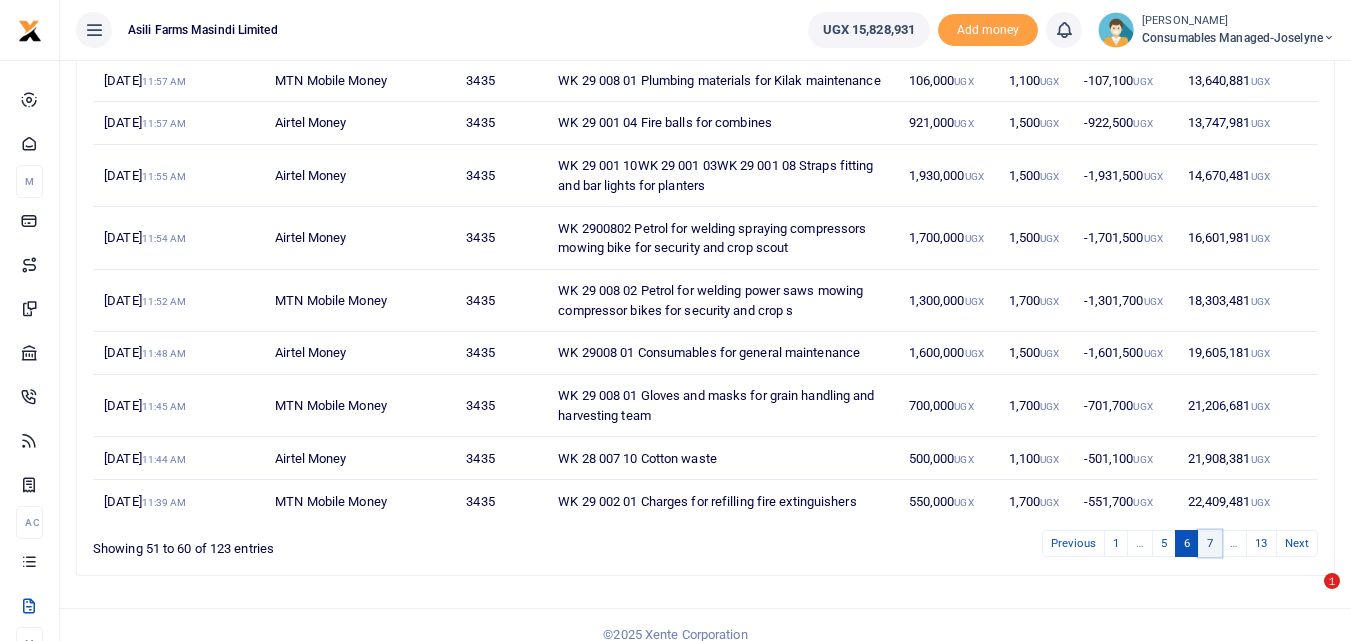 click on "7" at bounding box center (1210, 543) 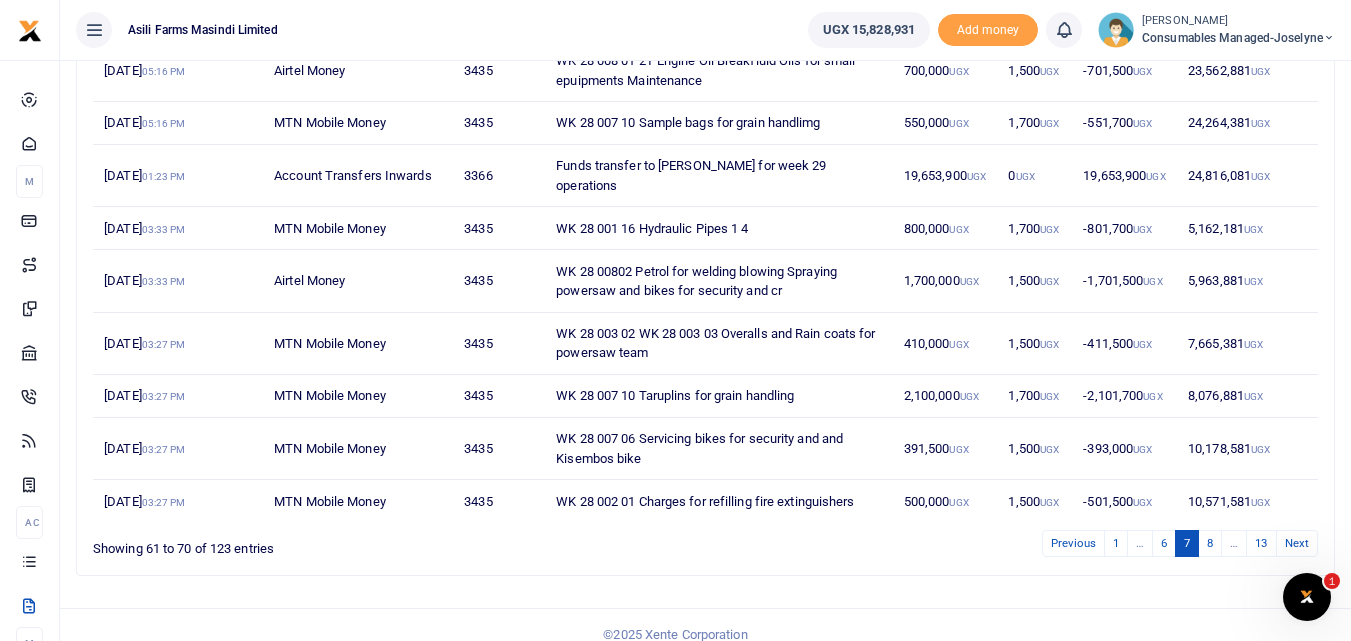 scroll, scrollTop: 0, scrollLeft: 0, axis: both 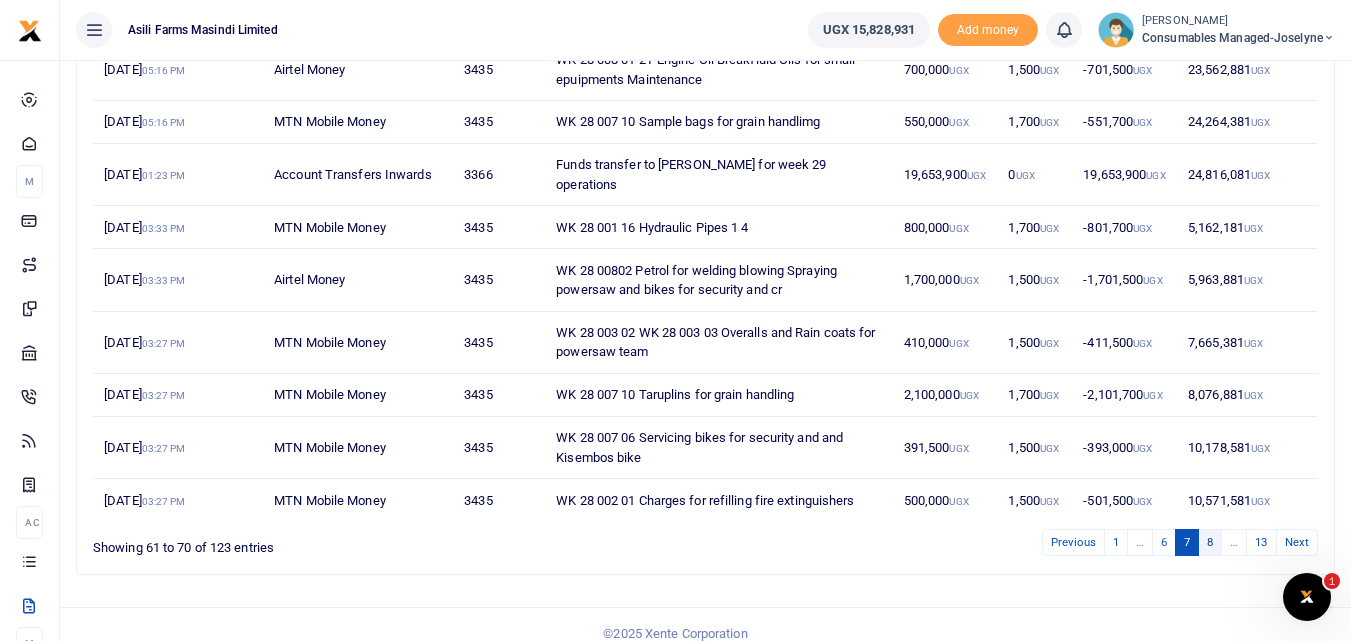 click on "8" at bounding box center (1210, 542) 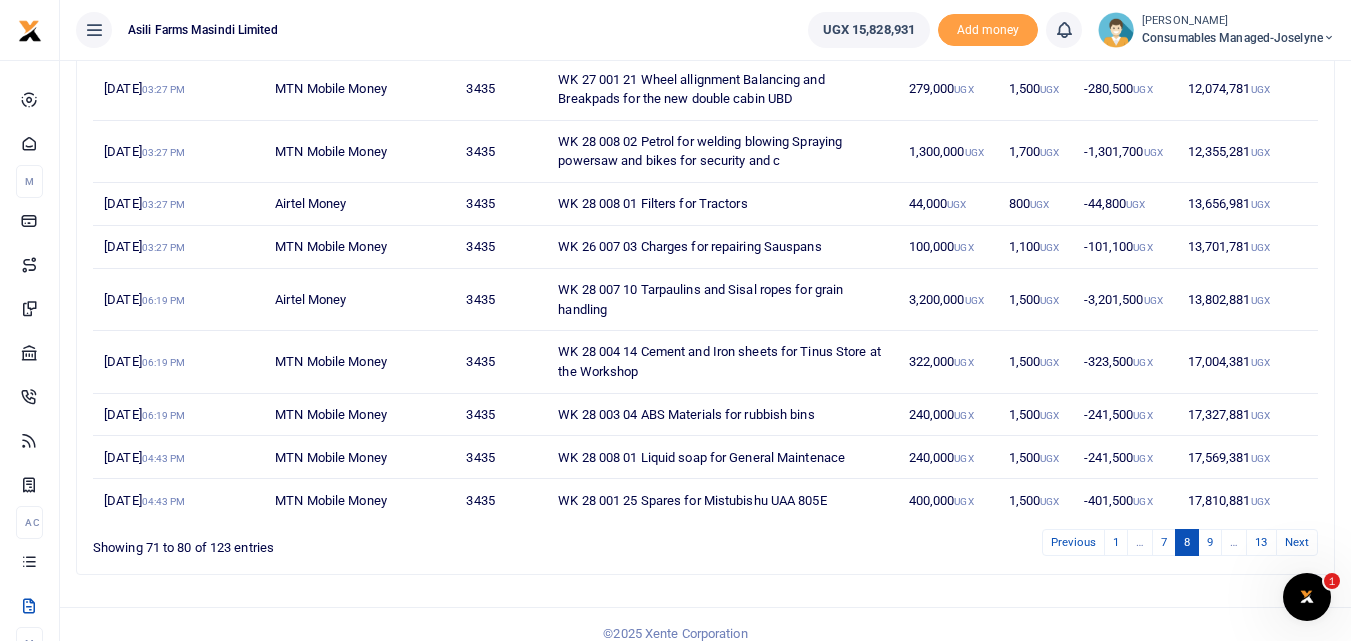 click on "9" at bounding box center (1210, 542) 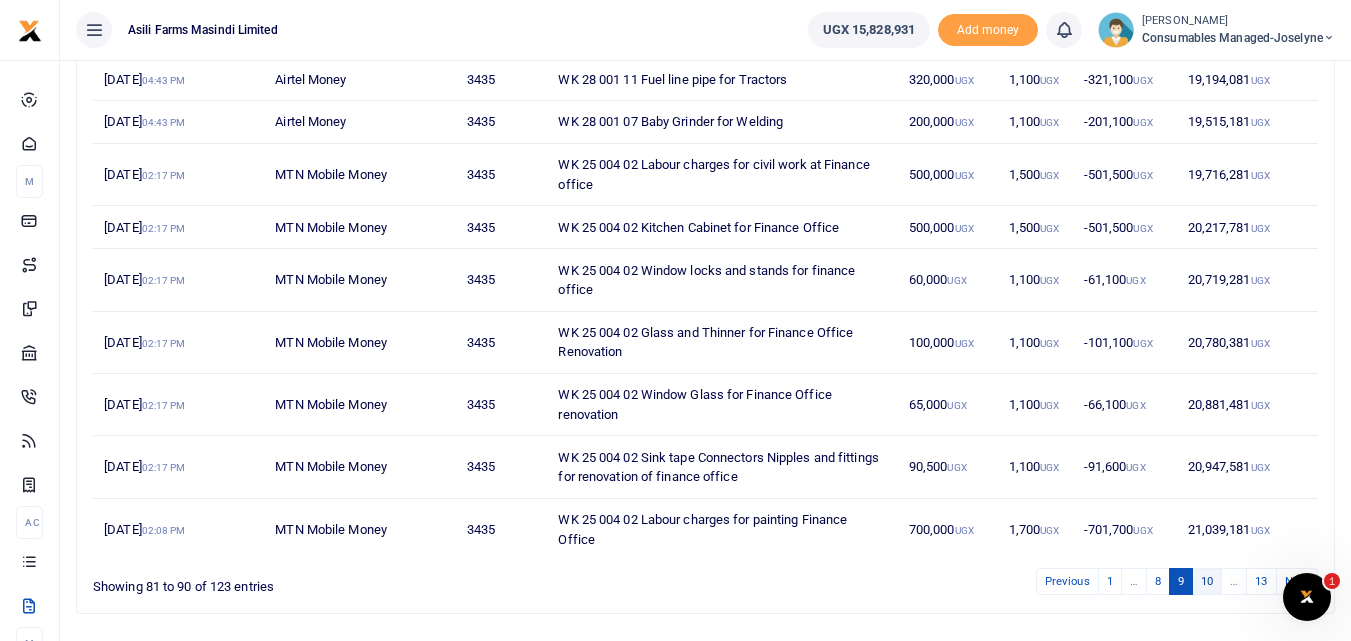 click on "10" at bounding box center [1207, 581] 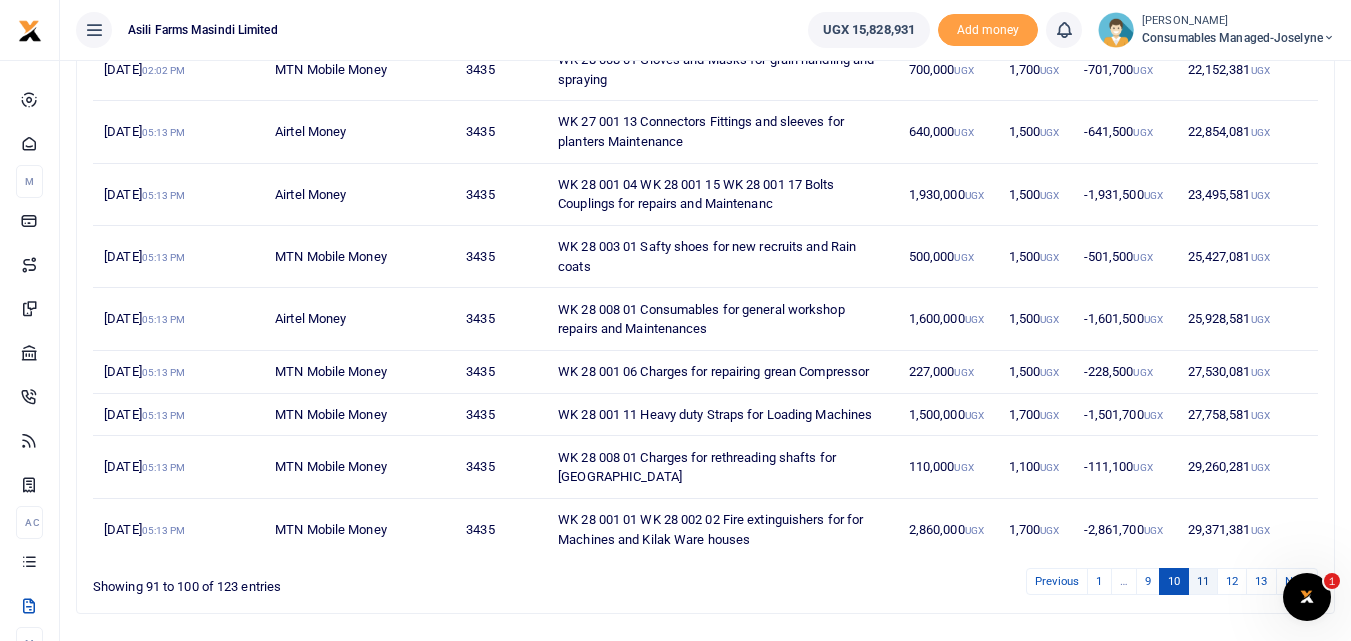 click on "11" at bounding box center [1203, 581] 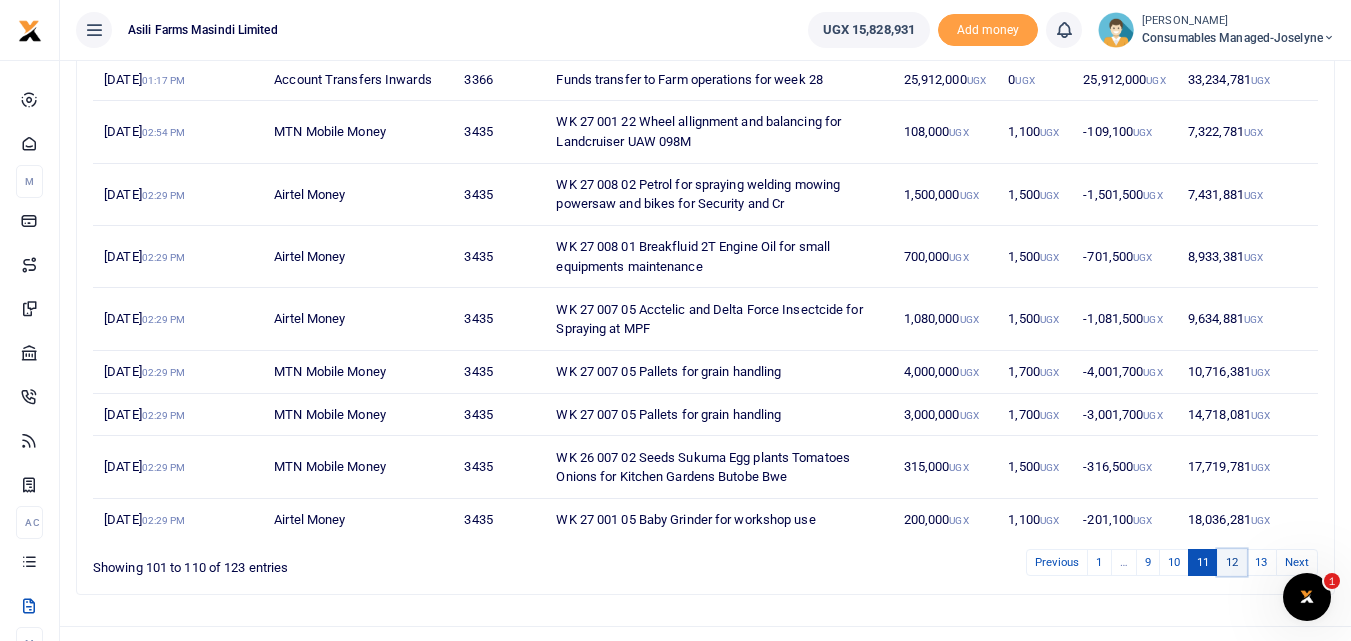 click on "12" at bounding box center [1232, 562] 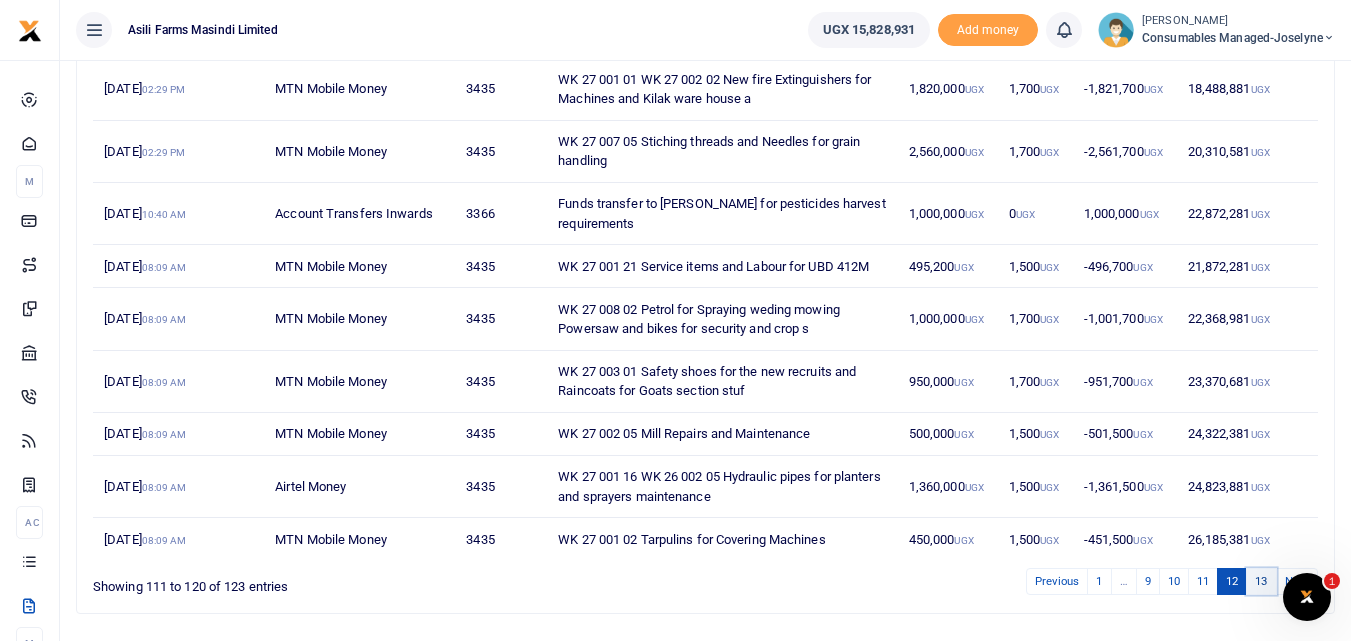 click on "13" at bounding box center (1261, 581) 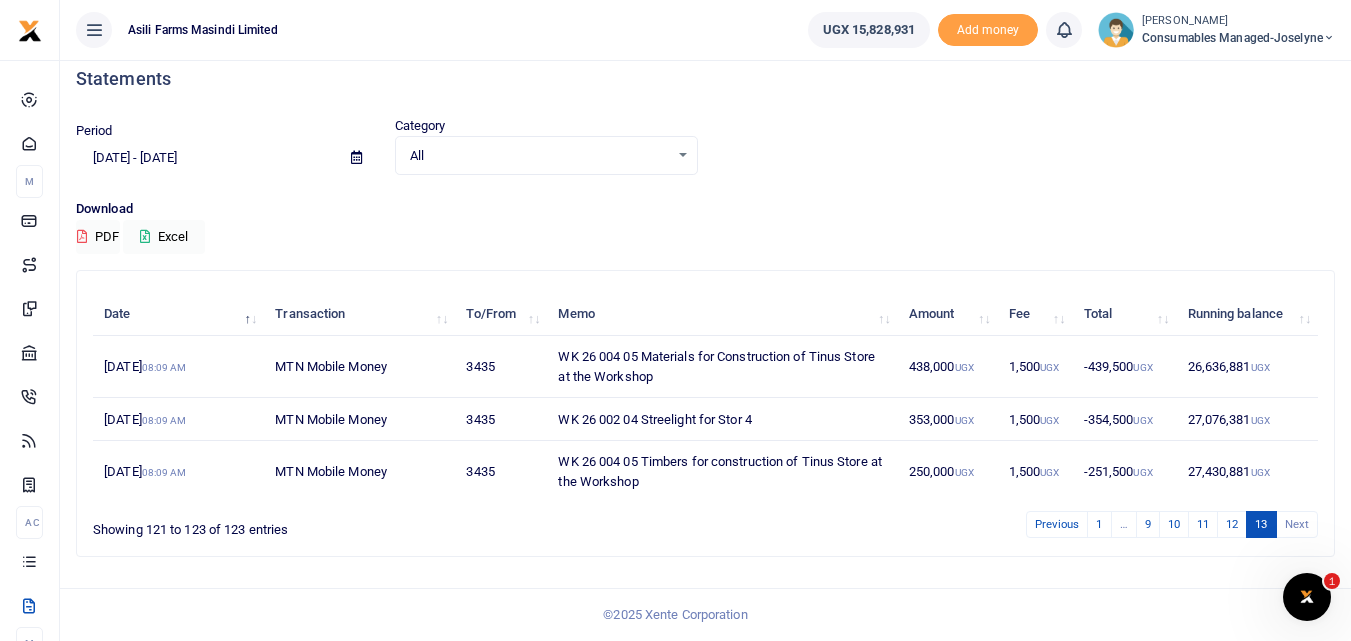 scroll, scrollTop: 18, scrollLeft: 0, axis: vertical 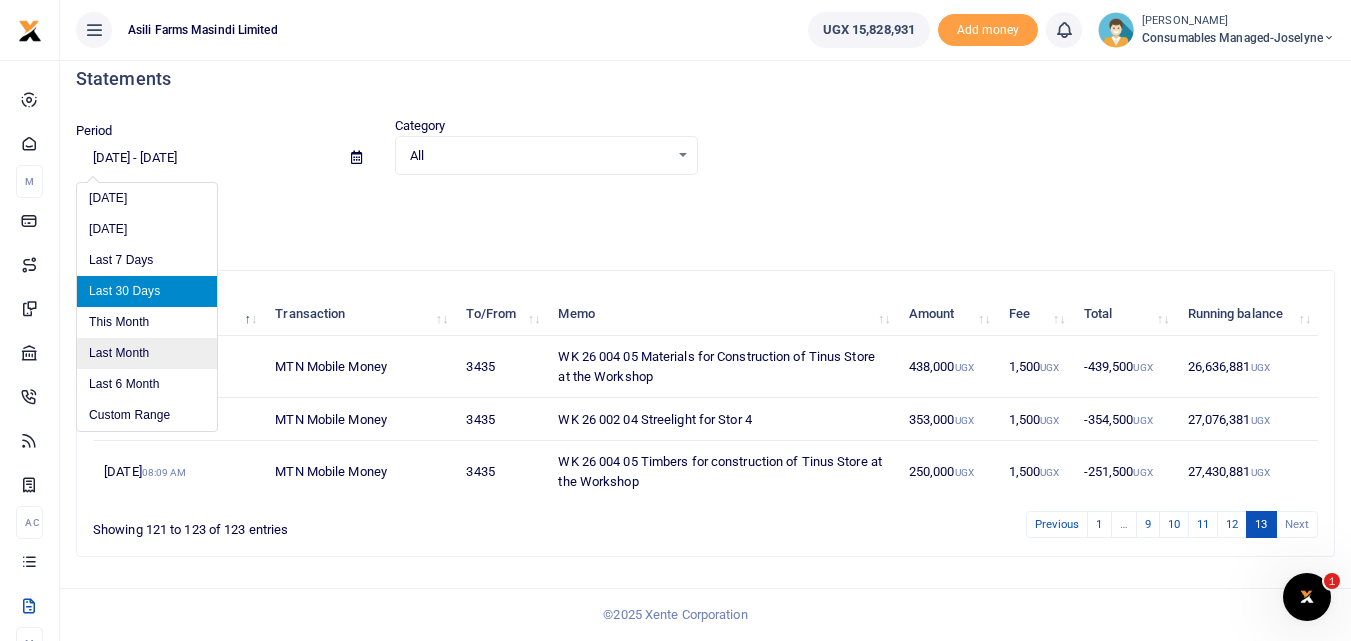 click on "Last Month" at bounding box center [147, 353] 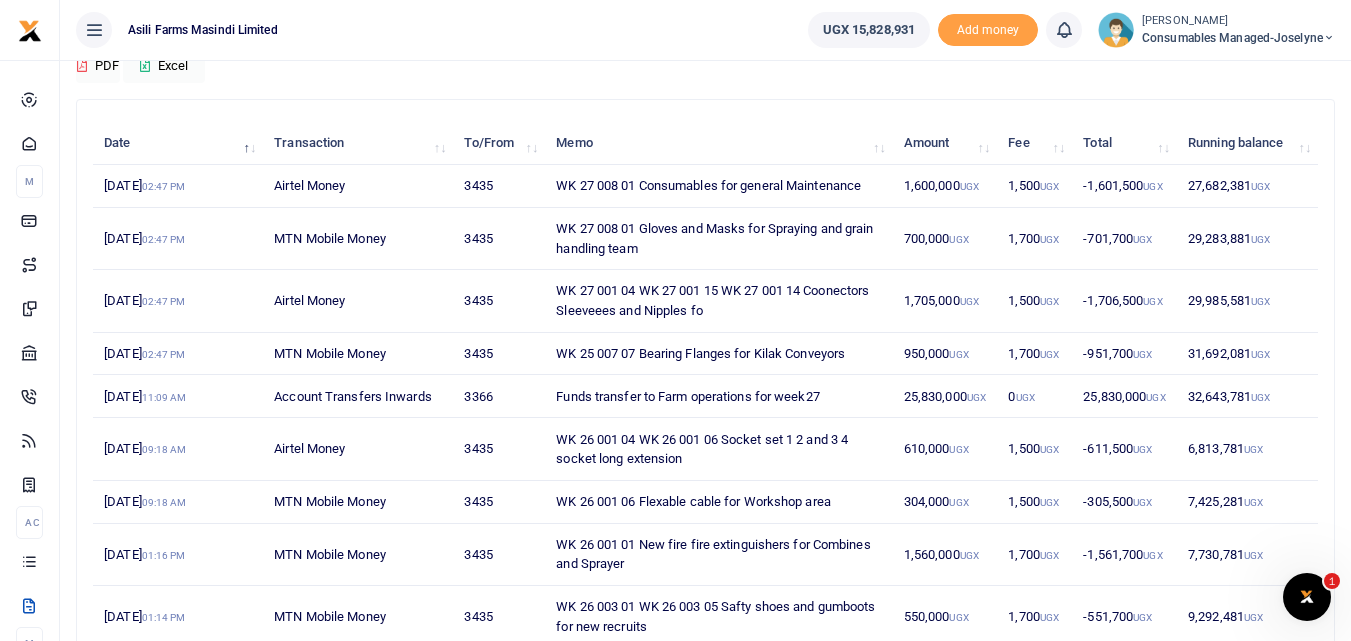 scroll, scrollTop: 196, scrollLeft: 0, axis: vertical 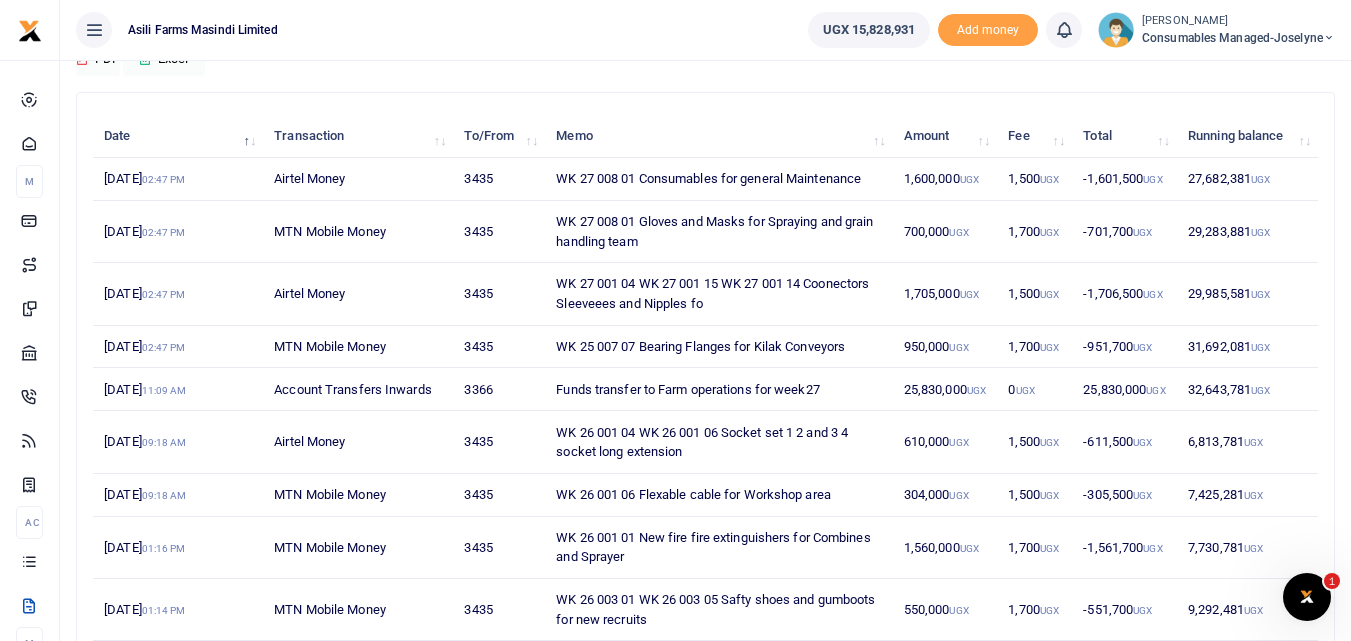 drag, startPoint x: 1349, startPoint y: 285, endPoint x: 1358, endPoint y: 307, distance: 23.769728 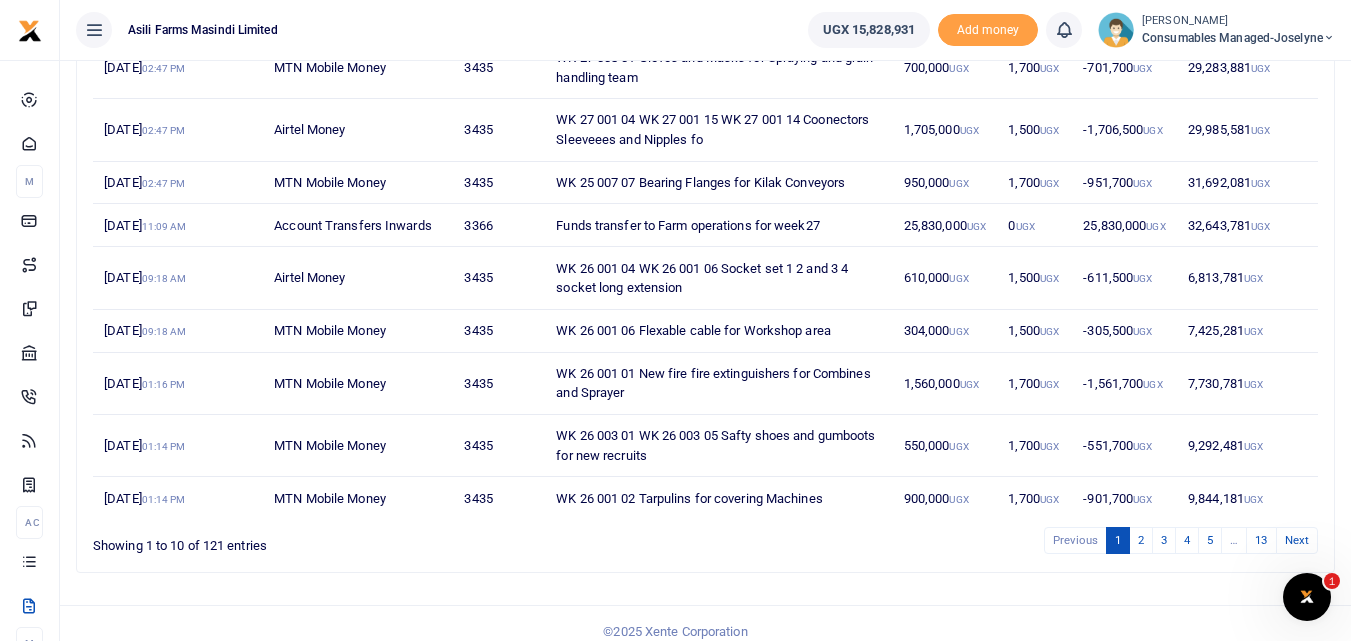 scroll, scrollTop: 376, scrollLeft: 0, axis: vertical 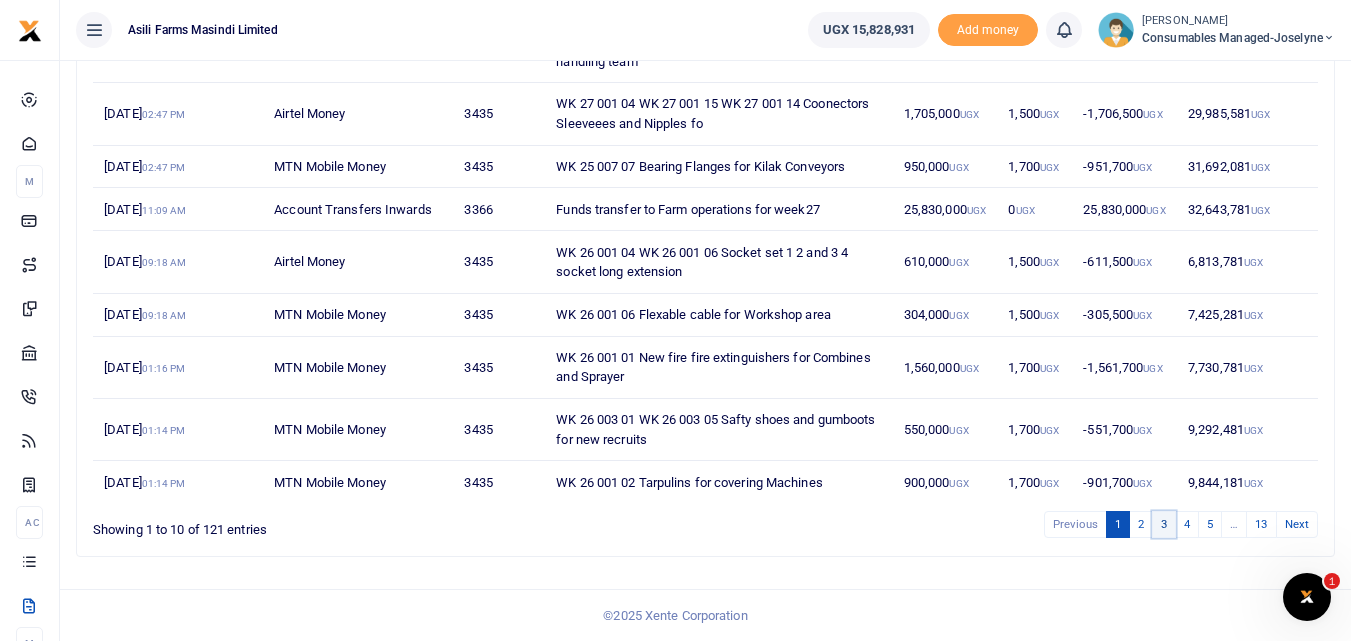 click on "3" at bounding box center (1164, 524) 